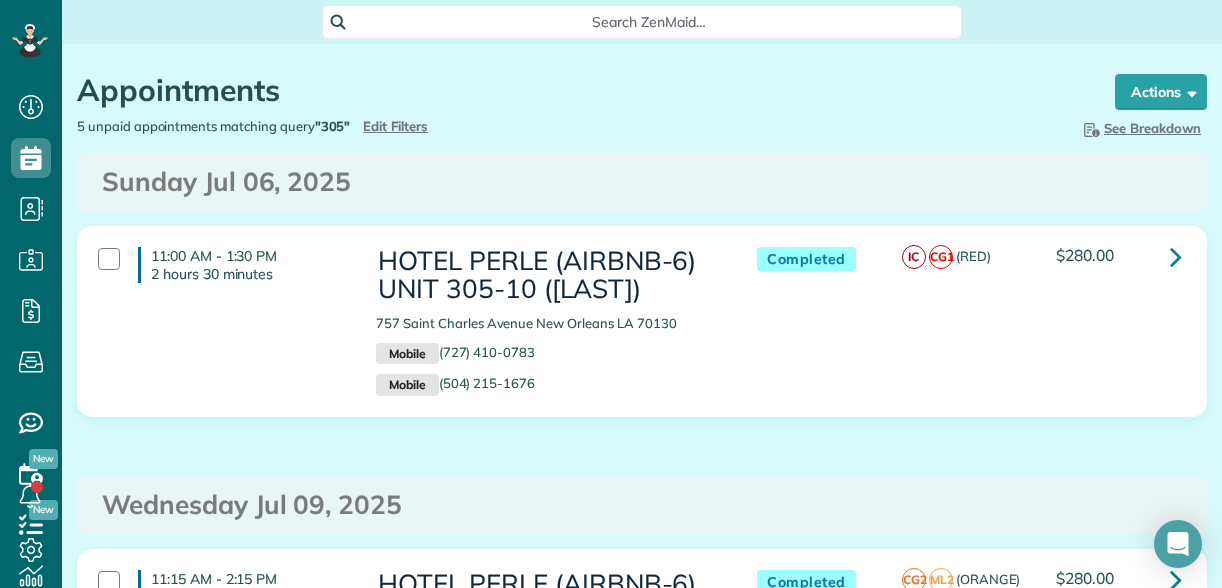 scroll, scrollTop: 0, scrollLeft: 0, axis: both 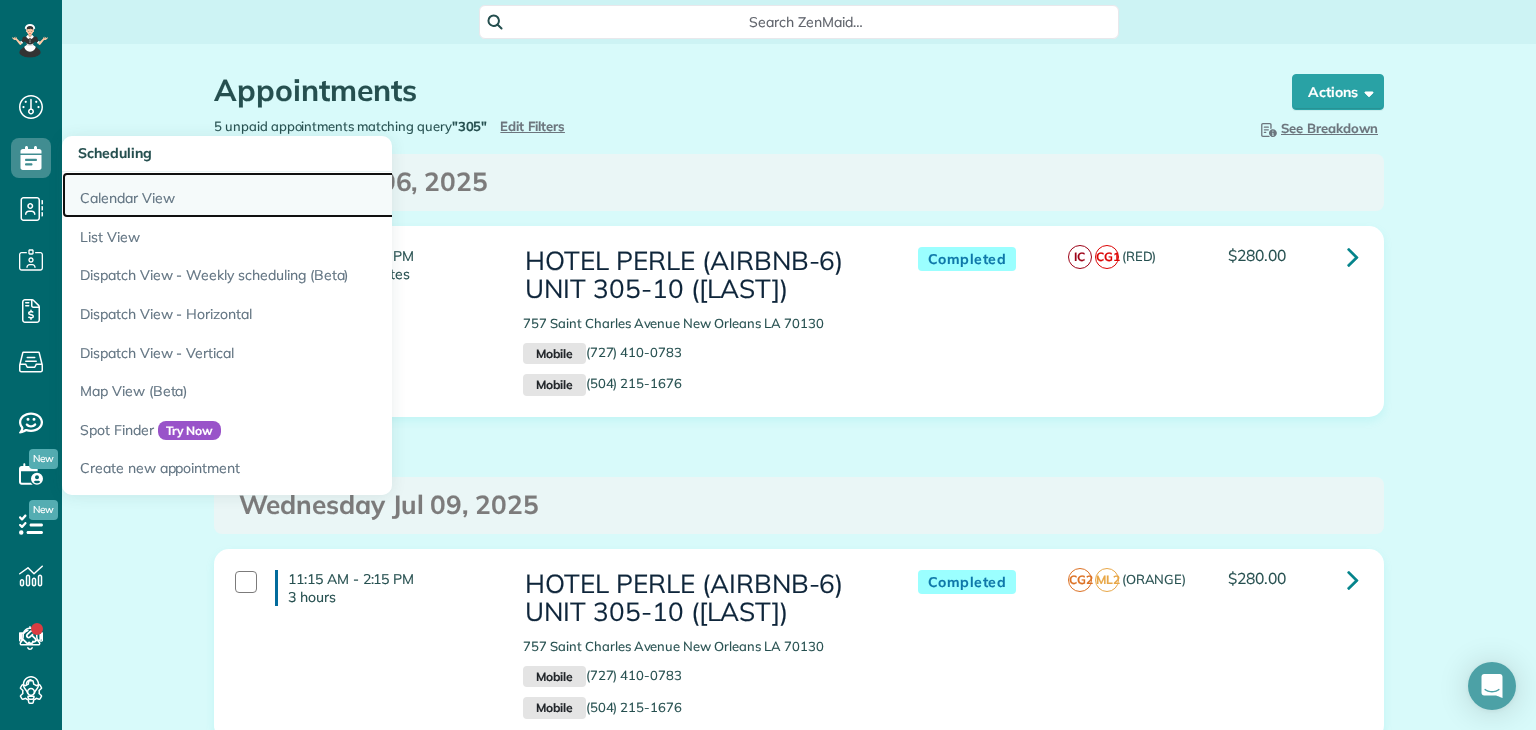 click on "Calendar View" at bounding box center [312, 195] 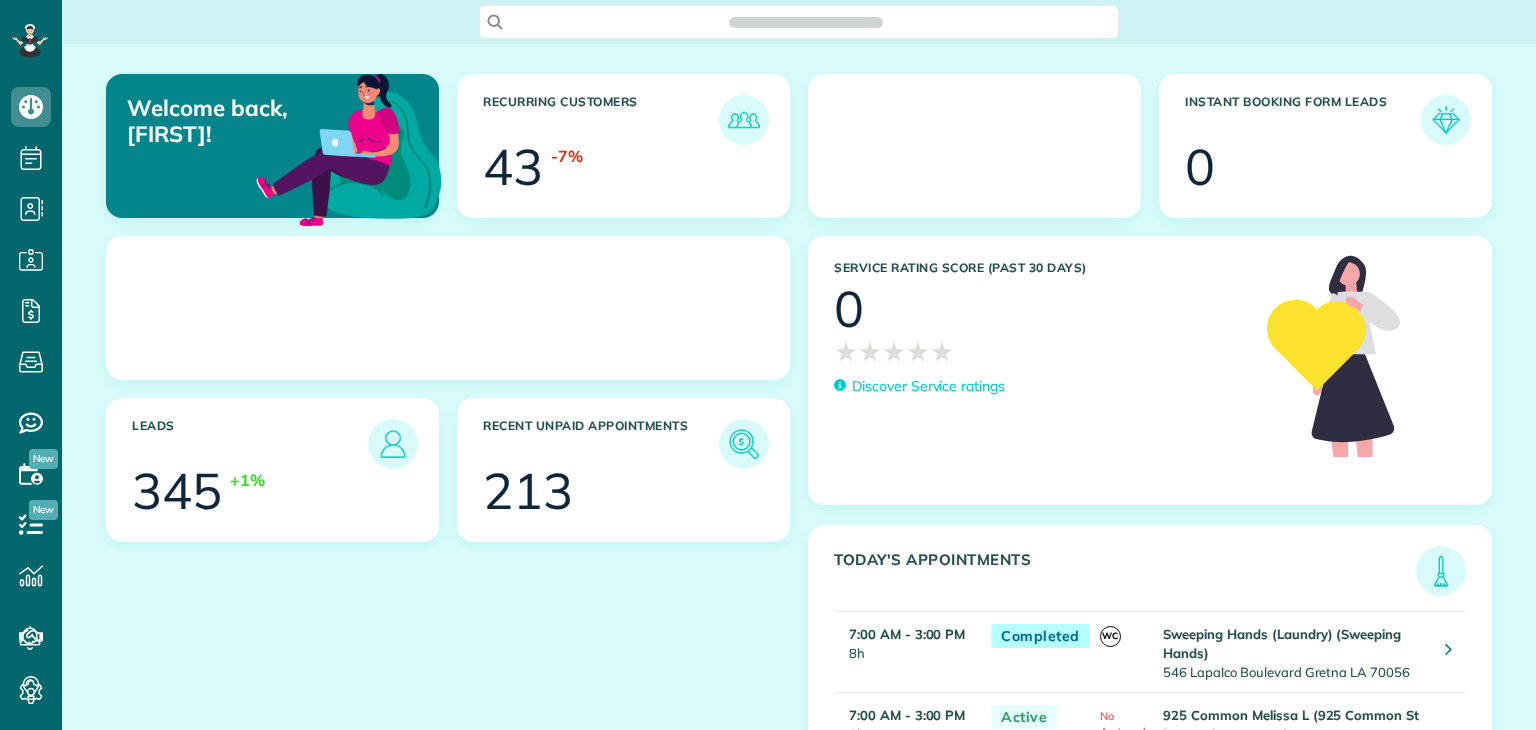 scroll, scrollTop: 0, scrollLeft: 0, axis: both 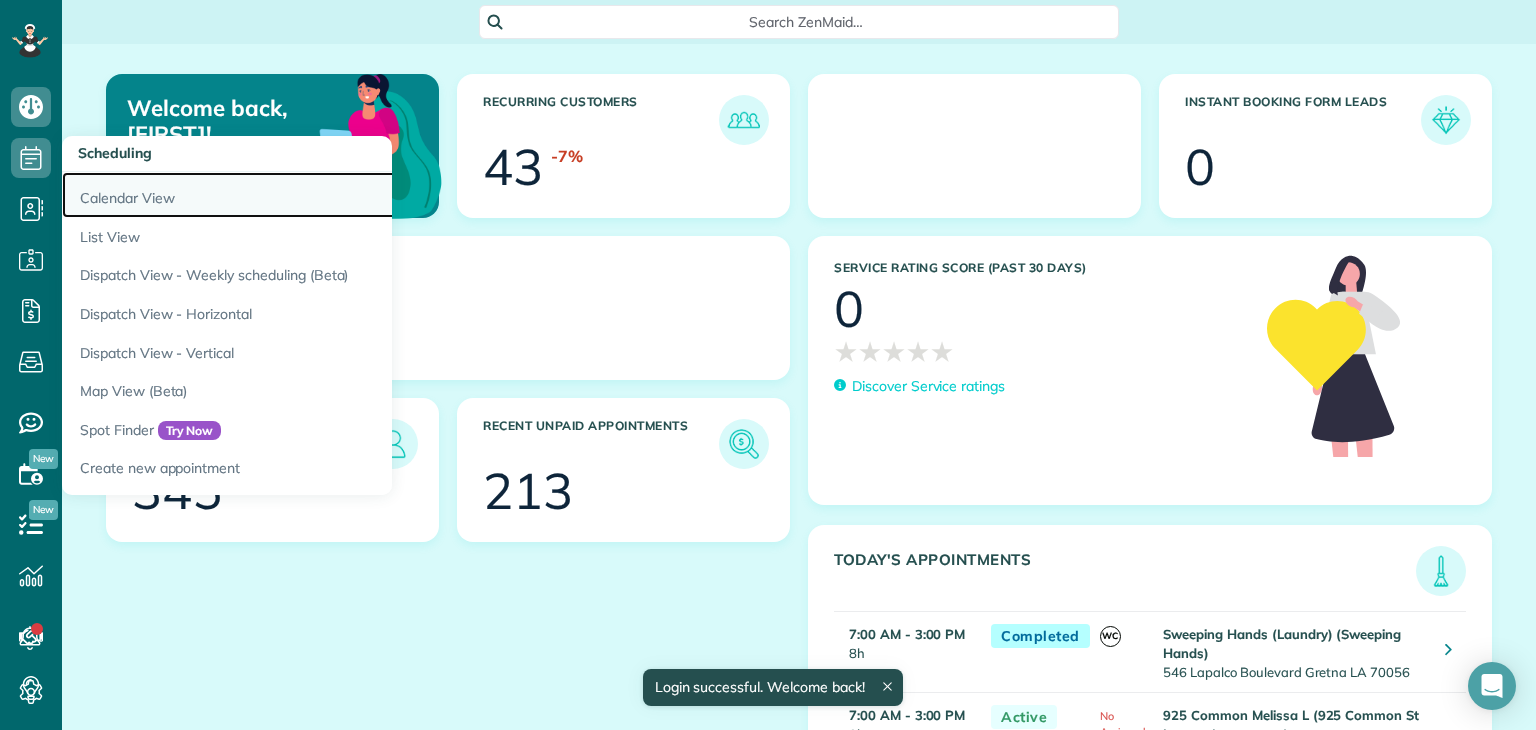 click on "Calendar View" at bounding box center (312, 195) 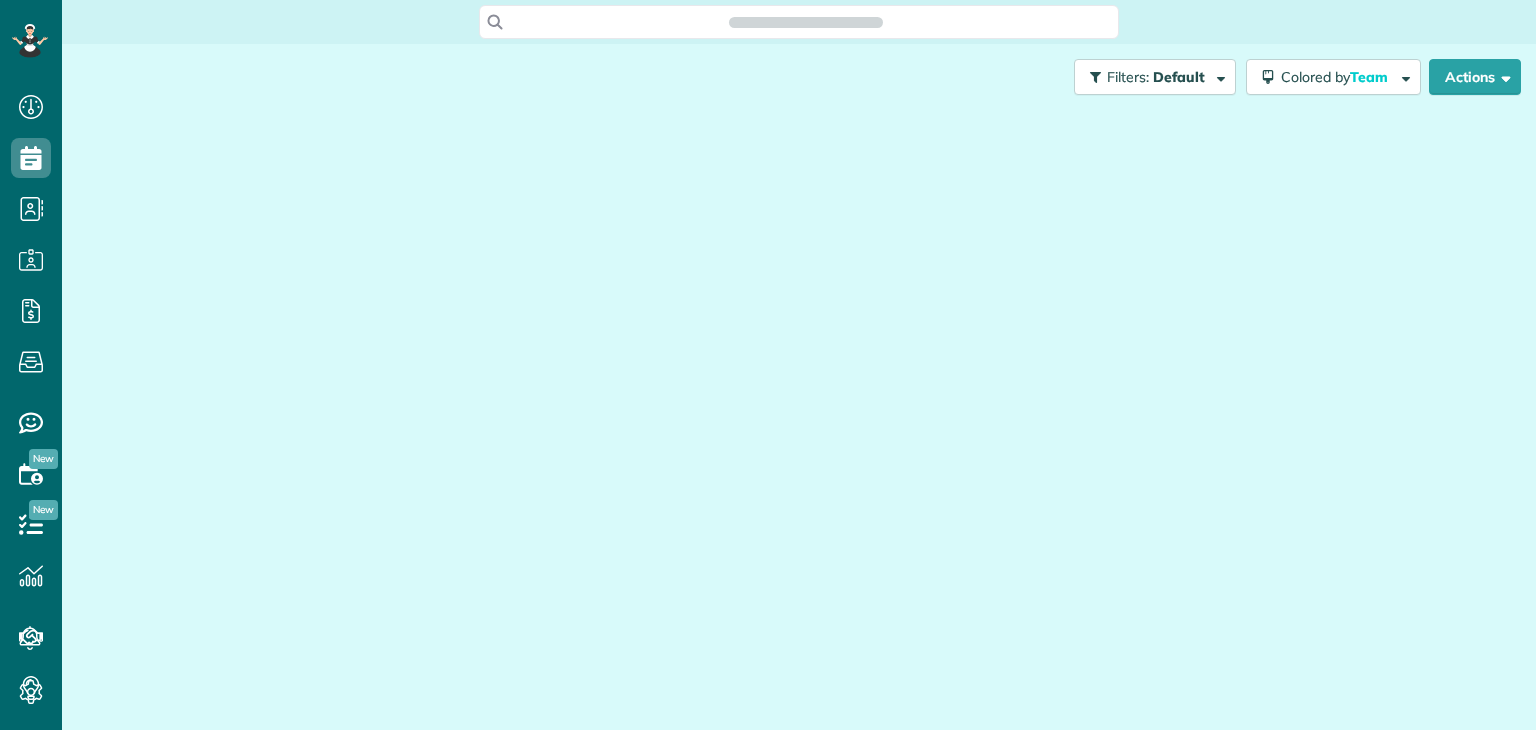 scroll, scrollTop: 0, scrollLeft: 0, axis: both 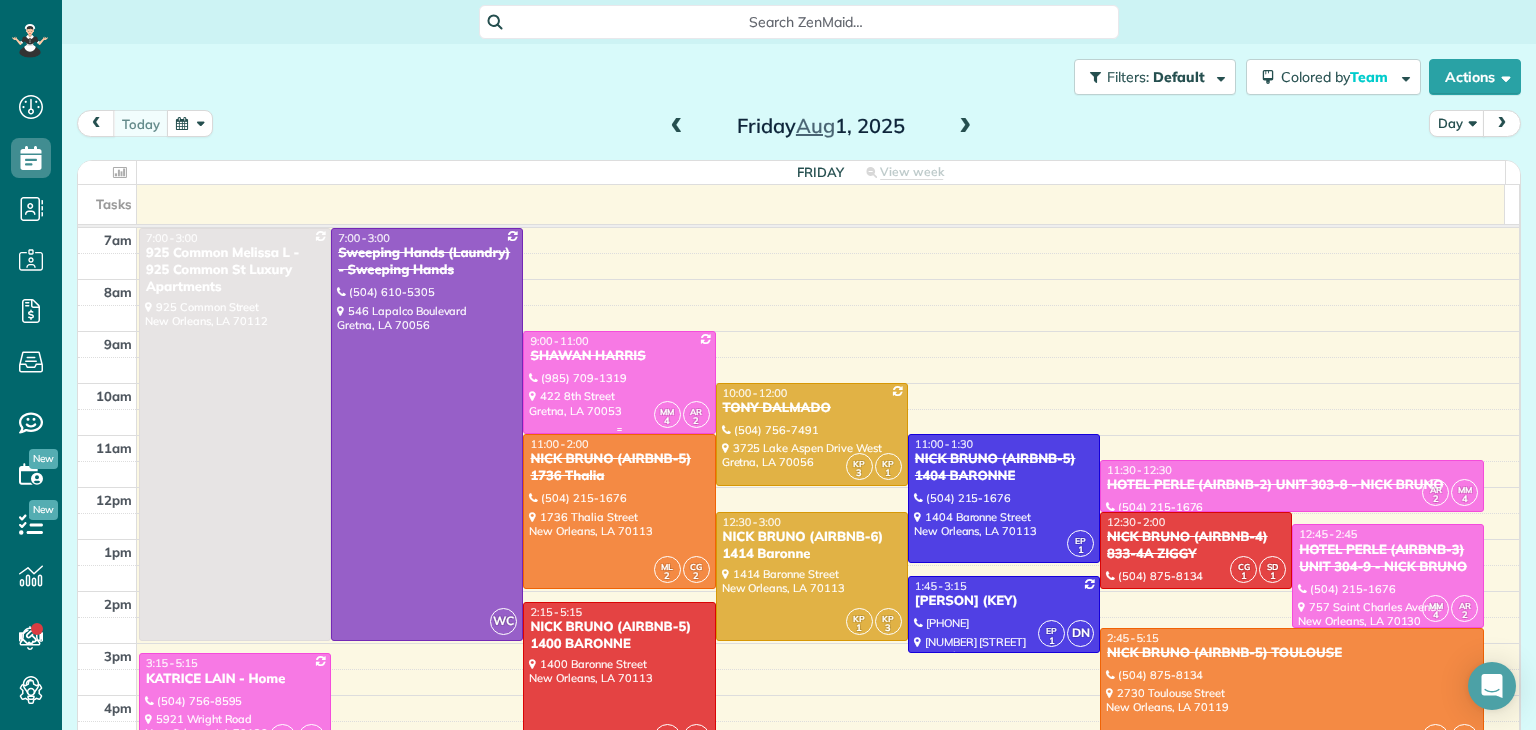 click at bounding box center [619, 382] 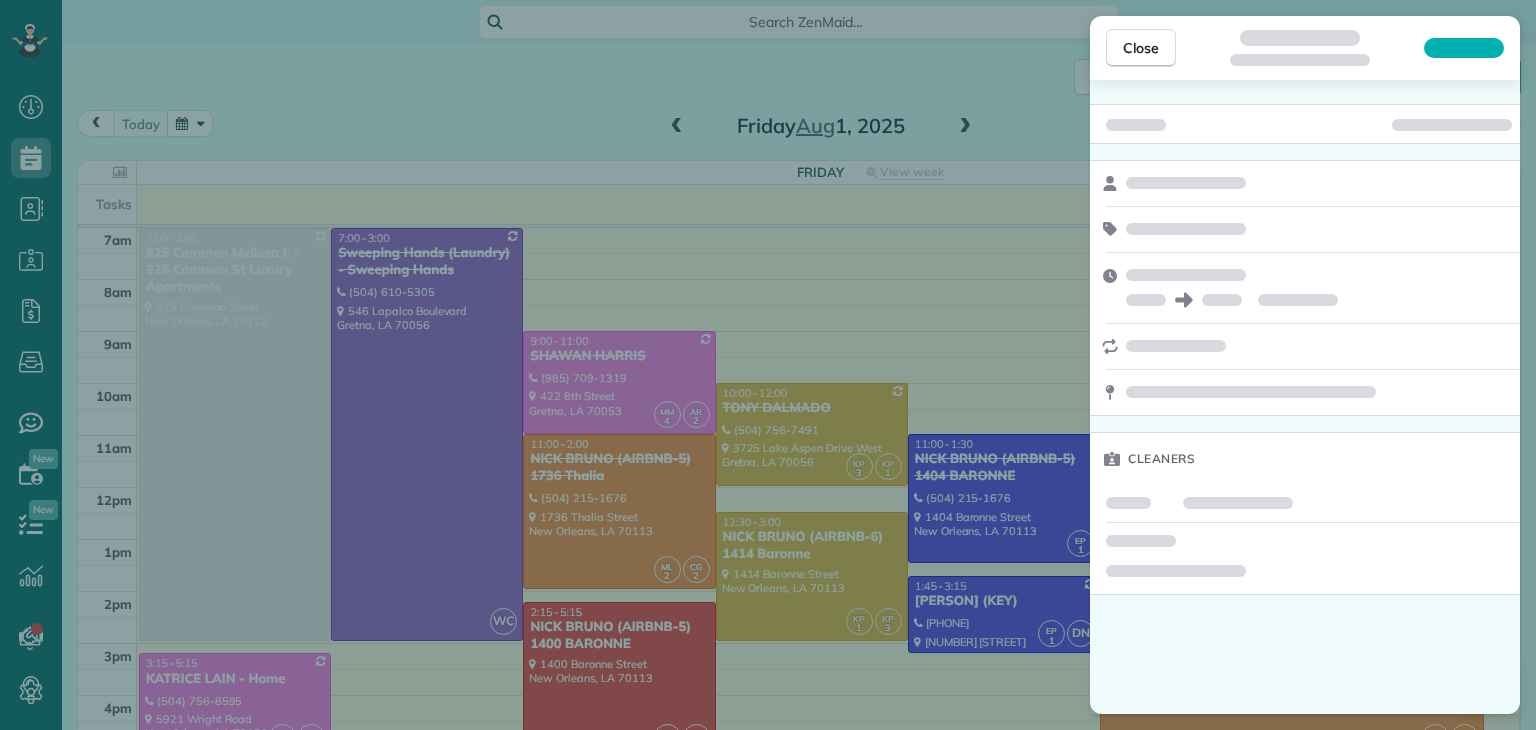 click on "Close   Cleaners" at bounding box center (768, 365) 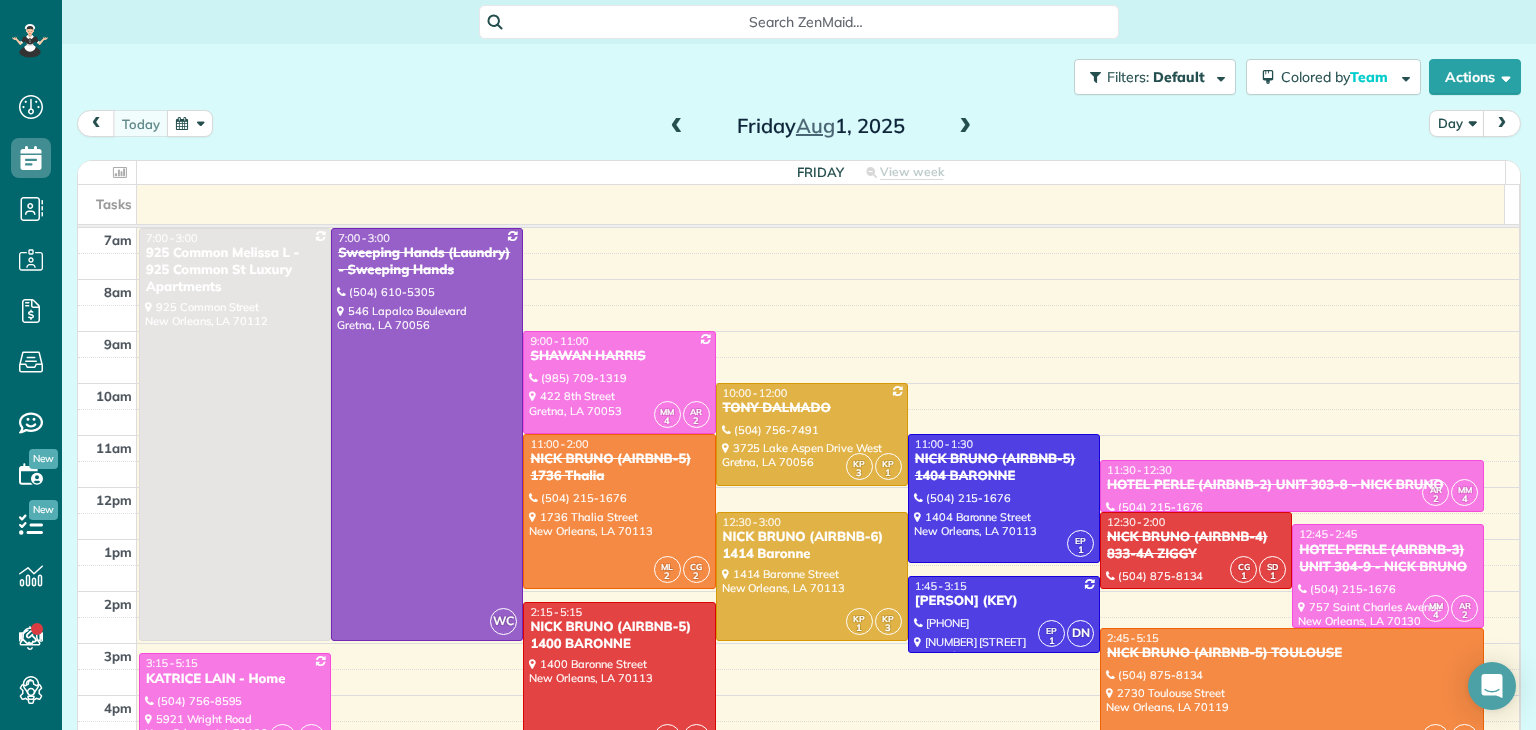 click at bounding box center [677, 127] 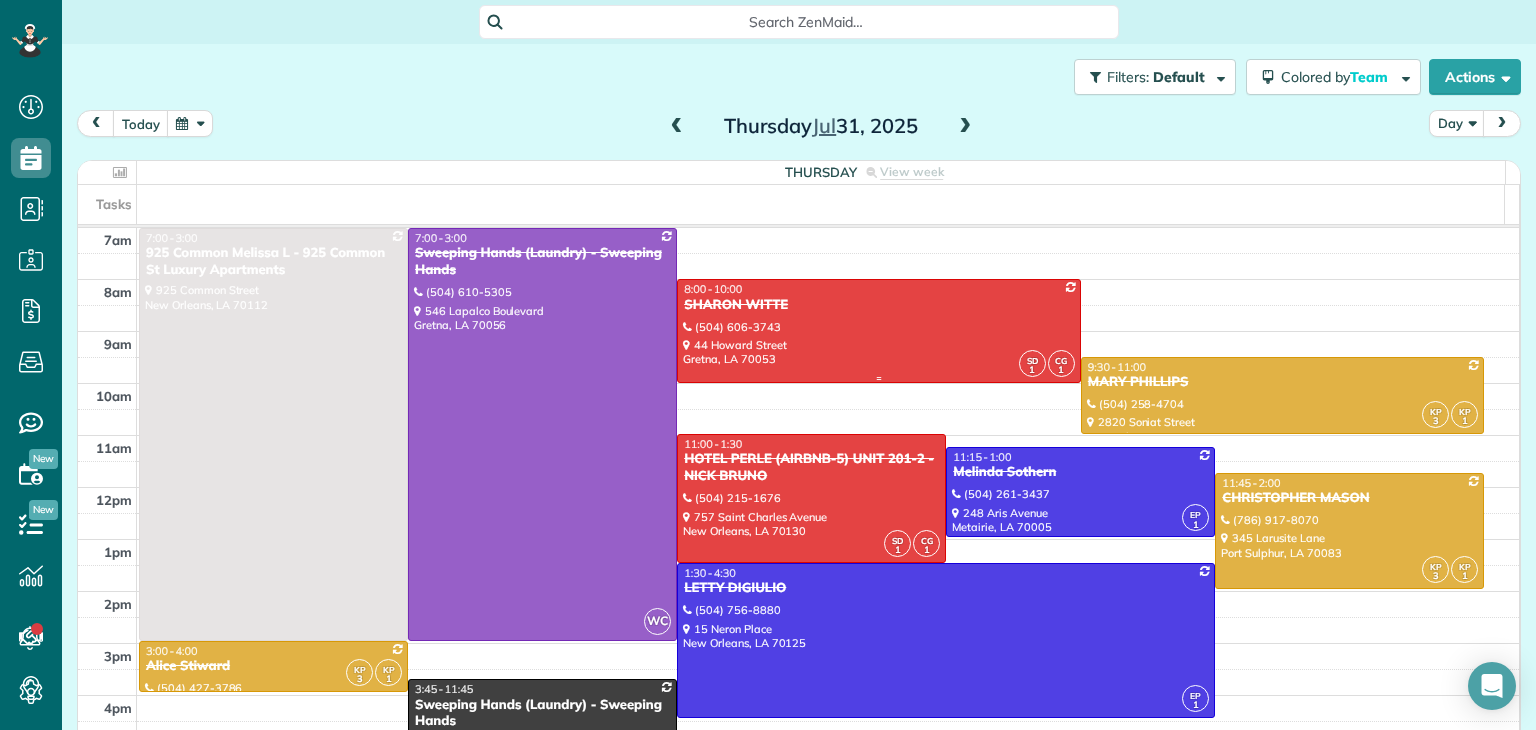 click at bounding box center [879, 330] 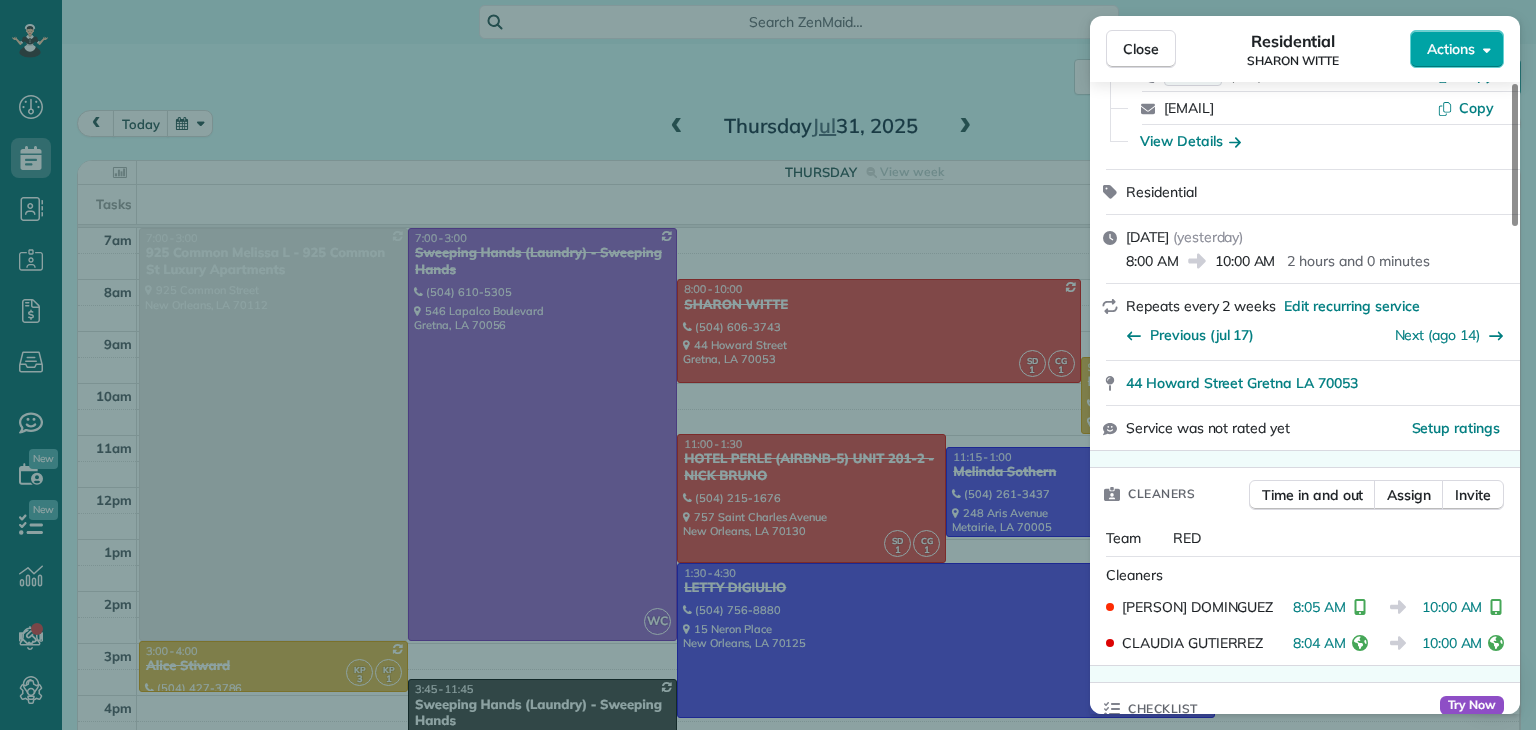 scroll, scrollTop: 0, scrollLeft: 0, axis: both 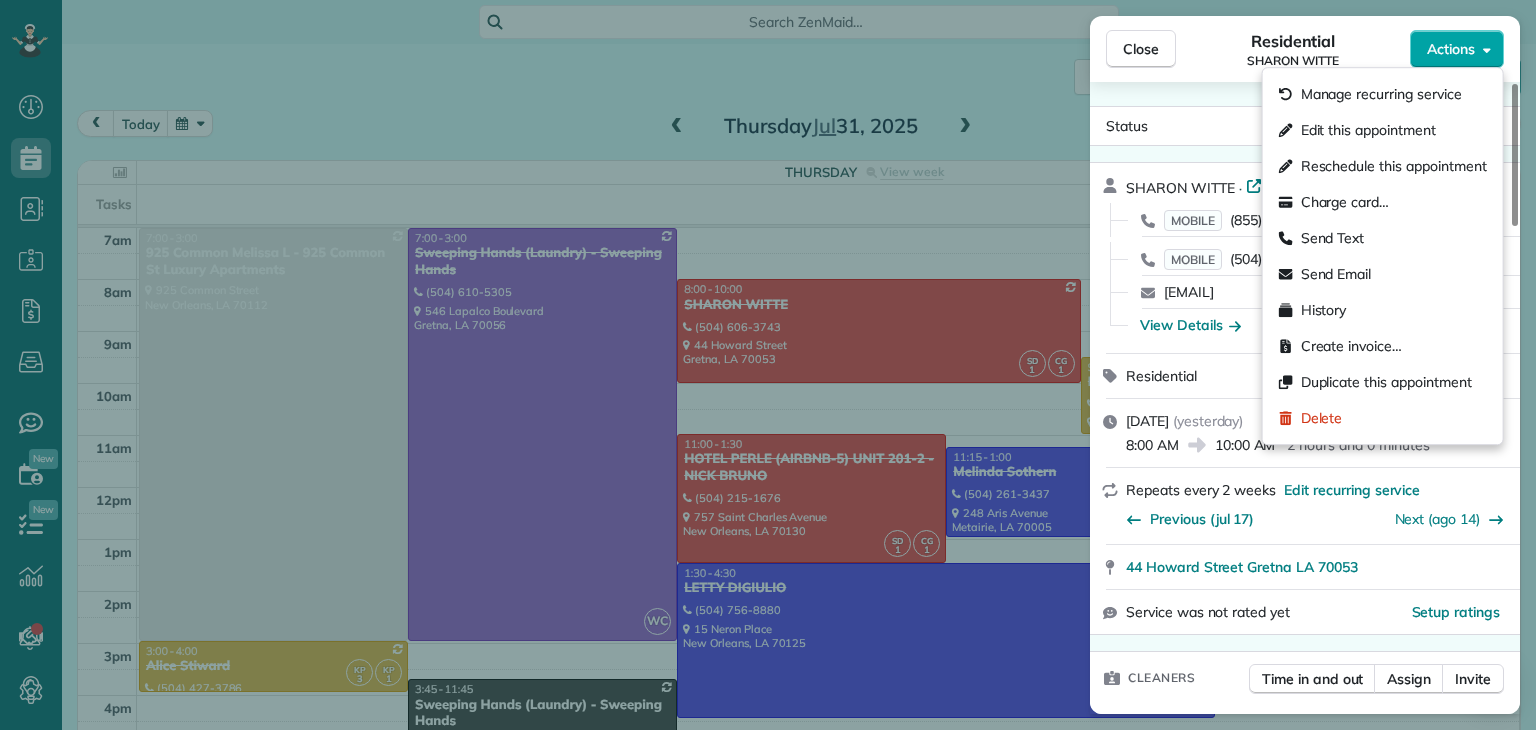 click on "Actions" at bounding box center [1451, 49] 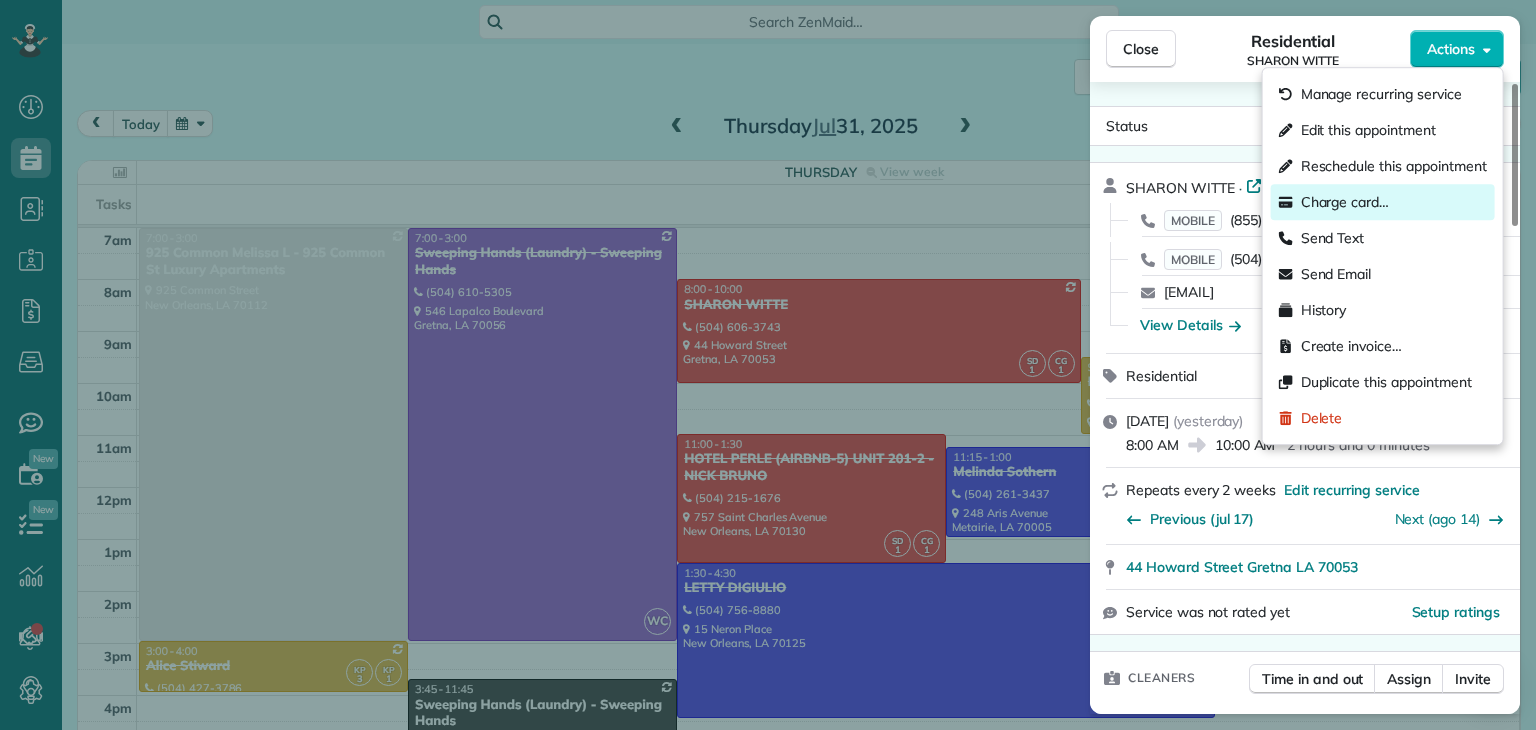click on "Charge card…" at bounding box center [1345, 202] 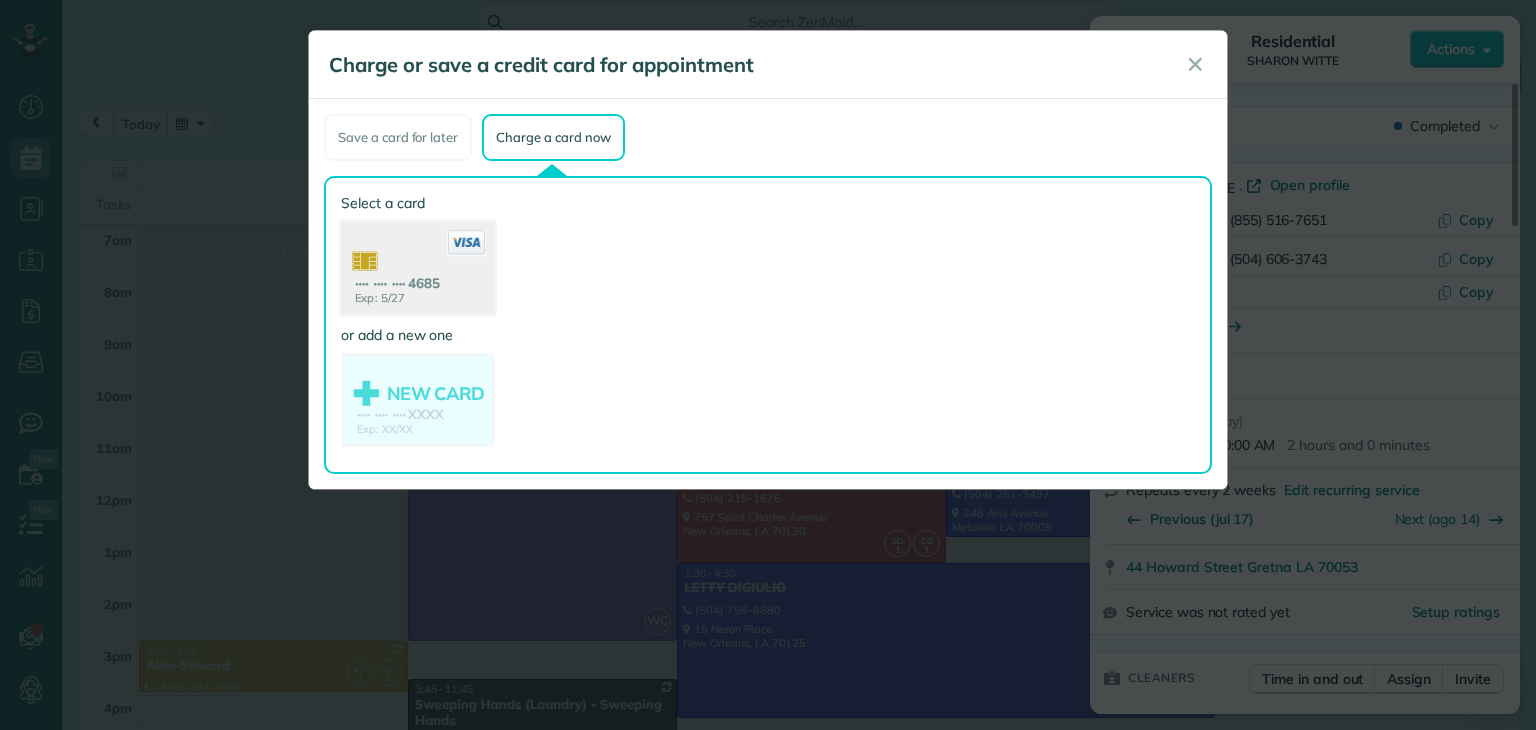 click 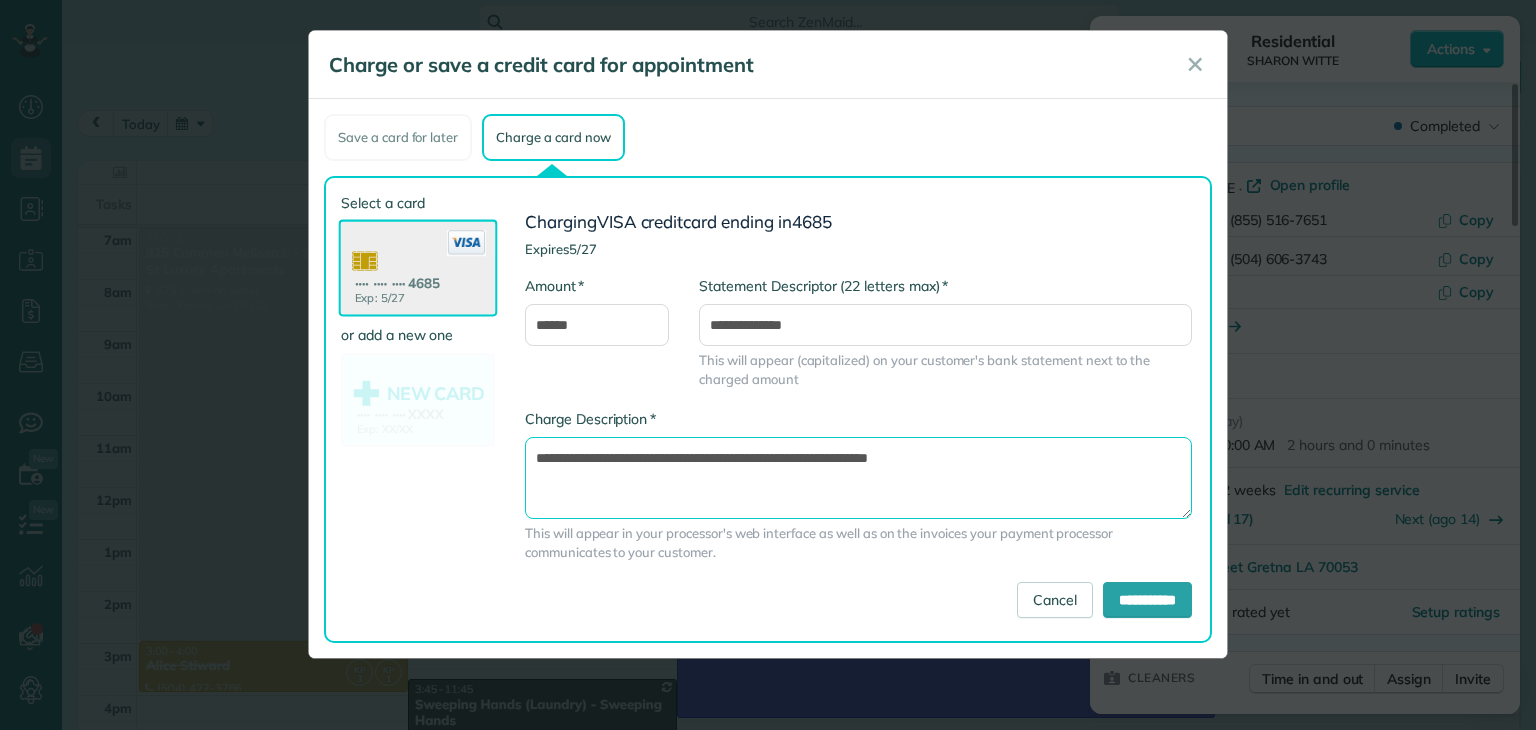 click on "**********" at bounding box center [858, 478] 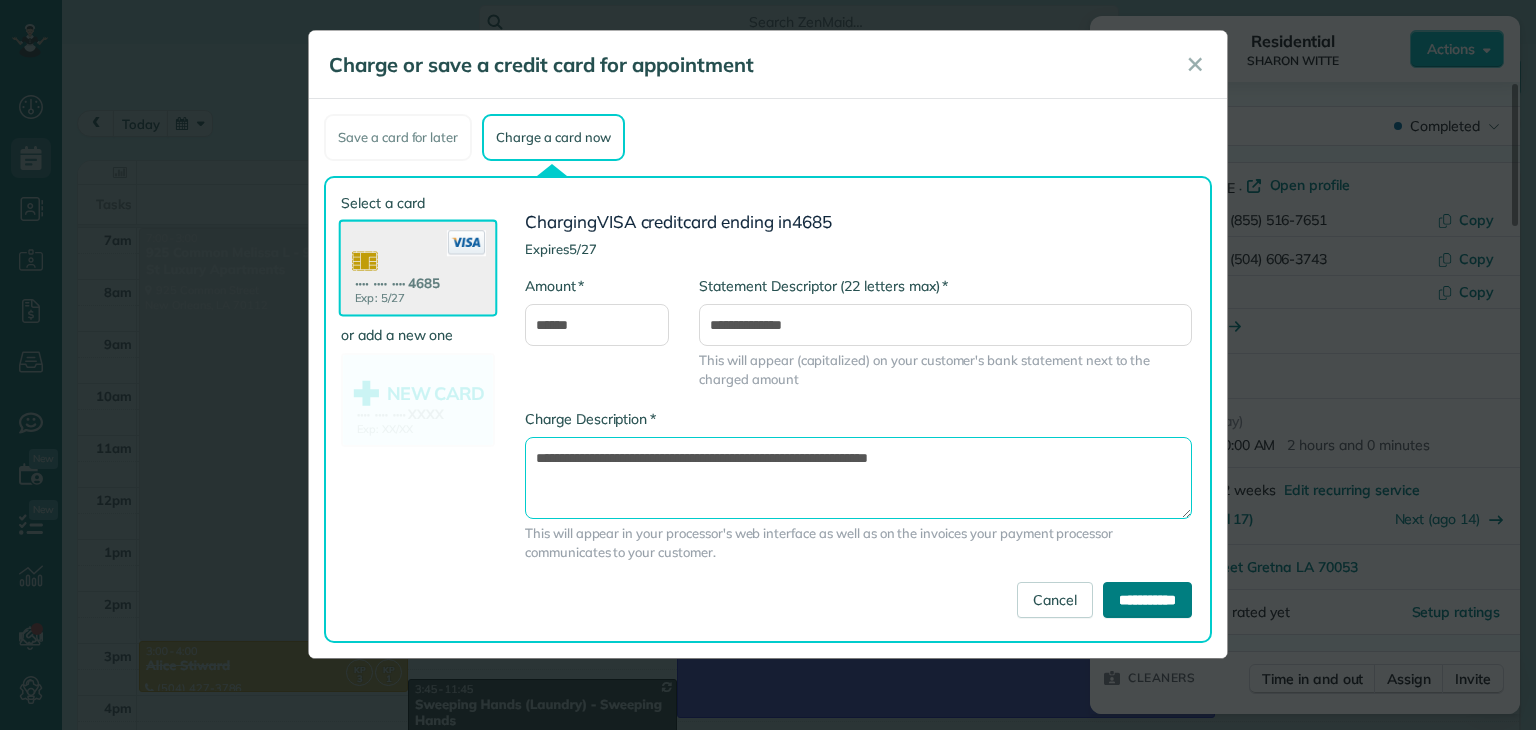 type on "**********" 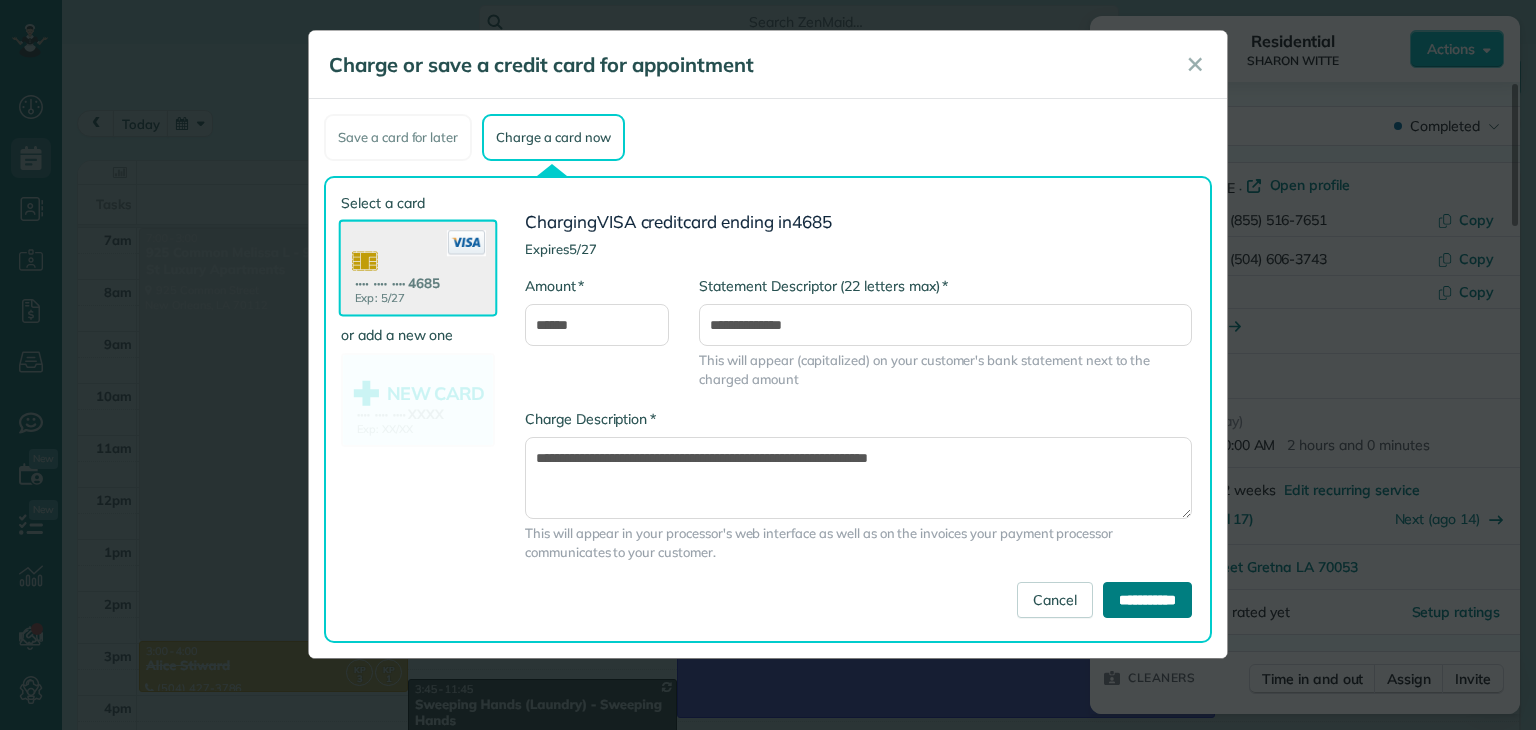 click on "**********" at bounding box center (1147, 600) 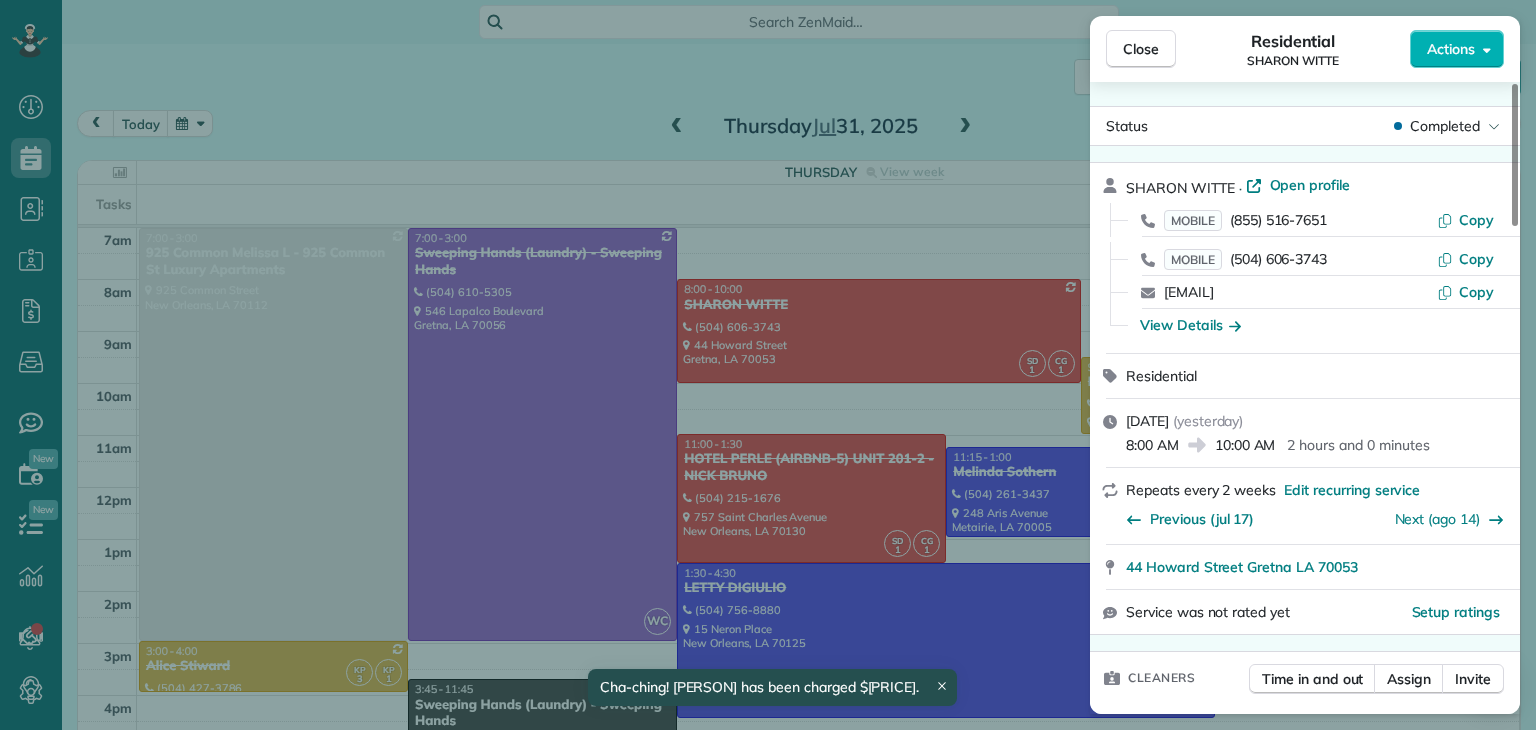 click on "Close Residential SHARON WITTE Actions Status Completed SHARON WITTE · Open profile MOBILE (855) 516-7651 Copy MOBILE (504) 606-3743 Copy switte1221@aol.com Copy View Details Residential jueves, julio 31, 2025 ( yesterday ) 8:00 AM 10:00 AM 2 hours and 0 minutes Repeats every 2 weeks Edit recurring service Previous (jul 17) Next (ago 14) 44 Howard Street Gretna LA 70053 Service was not rated yet Setup ratings Cleaners Time in and out Assign Invite Team RED Cleaners SONIA YANINA   DOMINGUEZ 8:05 AM 10:00 AM CLAUDIA   GUTIERREZ 8:04 AM 10:00 AM Checklist Try Now Keep this appointment up to your standards. Stay on top of every detail, keep your cleaners organised, and your client happy. Assign a checklist Watch a 5 min demo Billing Billing actions Service Service Price (1x $130.00) $130.00 Add an item Overcharge $0.00 Discount $0.00 Coupon discount - Primary tax - Secondary tax - Total appointment price $130.00 Tips collected $0.00 Paid by card Total including tip $130.00 Get paid online in no-time! Work items" at bounding box center [768, 365] 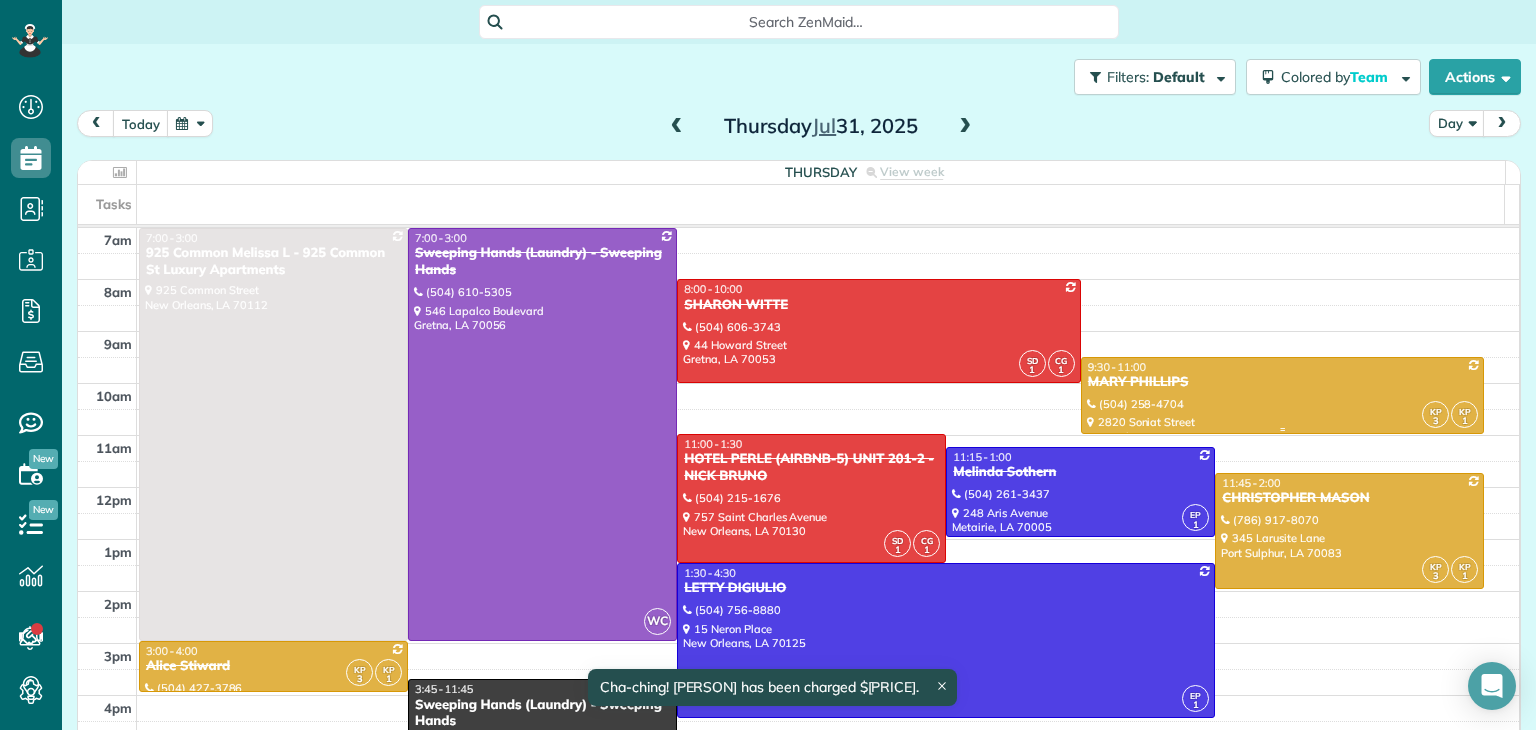 click on "MARY PHILLIPS" at bounding box center [1283, 382] 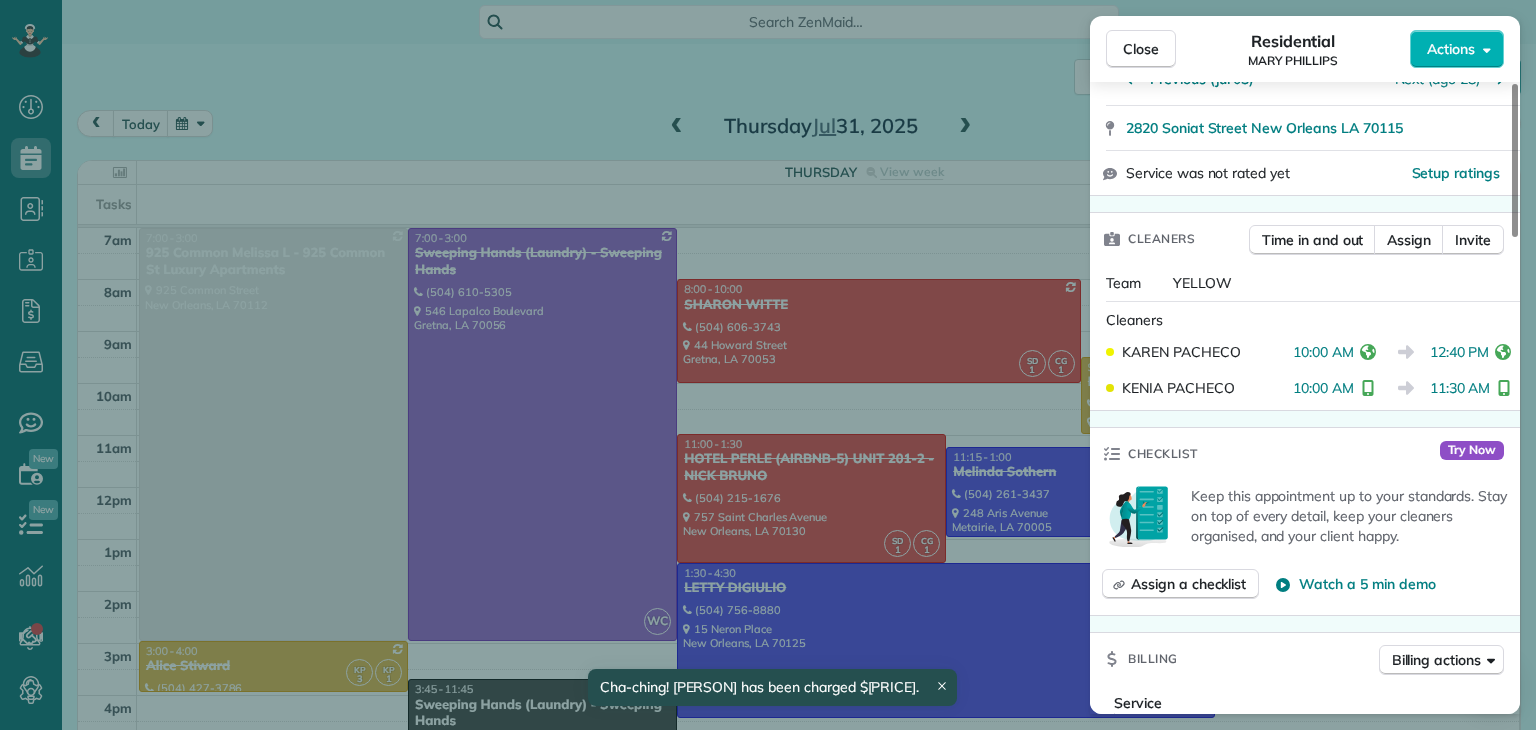 scroll, scrollTop: 800, scrollLeft: 0, axis: vertical 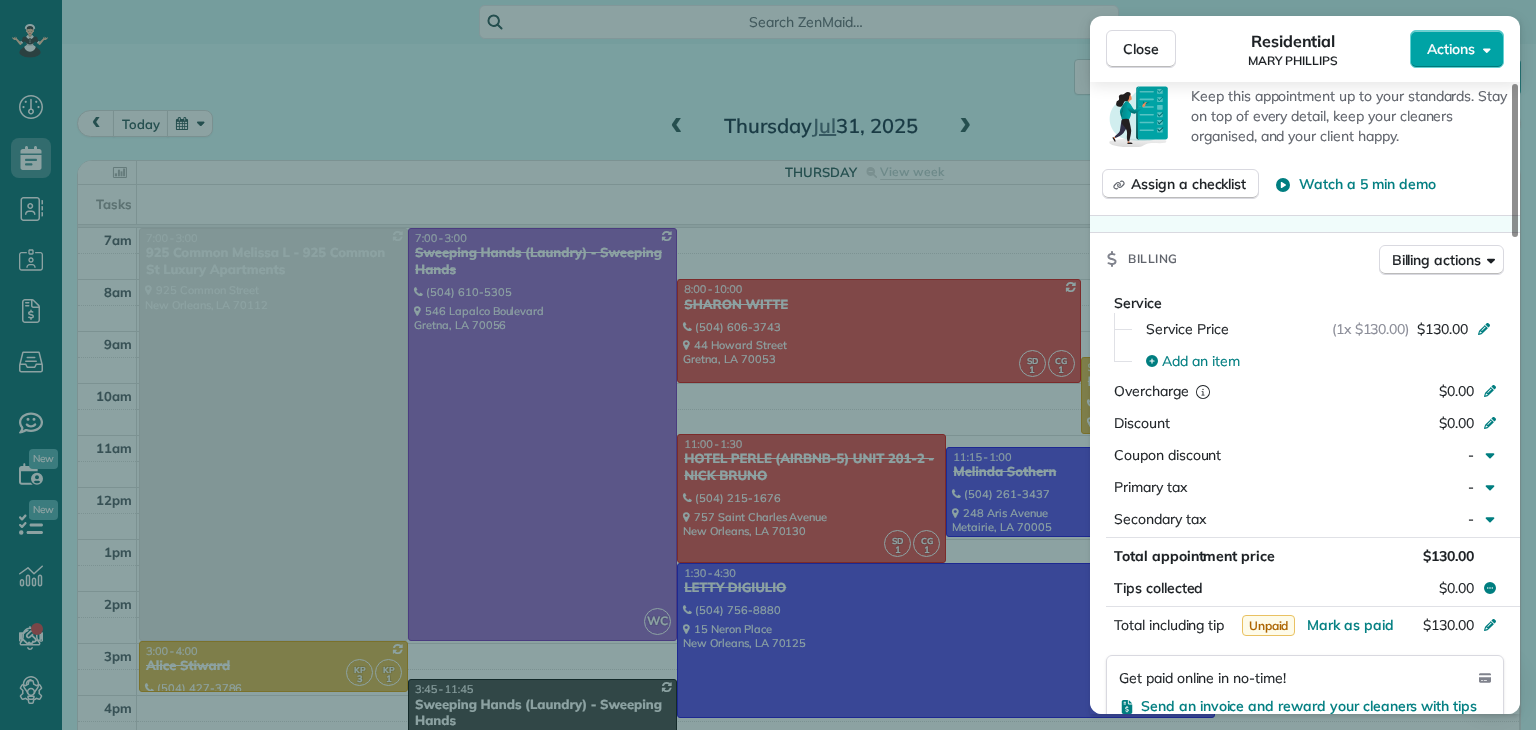 click on "Actions" at bounding box center (1457, 49) 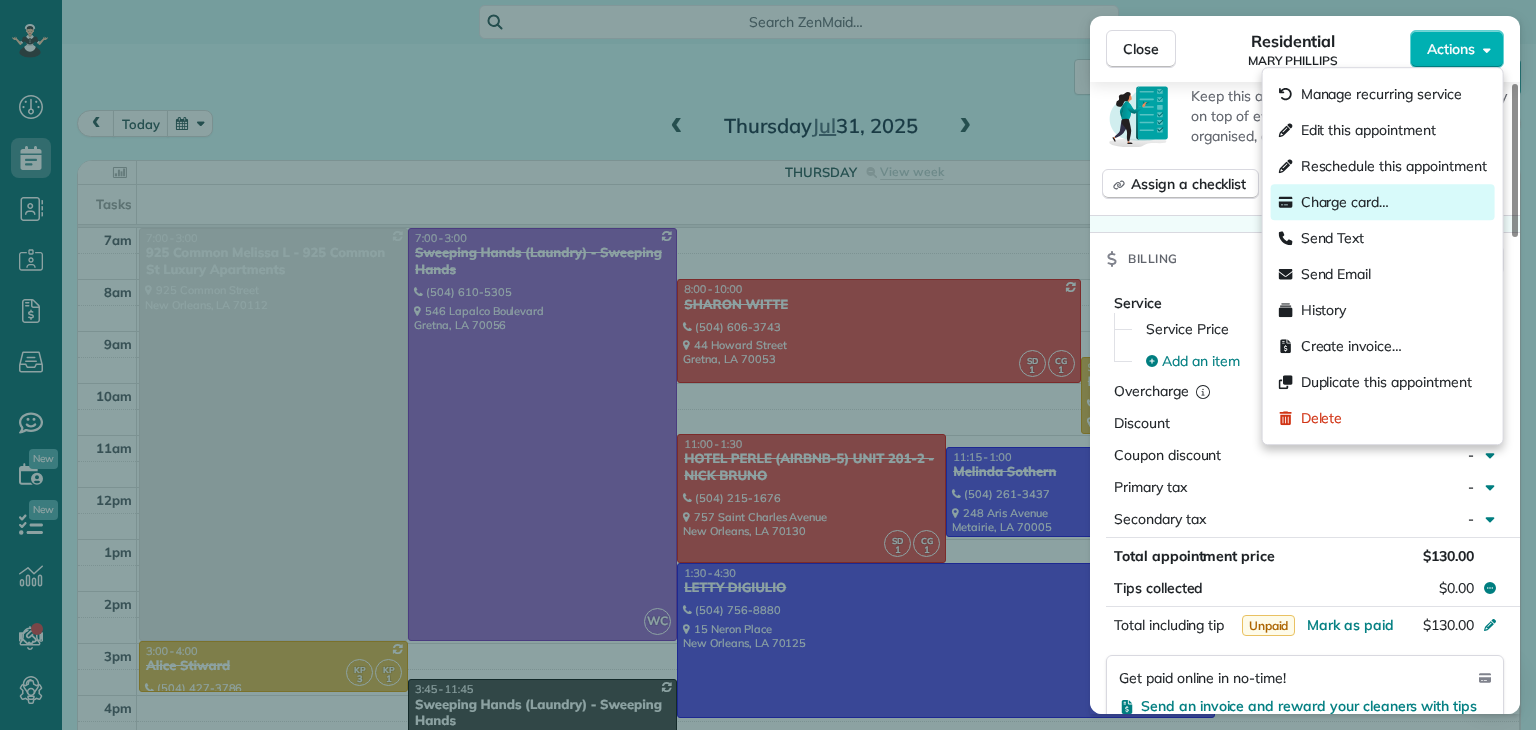 click on "Charge card…" at bounding box center [1345, 202] 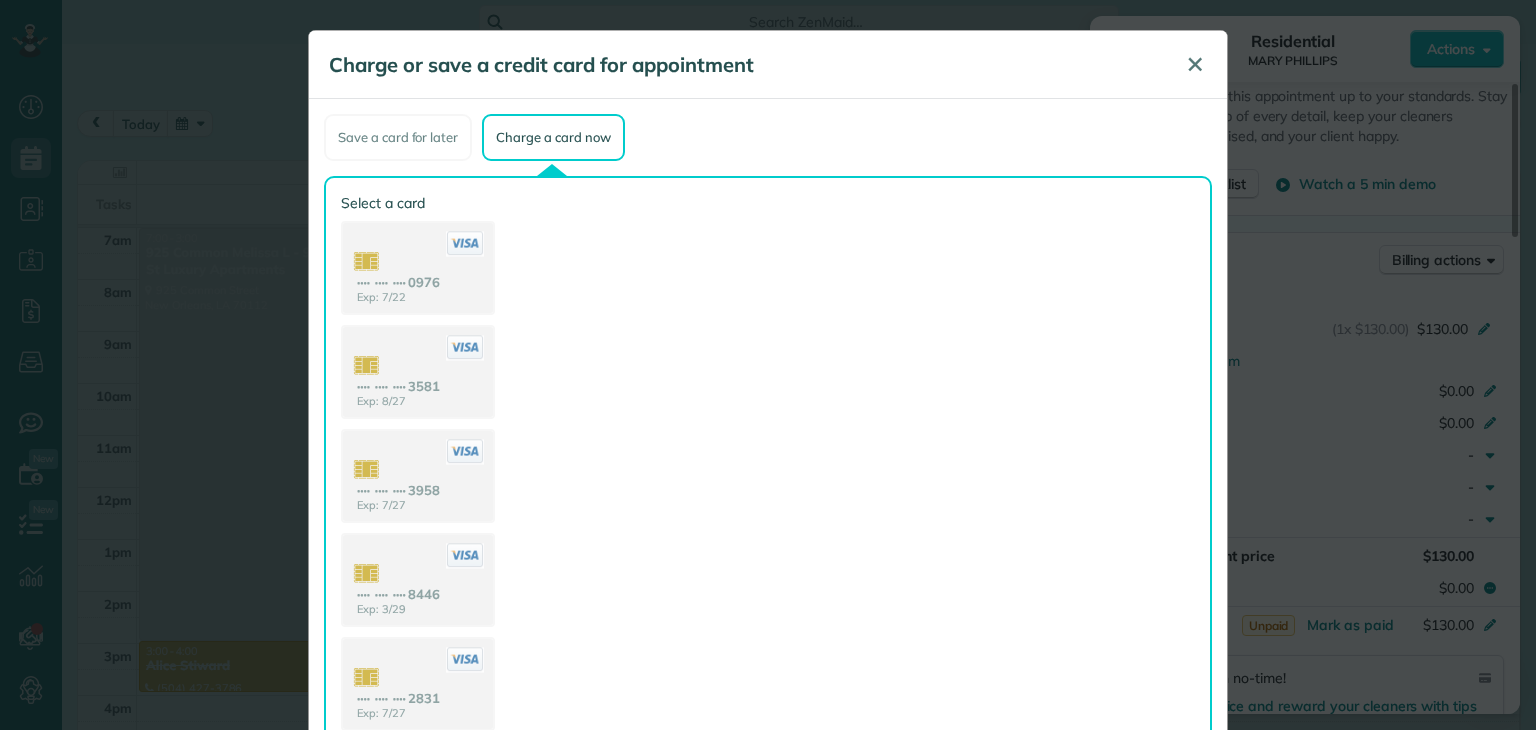 click on "✕" at bounding box center [1195, 64] 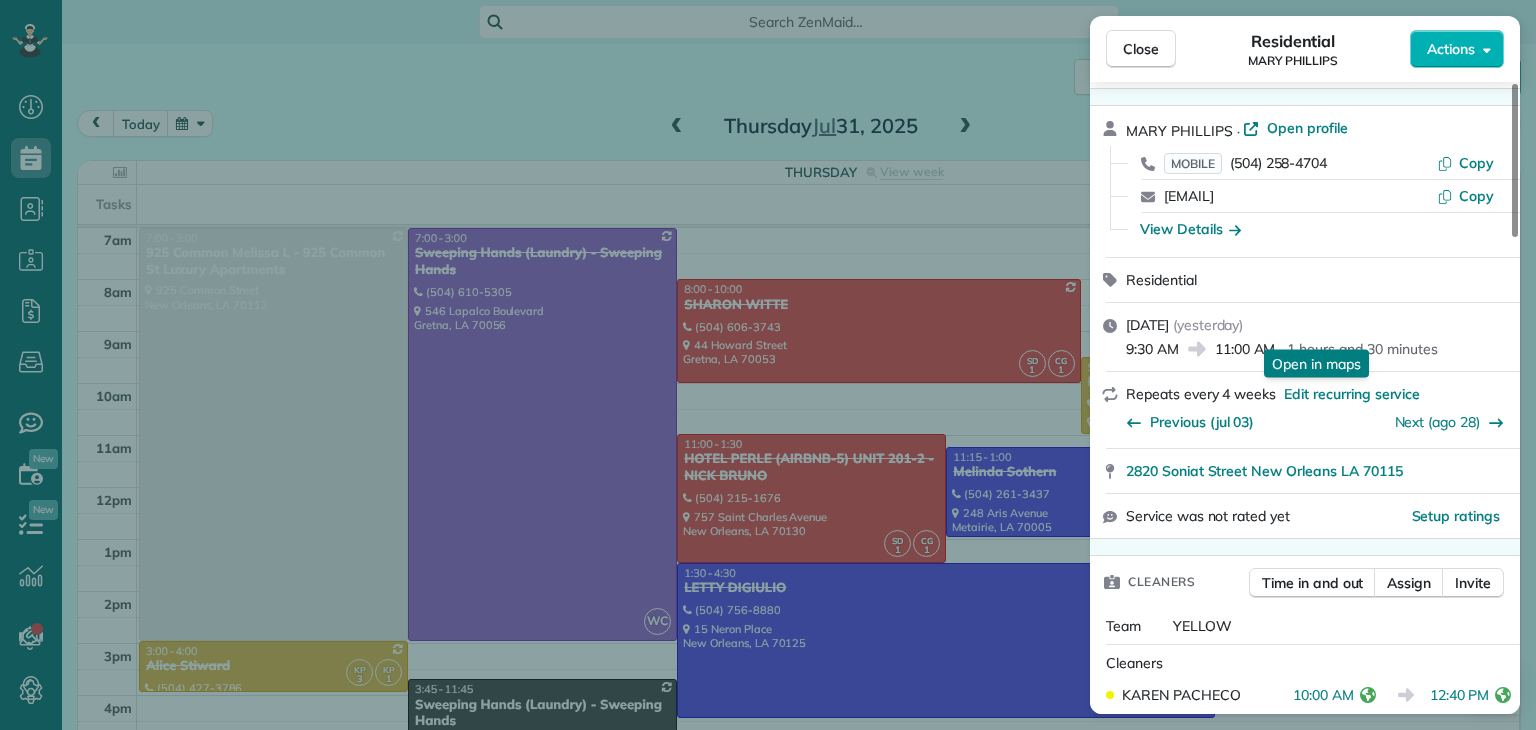 scroll, scrollTop: 0, scrollLeft: 0, axis: both 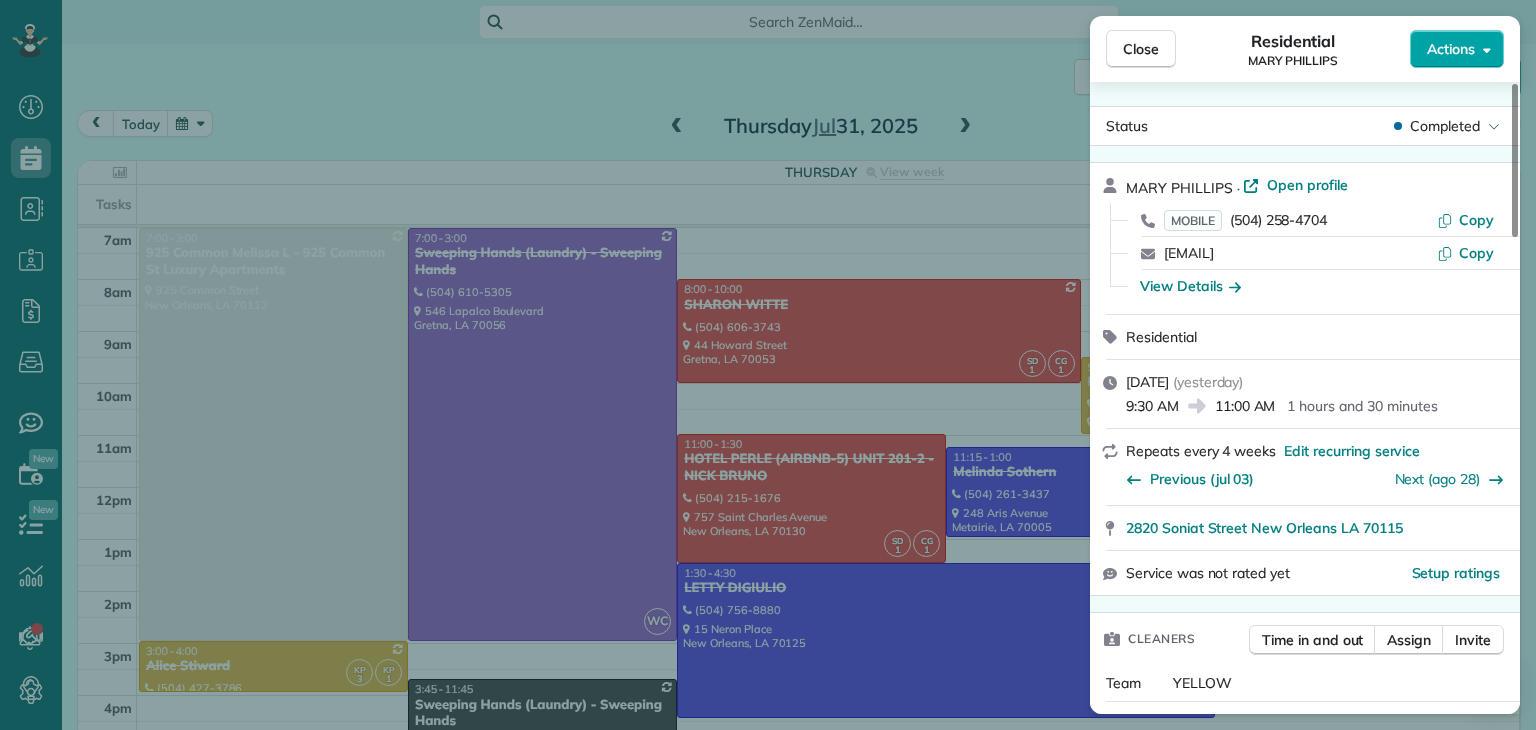 click on "Actions" at bounding box center [1451, 49] 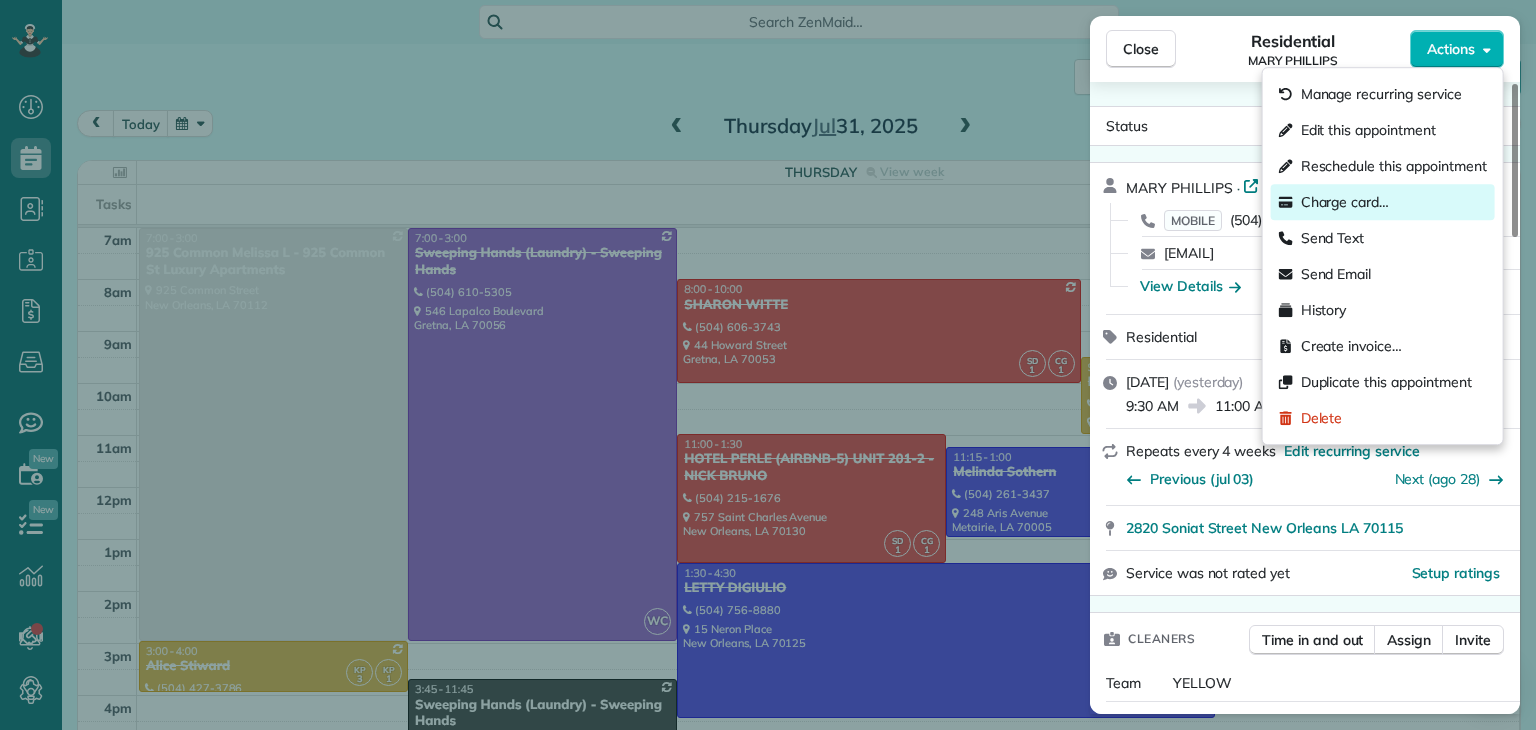 click on "Charge card…" at bounding box center [1345, 202] 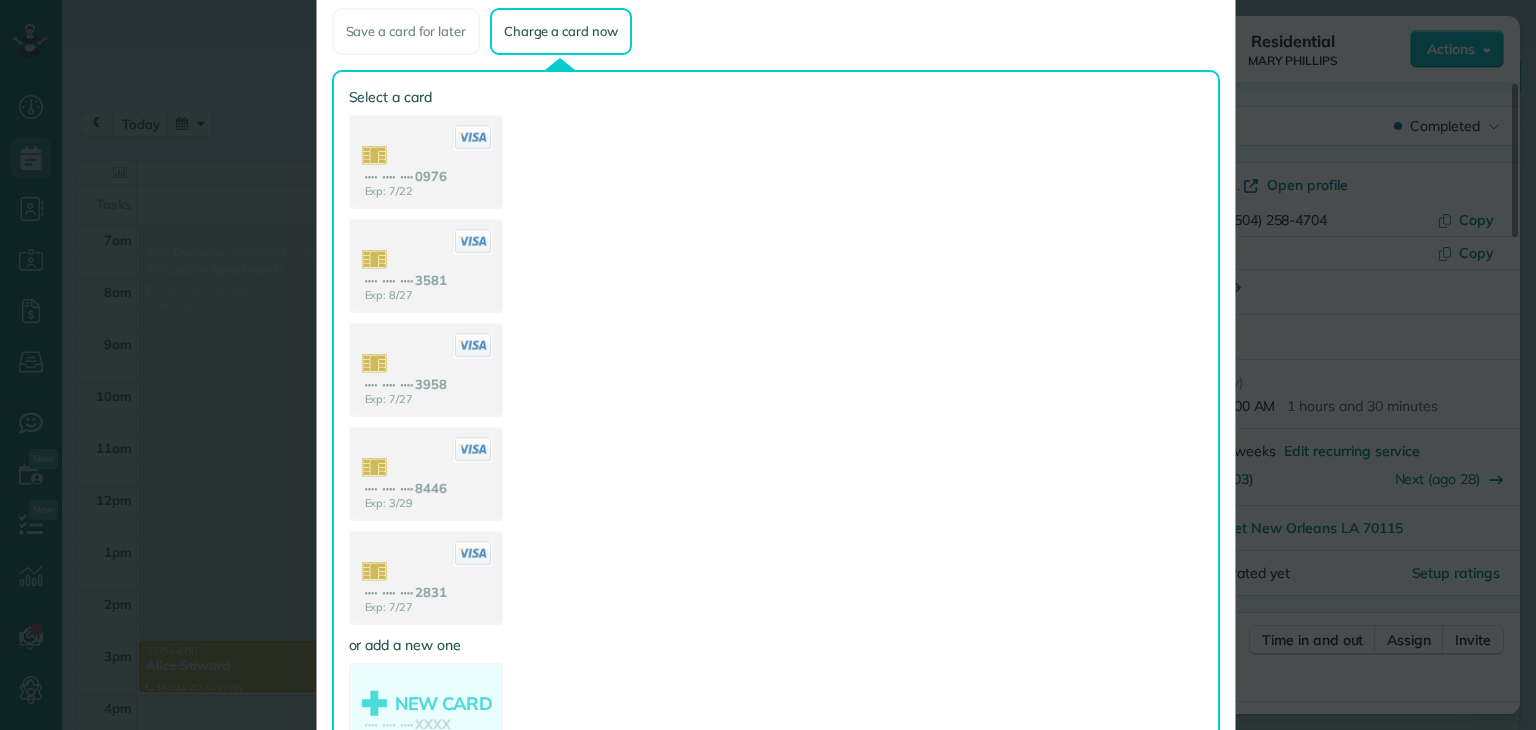 scroll, scrollTop: 204, scrollLeft: 0, axis: vertical 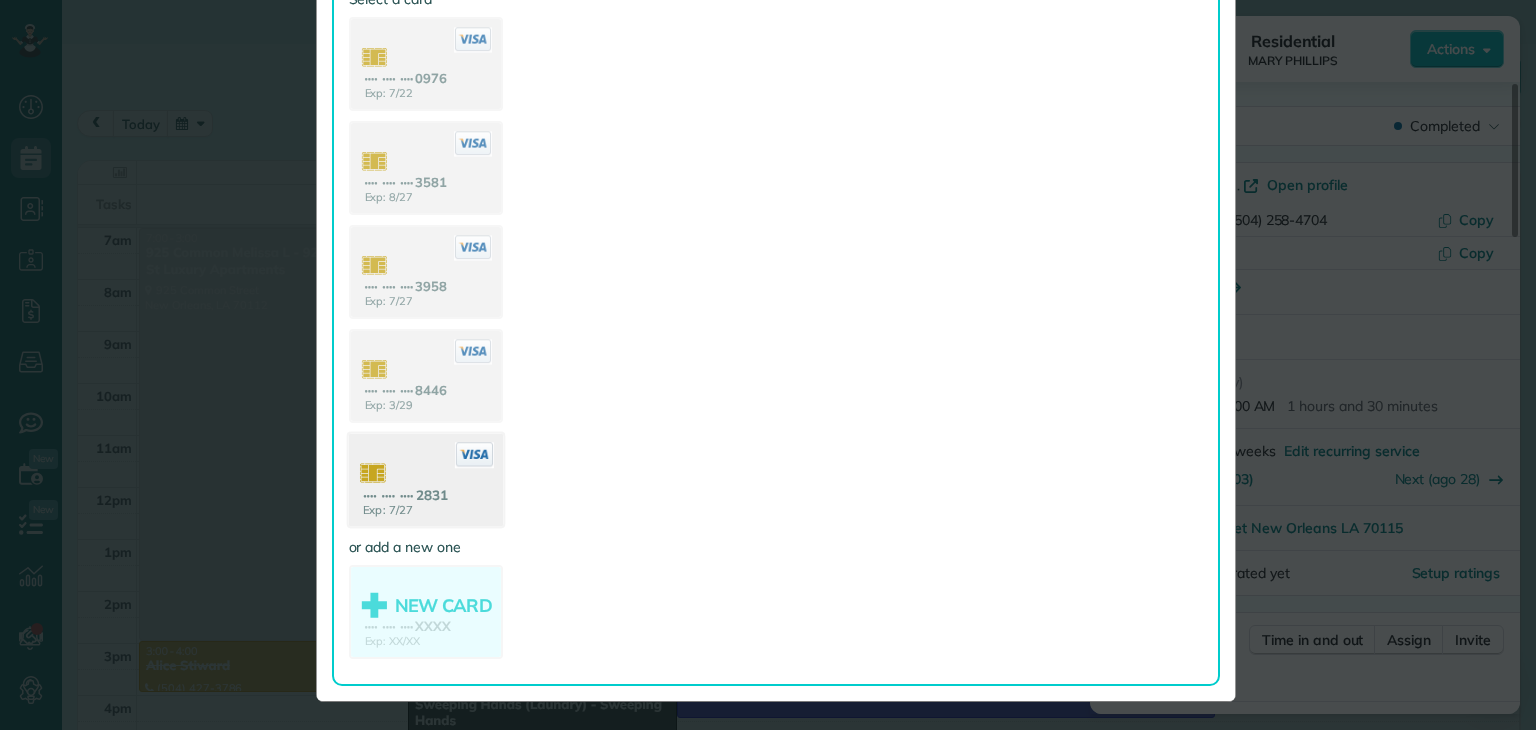 click 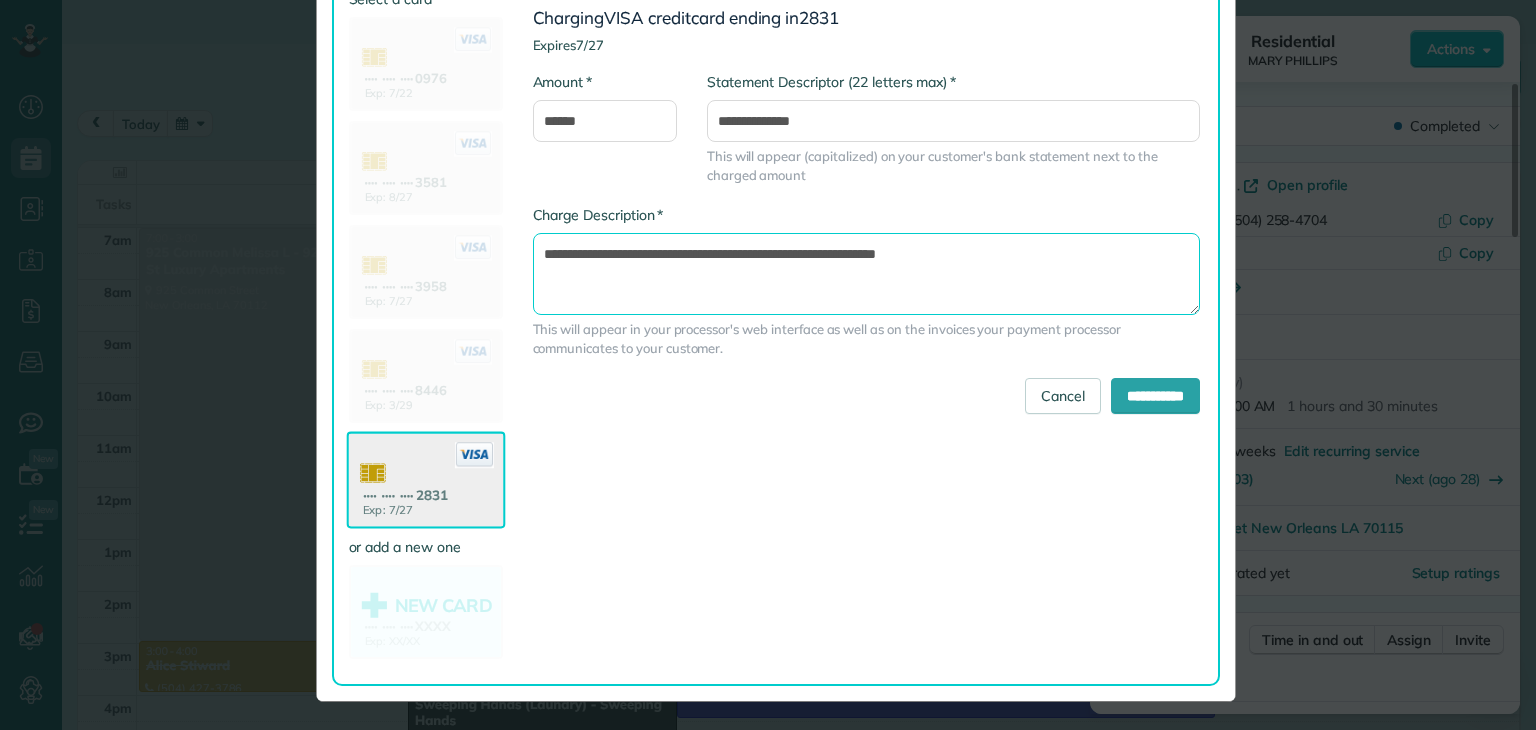 drag, startPoint x: 783, startPoint y: 250, endPoint x: 816, endPoint y: 247, distance: 33.13608 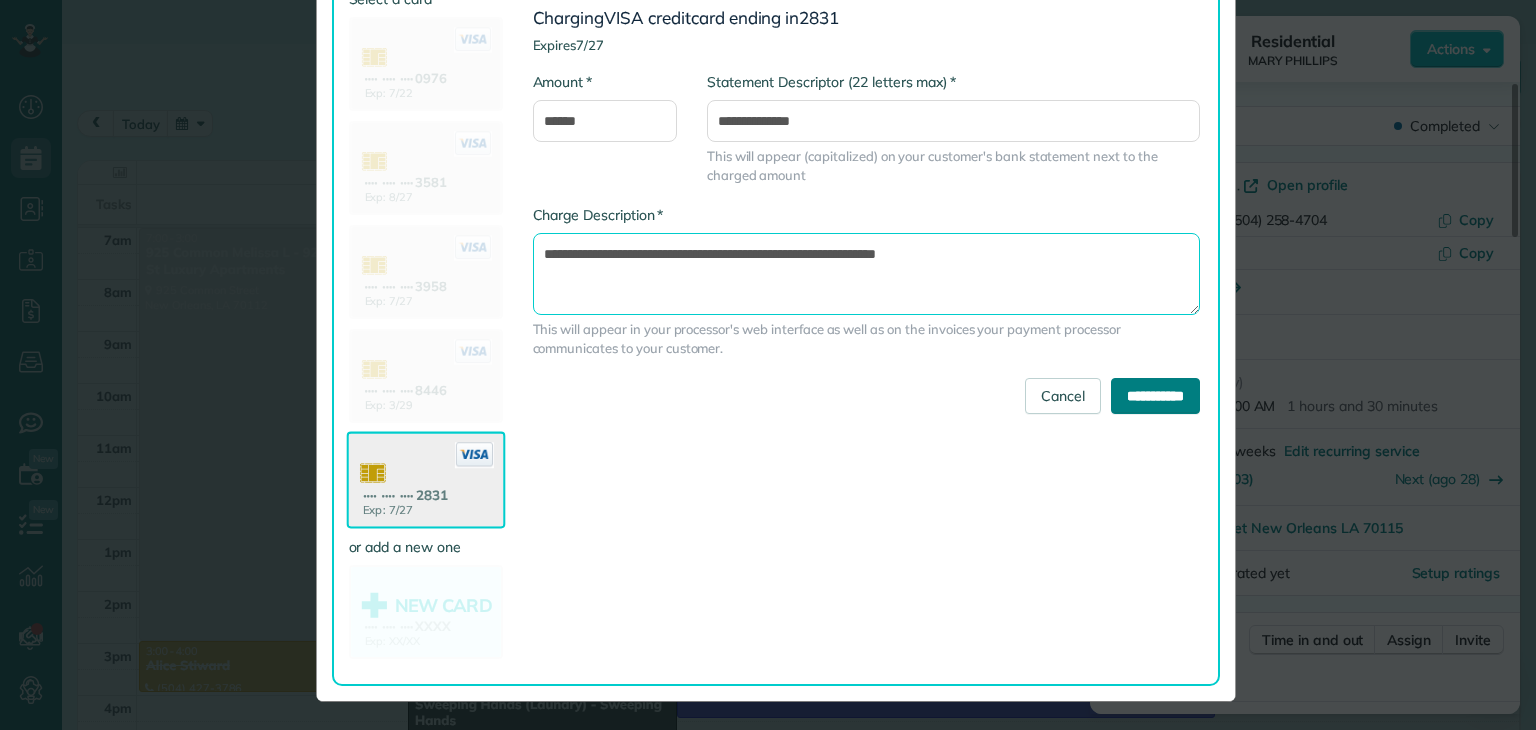 type on "**********" 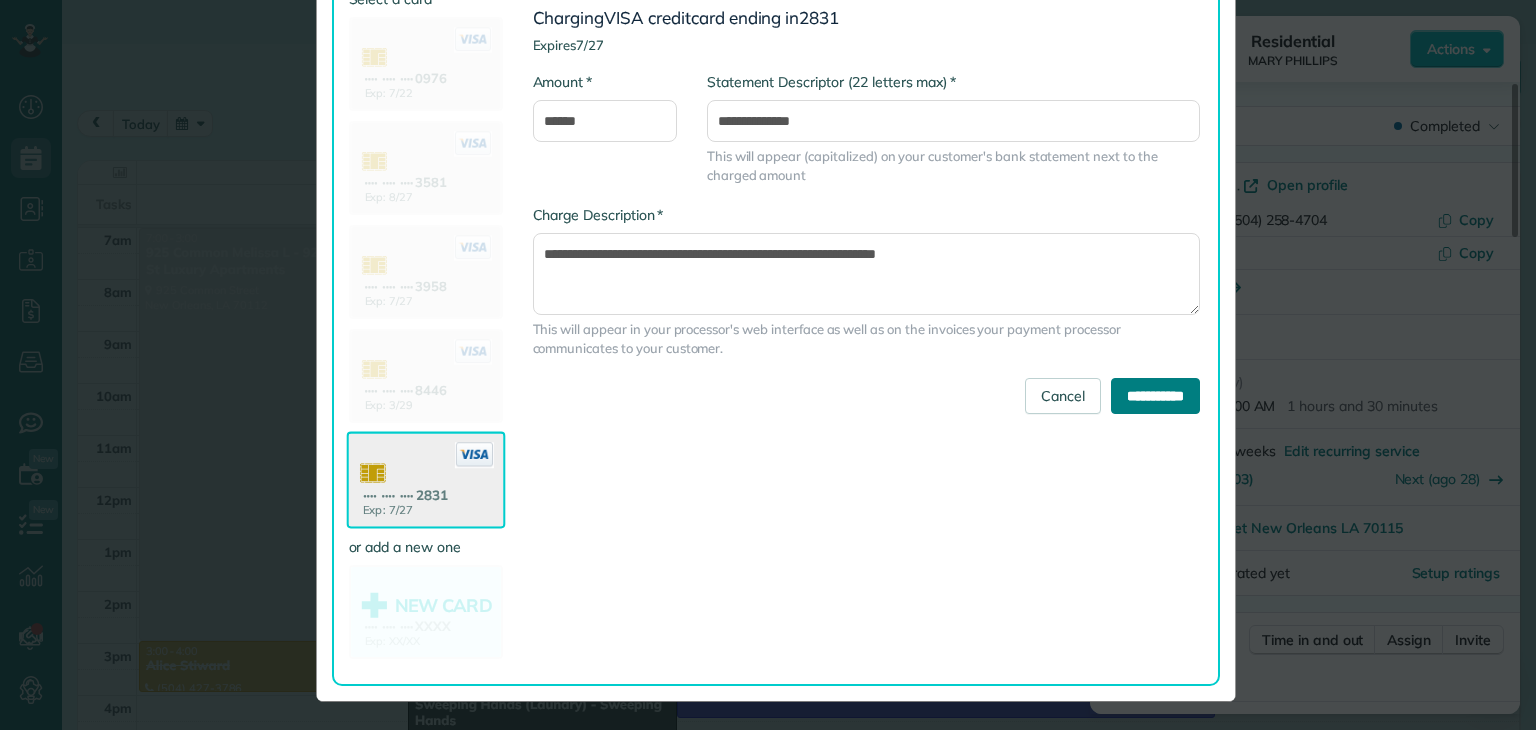 click on "**********" at bounding box center [1155, 396] 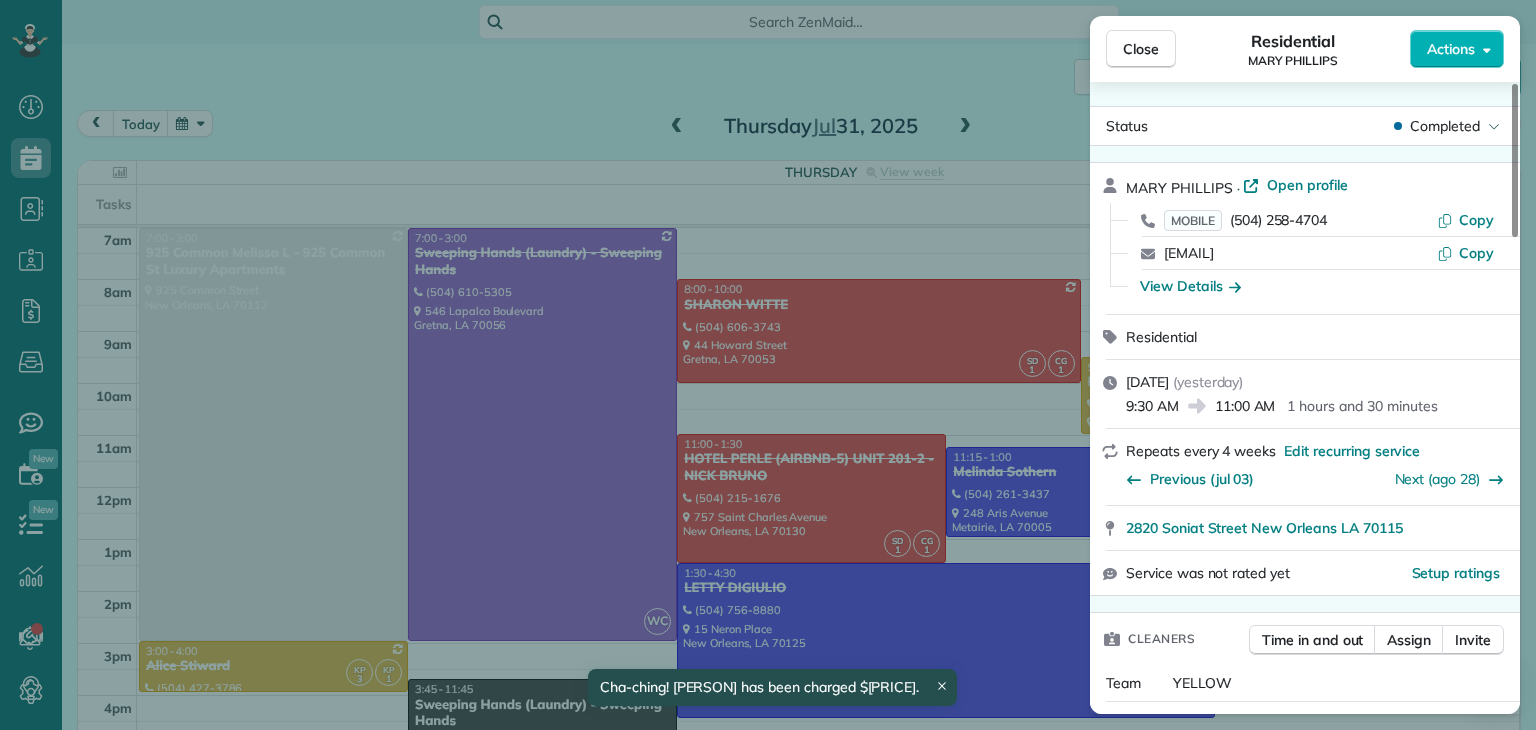 click on "Close Residential MARY PHILLIPS Actions Status Completed MARY PHILLIPS · Open profile MOBILE (504) 258-4704 Copy mfkphillips@gmail.com Copy View Details Residential jueves, julio 31, 2025 ( yesterday ) 9:30 AM 11:00 AM 1 hours and 30 minutes Repeats every 4 weeks Edit recurring service Previous (jul 03) Next (ago 28) 2820 Soniat Street New Orleans LA 70115 Service was not rated yet Setup ratings Cleaners Time in and out Assign Invite Team YELLOW Cleaners KAREN   PACHECO 10:00 AM 12:40 PM KENIA   PACHECO 10:00 AM 11:30 AM Checklist Try Now Keep this appointment up to your standards. Stay on top of every detail, keep your cleaners organised, and your client happy. Assign a checklist Watch a 5 min demo Billing Billing actions Service Service Price (1x $130.00) $130.00 Add an item Overcharge $0.00 Discount $0.00 Coupon discount - Primary tax - Secondary tax - Total appointment price $130.00 Tips collected $0.00 Paid by card Total including tip $130.00 Get paid online in no-time! Charge customer credit card Notes" at bounding box center [768, 365] 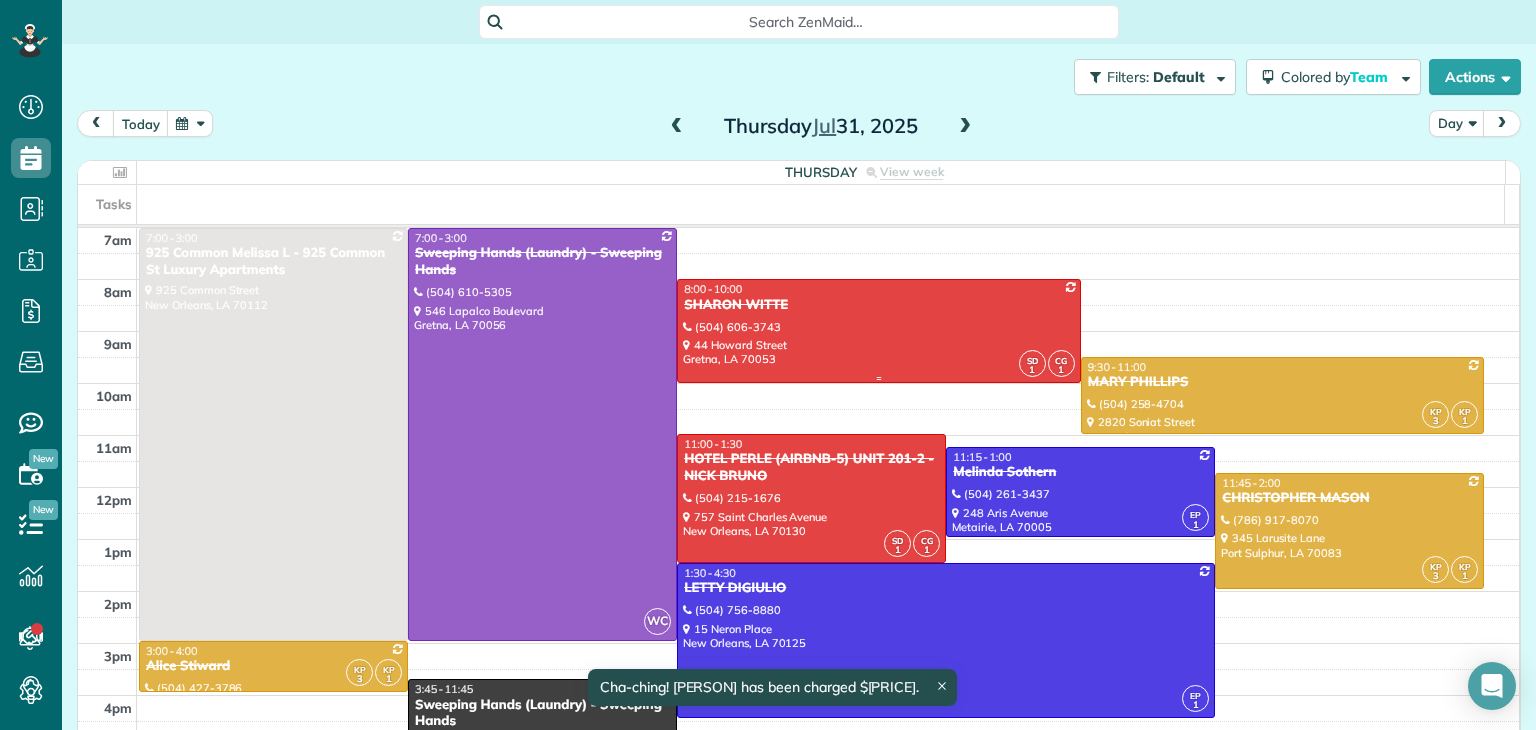 scroll, scrollTop: 100, scrollLeft: 0, axis: vertical 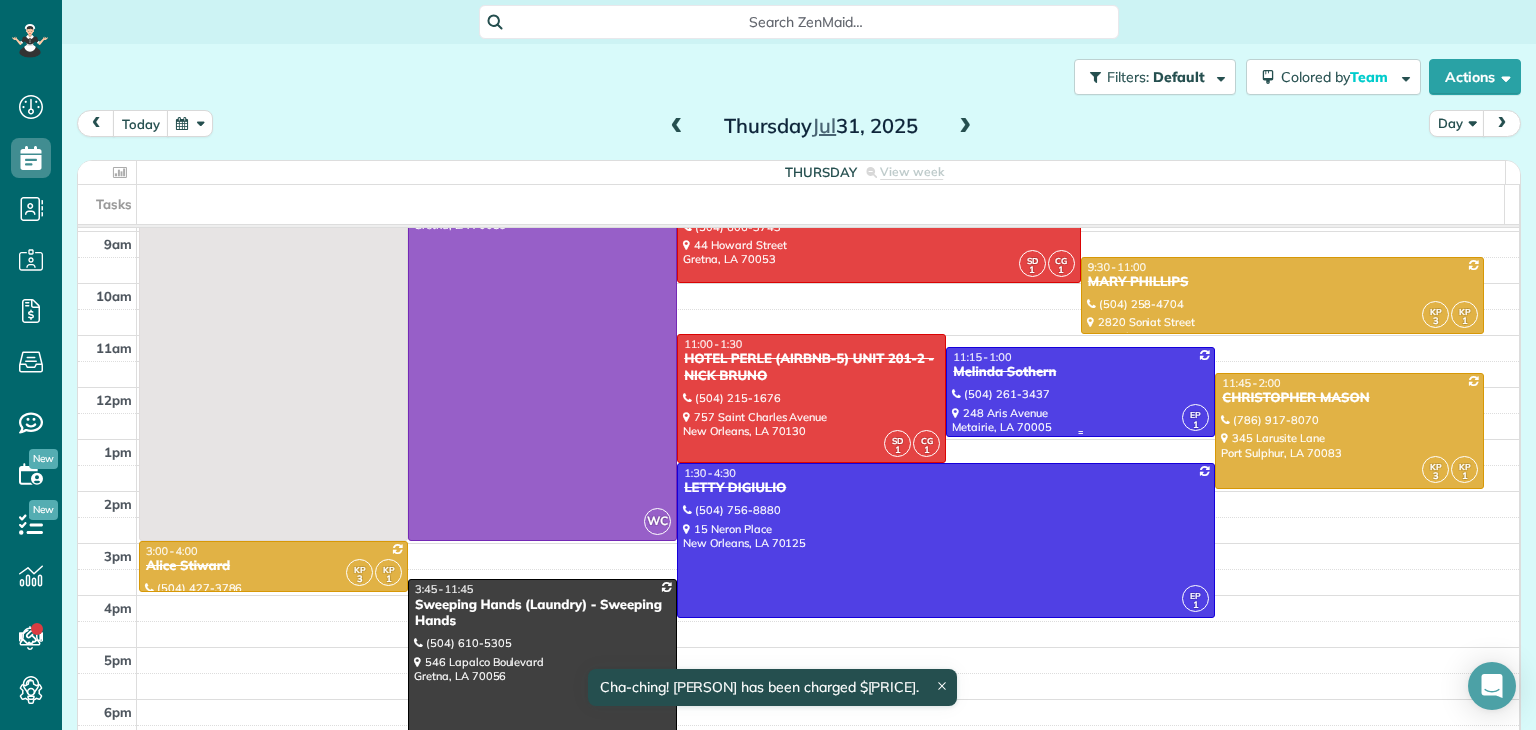 click at bounding box center (1080, 392) 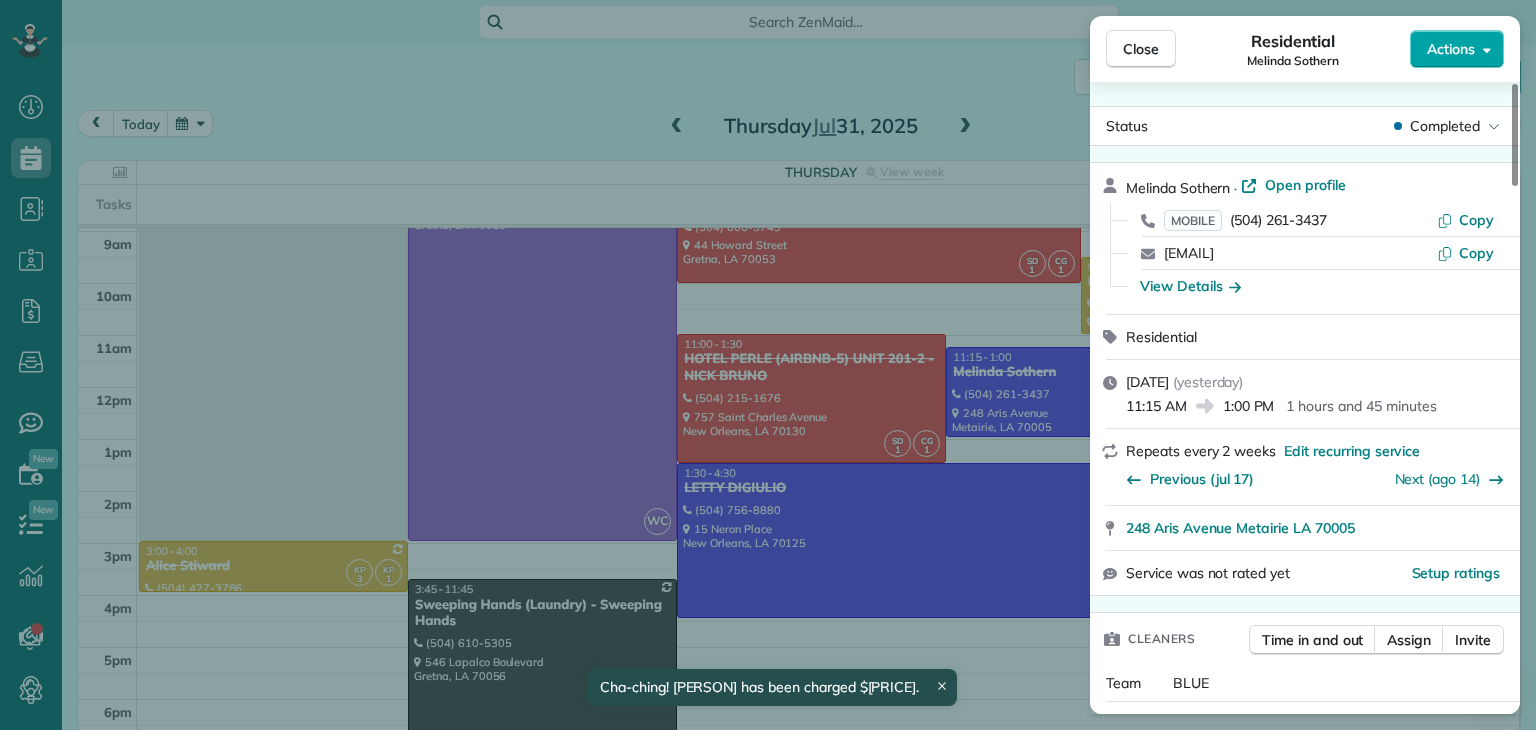 click on "Actions" at bounding box center (1451, 49) 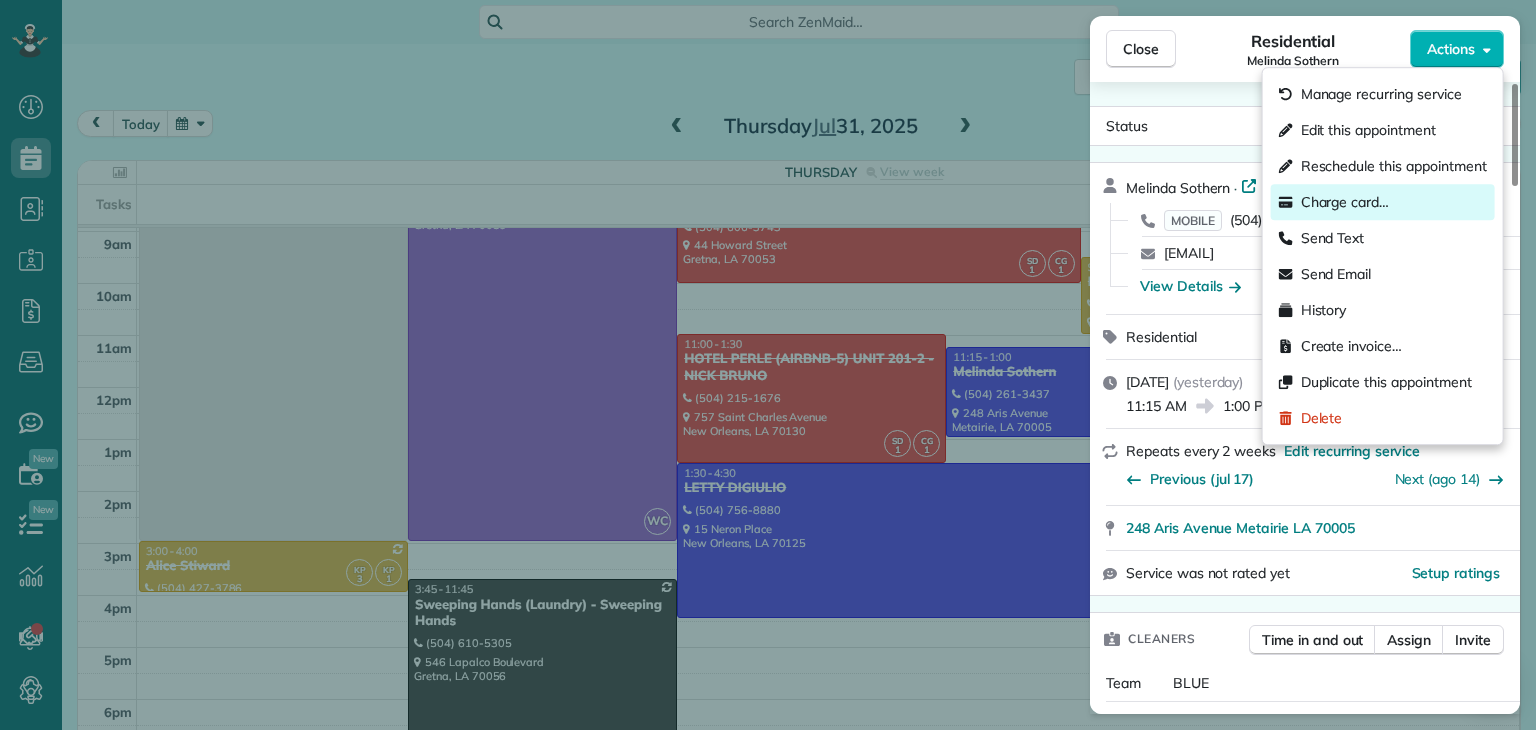 click on "Charge card…" at bounding box center [1345, 202] 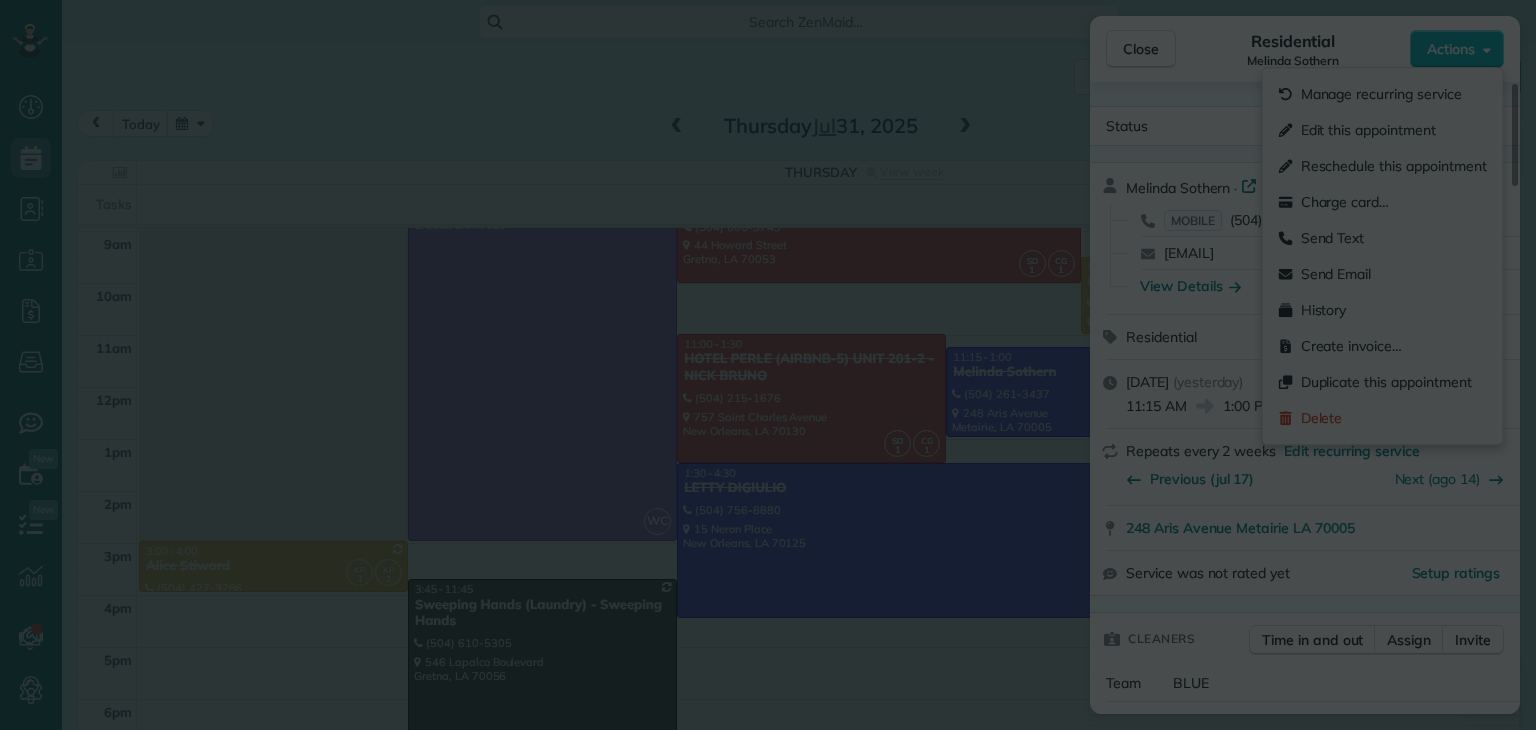 scroll, scrollTop: 0, scrollLeft: 0, axis: both 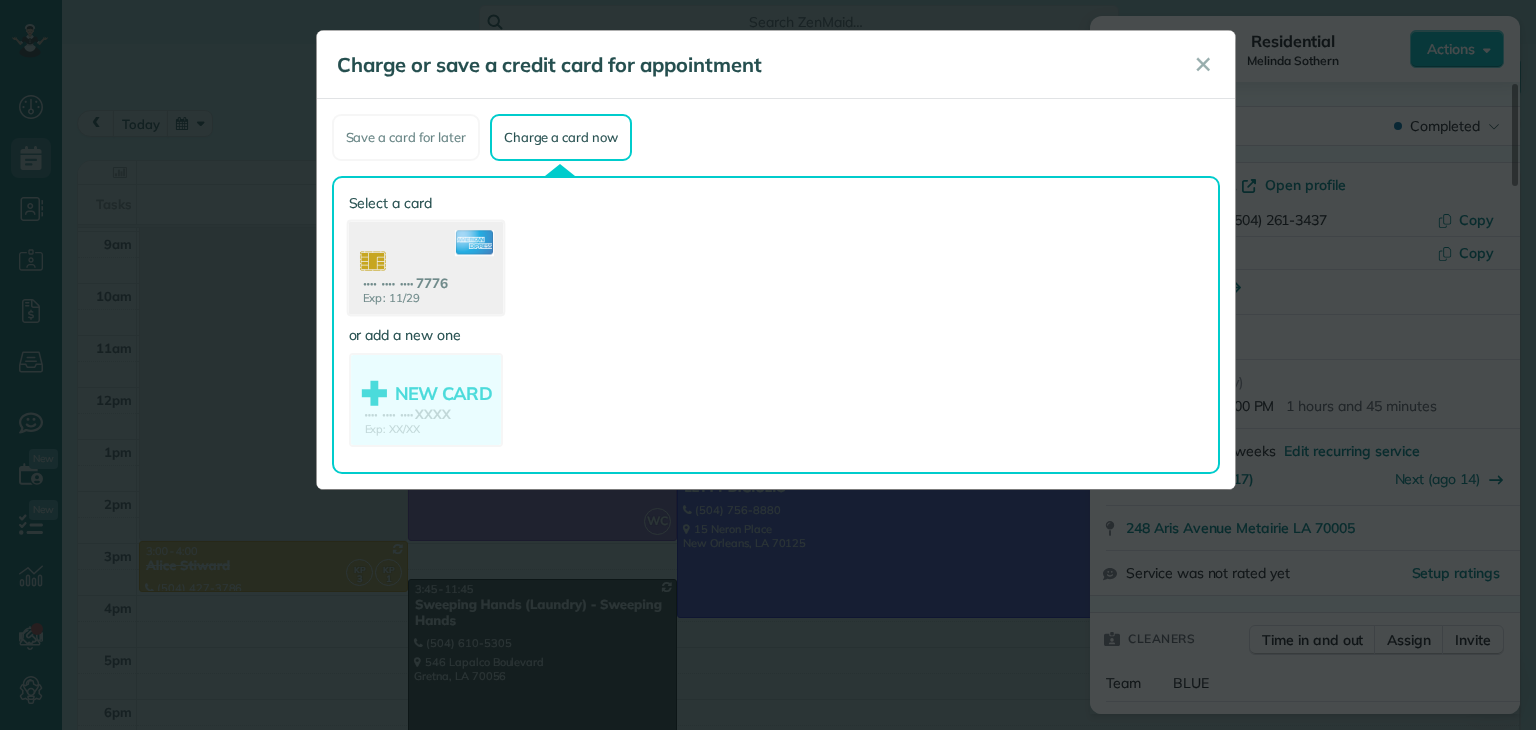 click 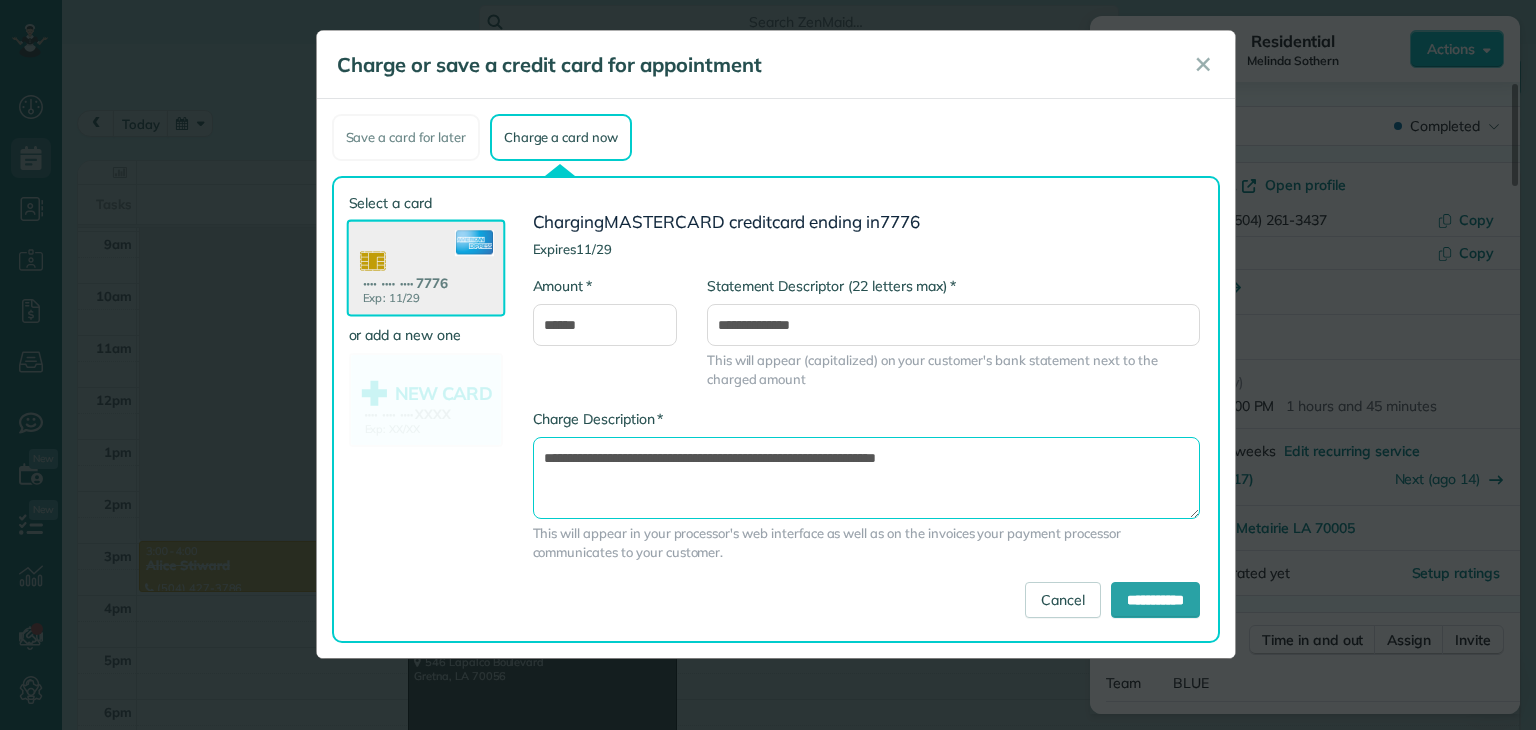 drag, startPoint x: 788, startPoint y: 456, endPoint x: 824, endPoint y: 456, distance: 36 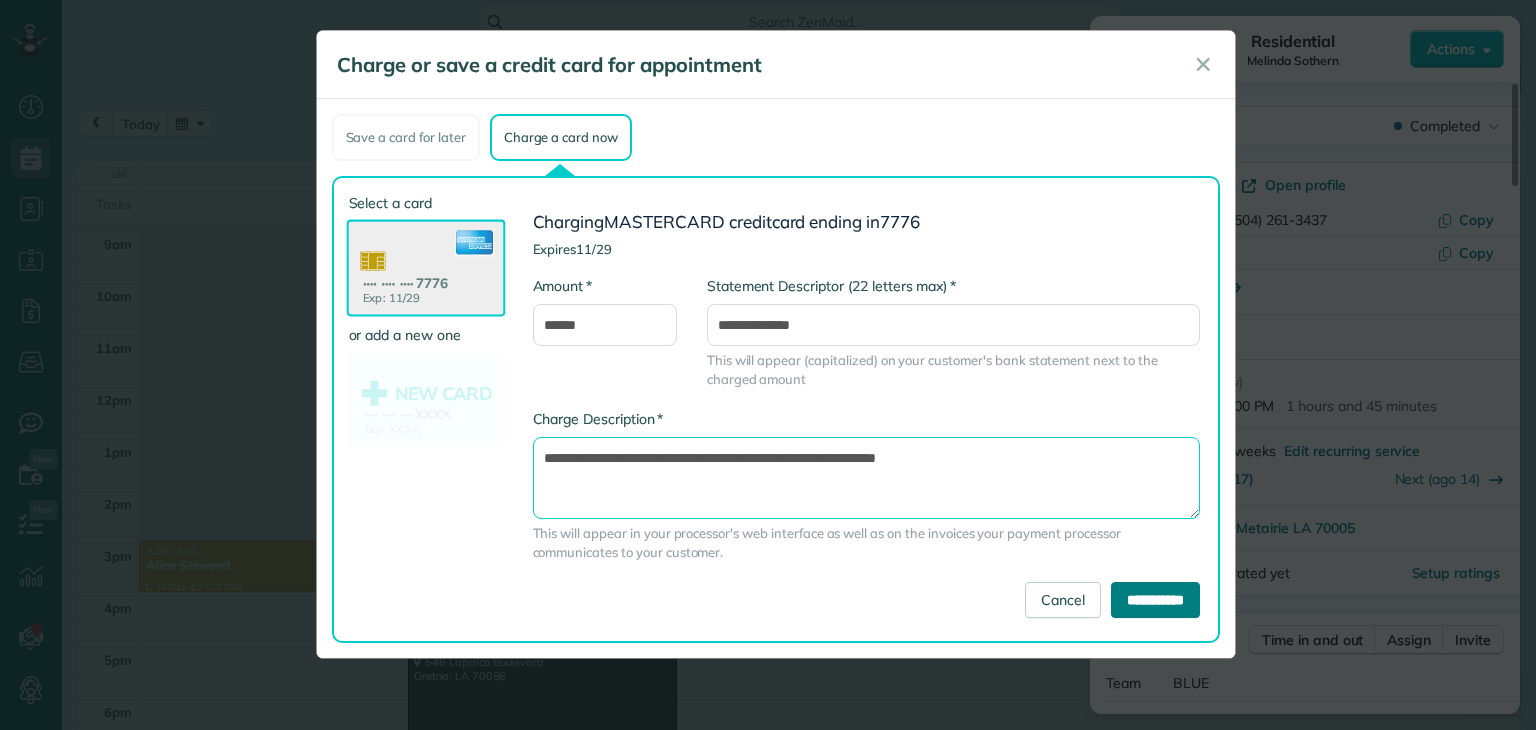 type on "**********" 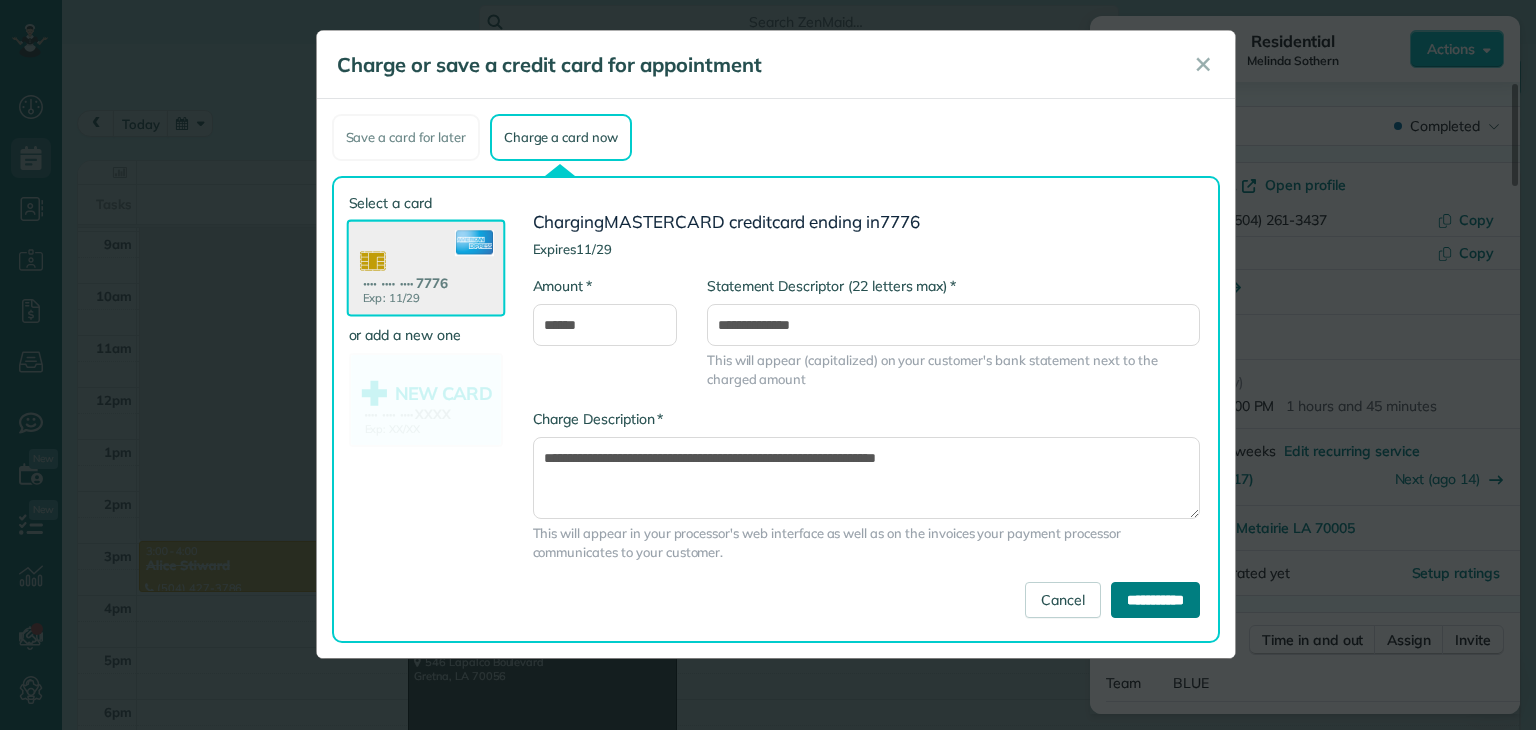 click on "**********" at bounding box center (1155, 600) 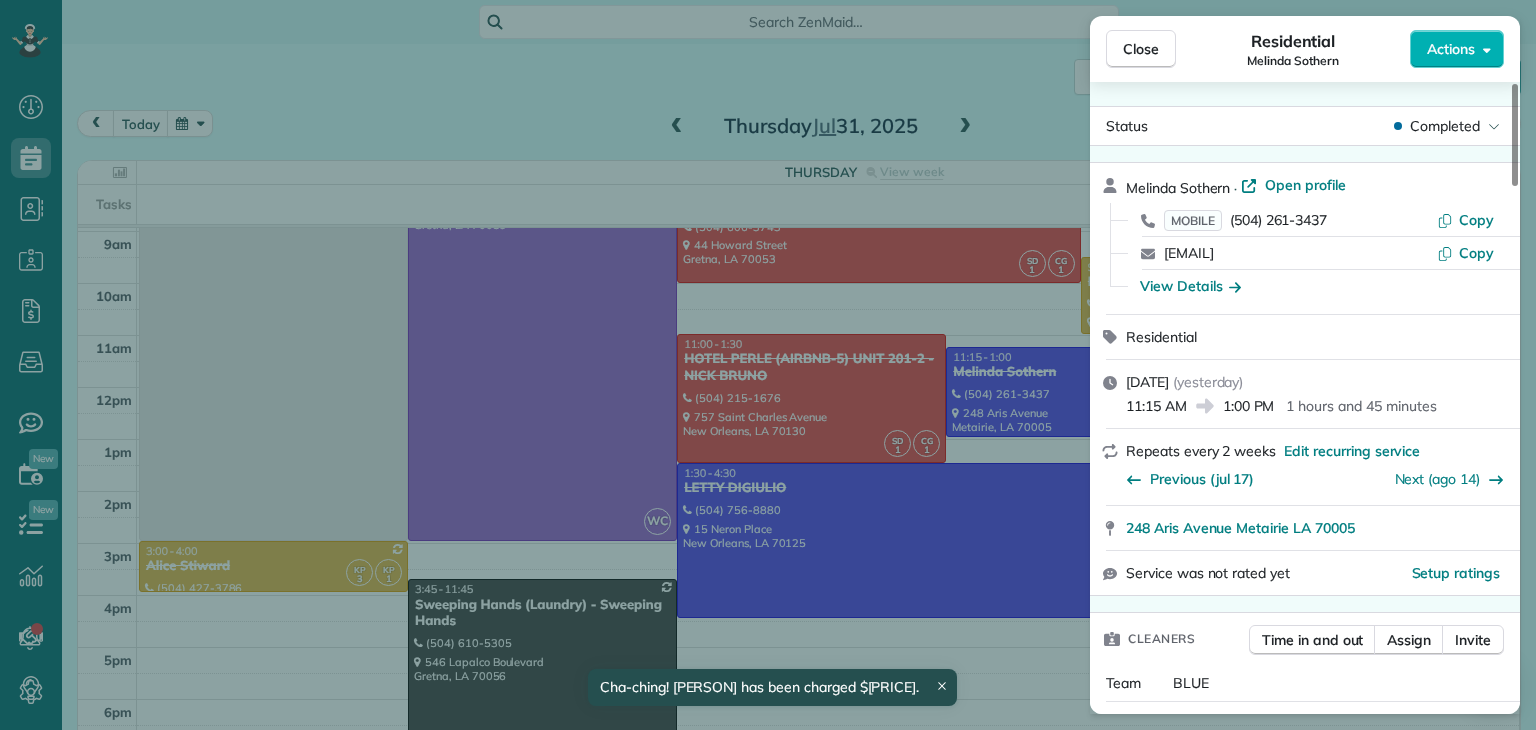 click on "Close Residential Melinda Sothern Actions Status Completed Melinda Sothern · Open profile MOBILE (504) 261-3437 Copy sothernmelinda@gmail.com Copy View Details Residential jueves, julio 31, 2025 ( yesterday ) 11:15 AM 1:00 PM 1 hours and 45 minutes Repeats every 2 weeks Edit recurring service Previous (jul 17) Next (ago 14) 248 Aris Avenue Metairie LA 70005 Service was not rated yet Setup ratings Cleaners Time in and out Assign Invite Team BLUE Cleaners EUNICE   PALMA 11:15 AM 12:50 PM Checklist Try Now Keep this appointment up to your standards. Stay on top of every detail, keep your cleaners organised, and your client happy. Assign a checklist Watch a 5 min demo Billing Billing actions Service Service Price (1x $130.00) $130.00 Add an item Overcharge $0.00 Discount $0.00 Coupon discount - Primary tax - Secondary tax - Total appointment price $130.00 Tips collected $0.00 Paid by card Total including tip $130.00 Get paid online in no-time! Send an invoice and reward your cleaners with tips Work items Notes 3" at bounding box center (768, 365) 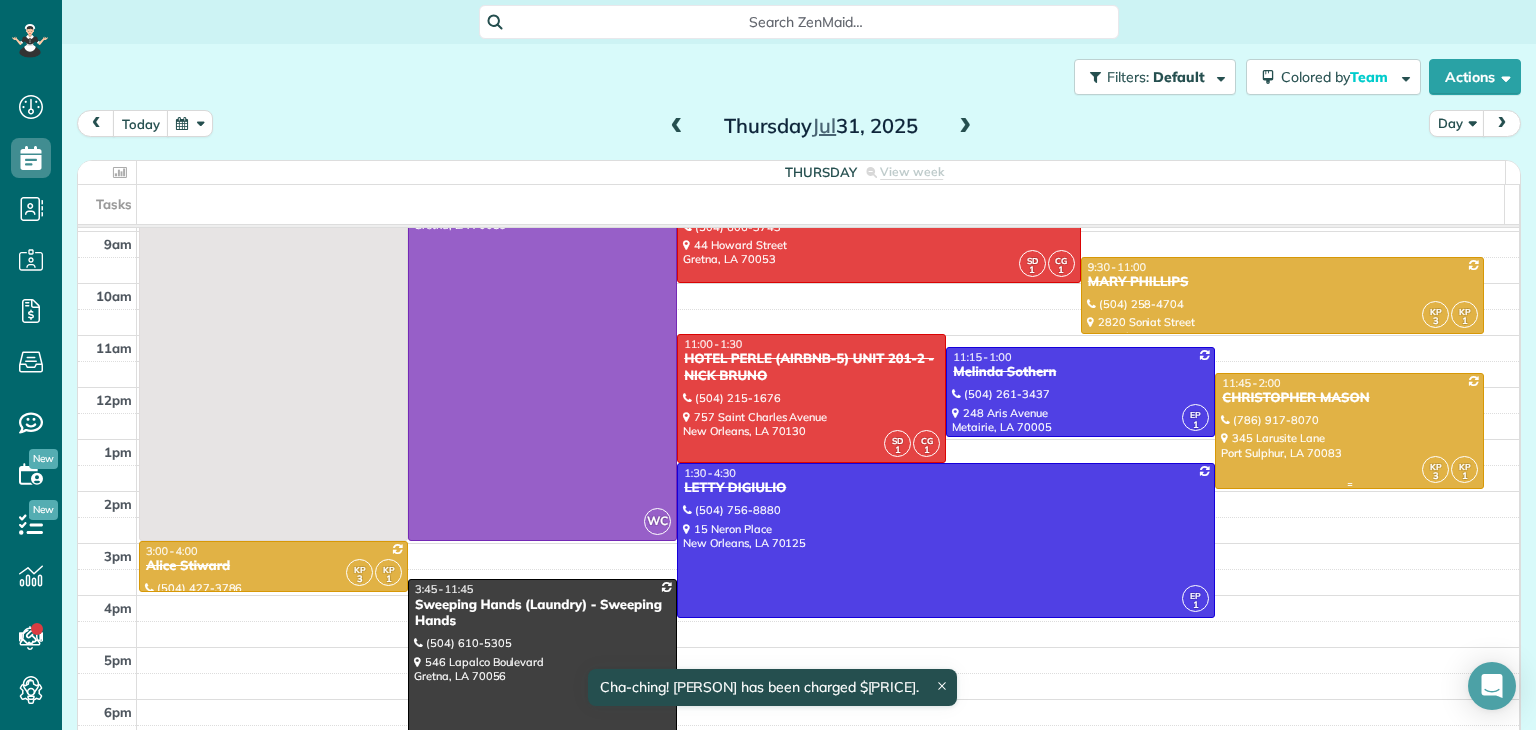 click at bounding box center (1349, 431) 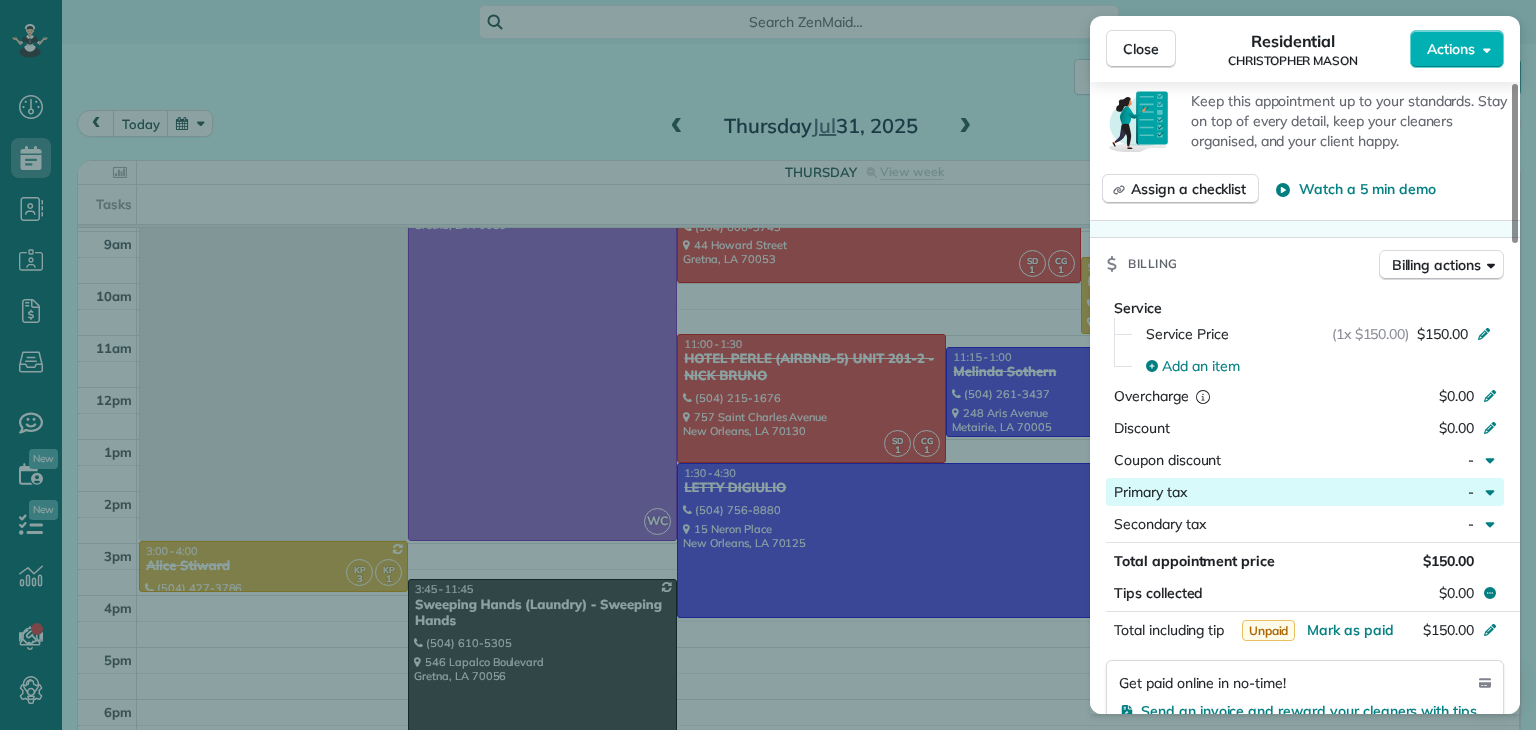 scroll, scrollTop: 900, scrollLeft: 0, axis: vertical 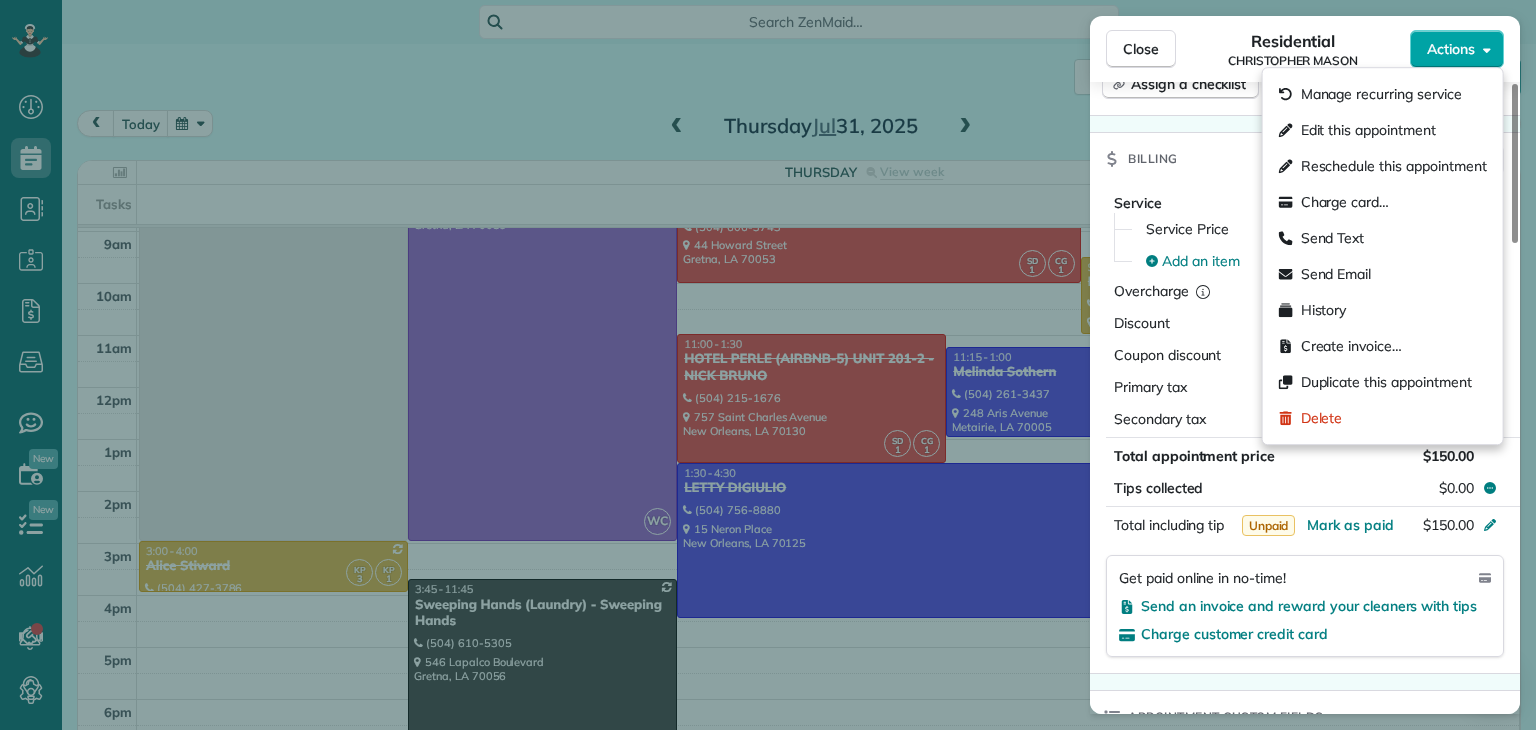 click on "Actions" at bounding box center [1451, 49] 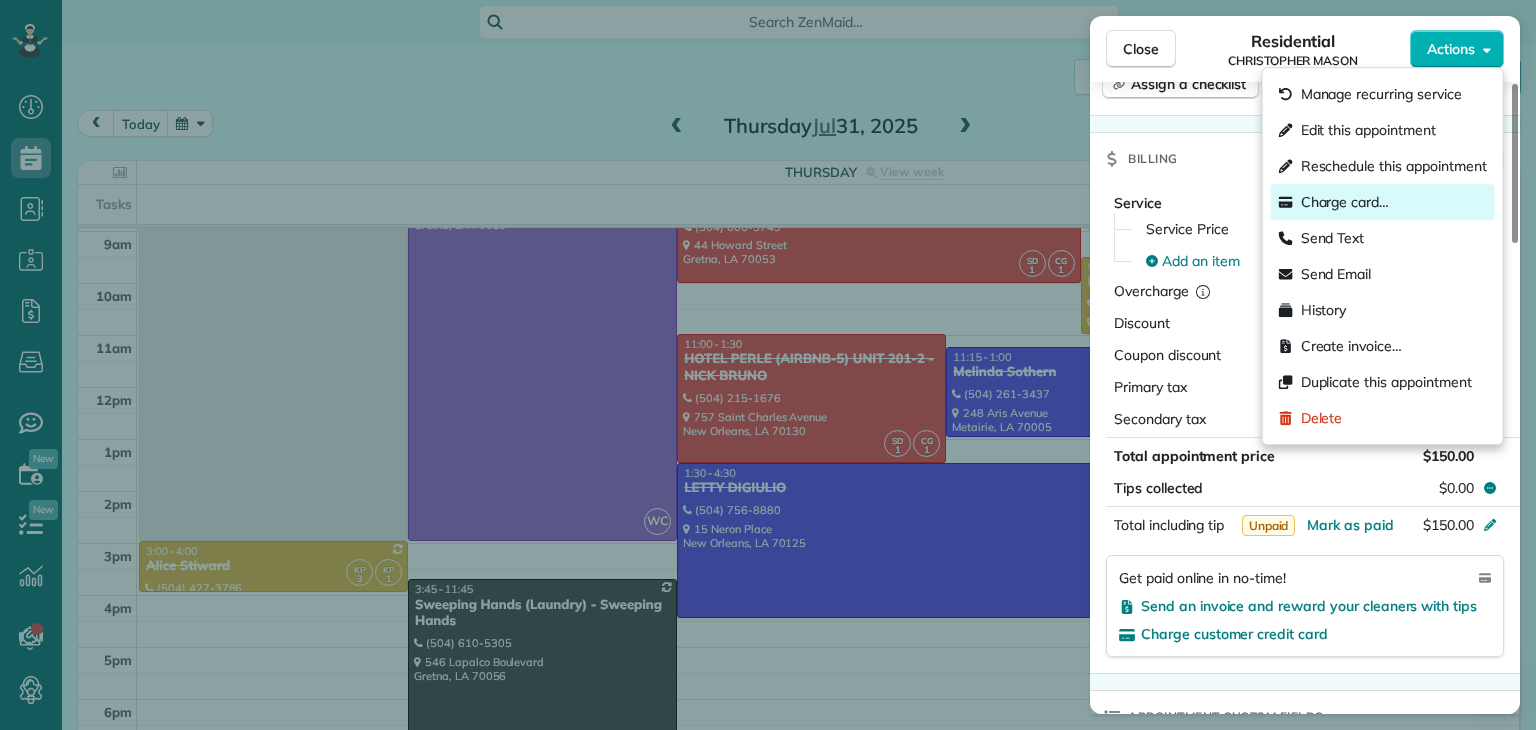 click on "Charge card…" at bounding box center [1345, 202] 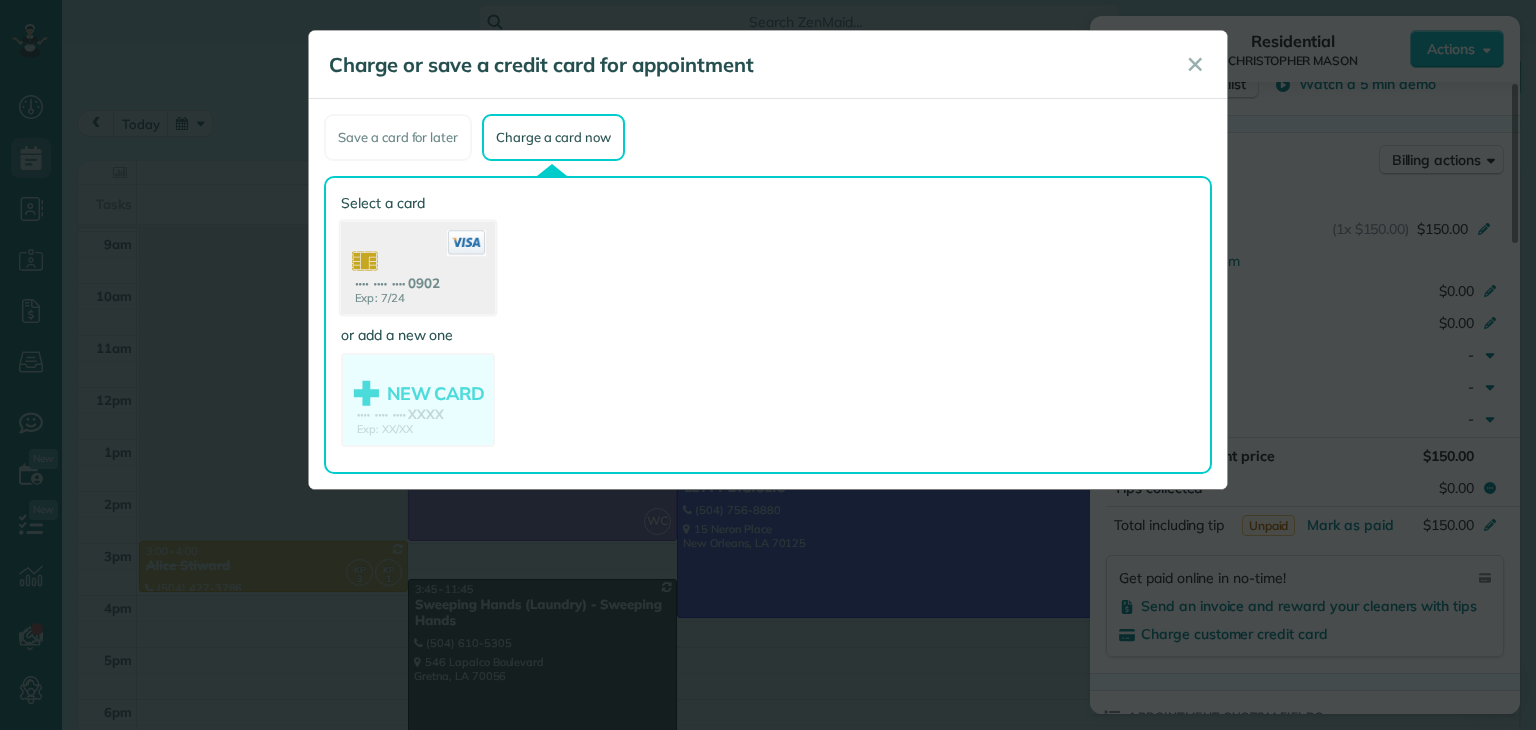 click 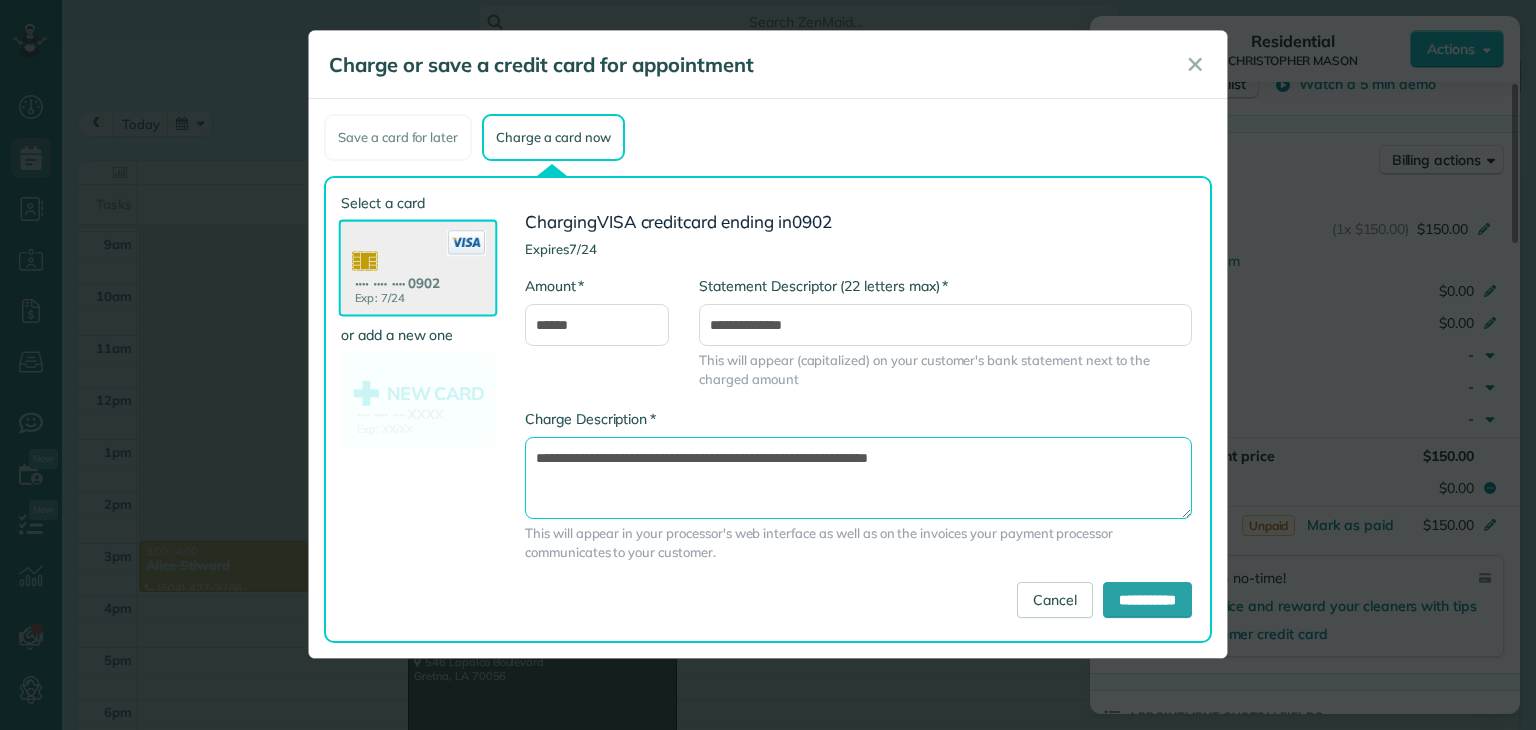drag, startPoint x: 792, startPoint y: 461, endPoint x: 816, endPoint y: 461, distance: 24 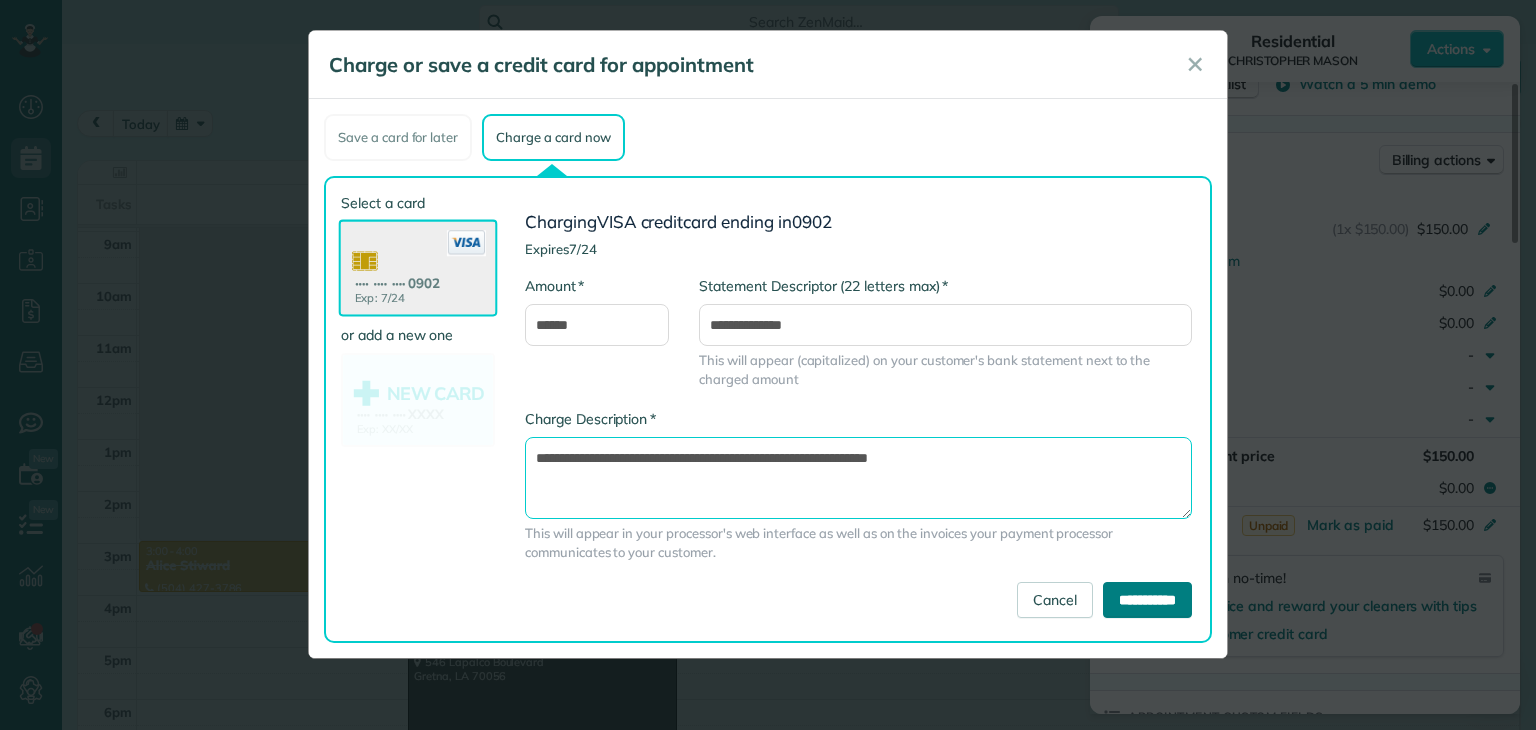 paste 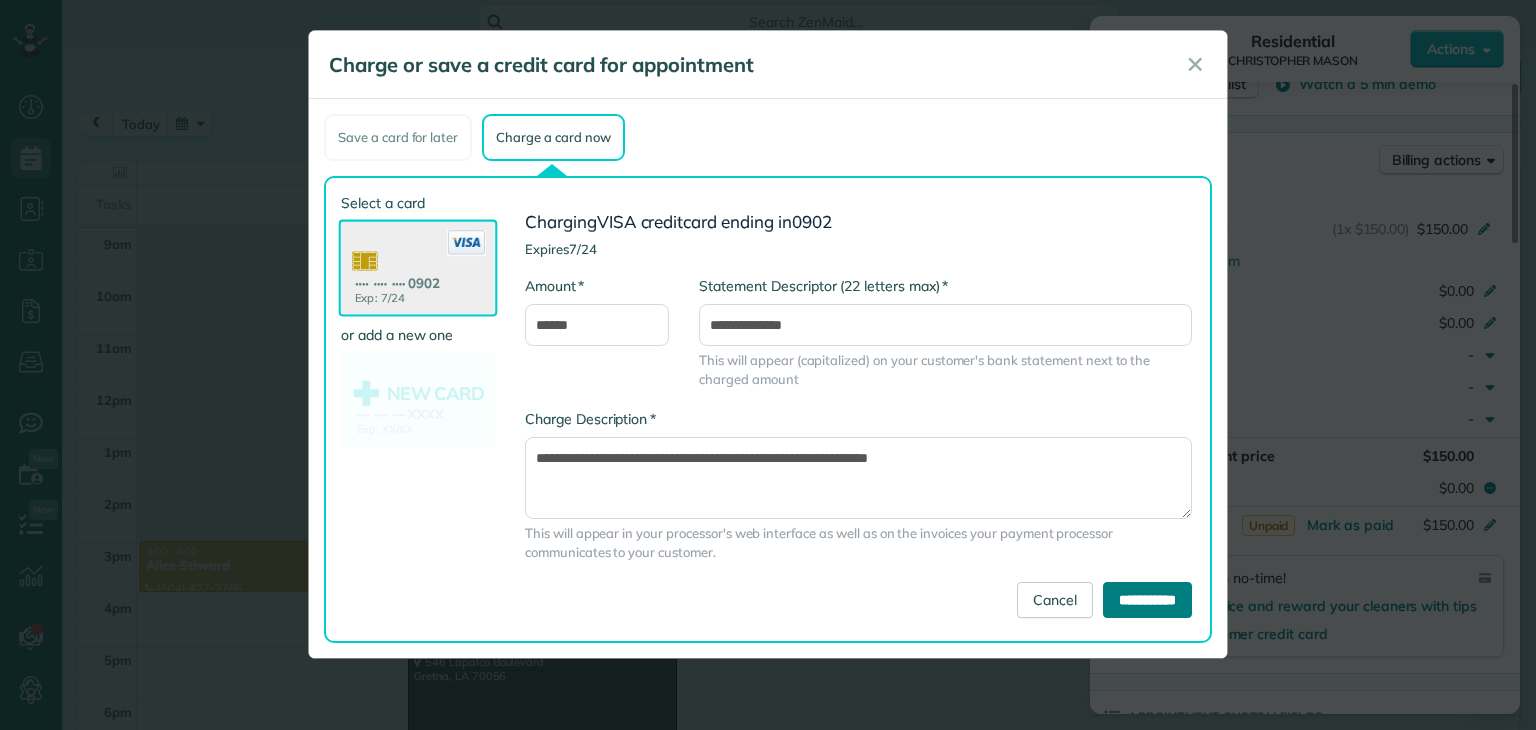 click on "**********" at bounding box center (1147, 600) 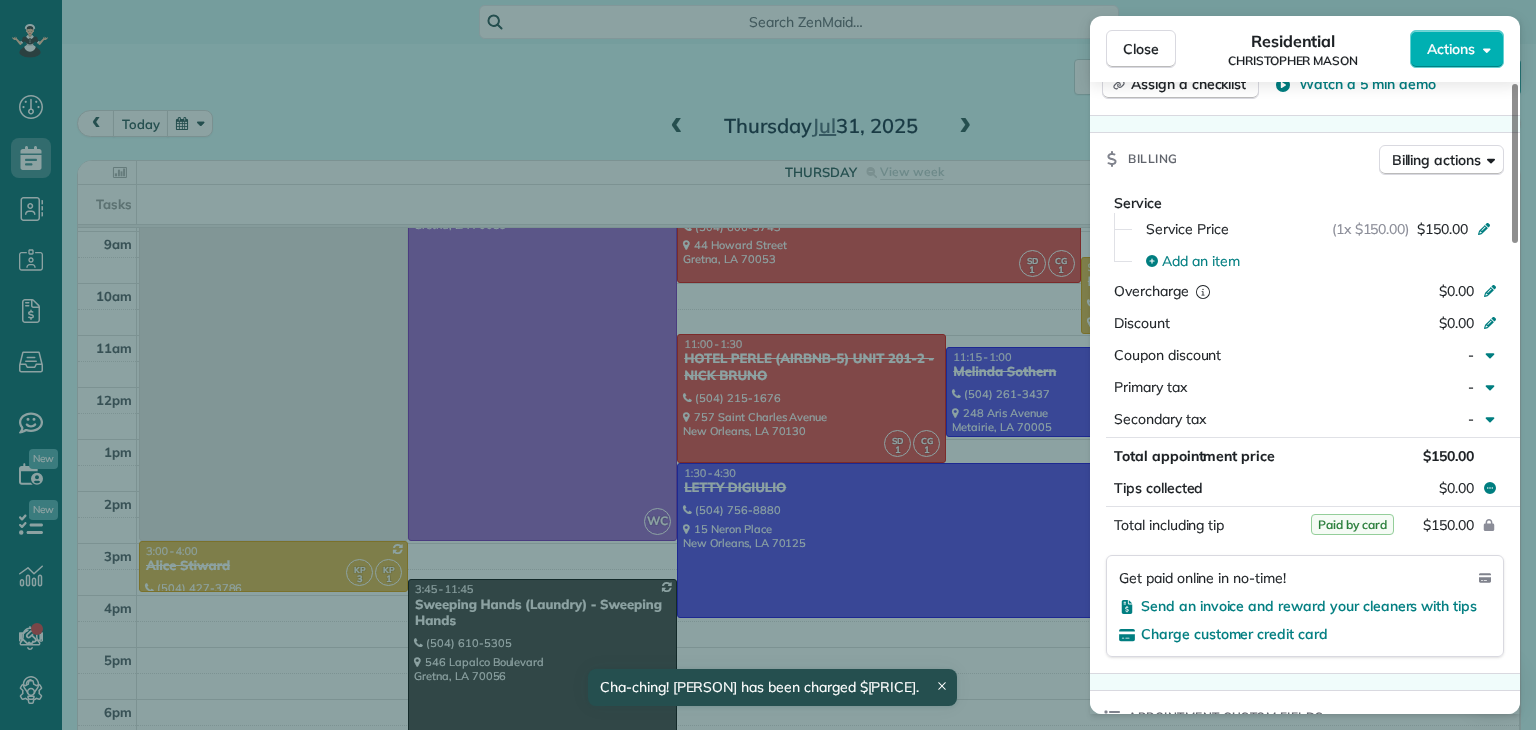 click on "Close Residential CHRISTOPHER MASON Actions Status Completed CHRISTOPHER MASON · Open profile MOBILE (786) 917-8070 Copy precisiontaking@gmail.com Copy View Details Residential jueves, julio 31, 2025 ( yesterday ) 11:45 AM 2:00 PM 2 hours and 15 minutes Repeats every 2 weeks Edit recurring service Previous (jul 17) Next (ago 14) 345 Larusite Lane Port Sulphur LA 70083 Service was not rated yet Setup ratings Cleaners Time in and out Assign Invite Team YELLOW Cleaners KAREN   PACHECO 3:46 PM 3:46 PM KENIA   PACHECO 12:39 PM 2:34 PM Checklist Try Now Keep this appointment up to your standards. Stay on top of every detail, keep your cleaners organised, and your client happy. Assign a checklist Watch a 5 min demo Billing Billing actions Service Service Price (1x $150.00) $150.00 Add an item Overcharge $0.00 Discount $0.00 Coupon discount - Primary tax - Secondary tax - Total appointment price $150.00 Tips collected $0.00 Paid by card Total including tip $150.00 Get paid online in no-time! Work items Notes 0 2 ( )" at bounding box center (768, 365) 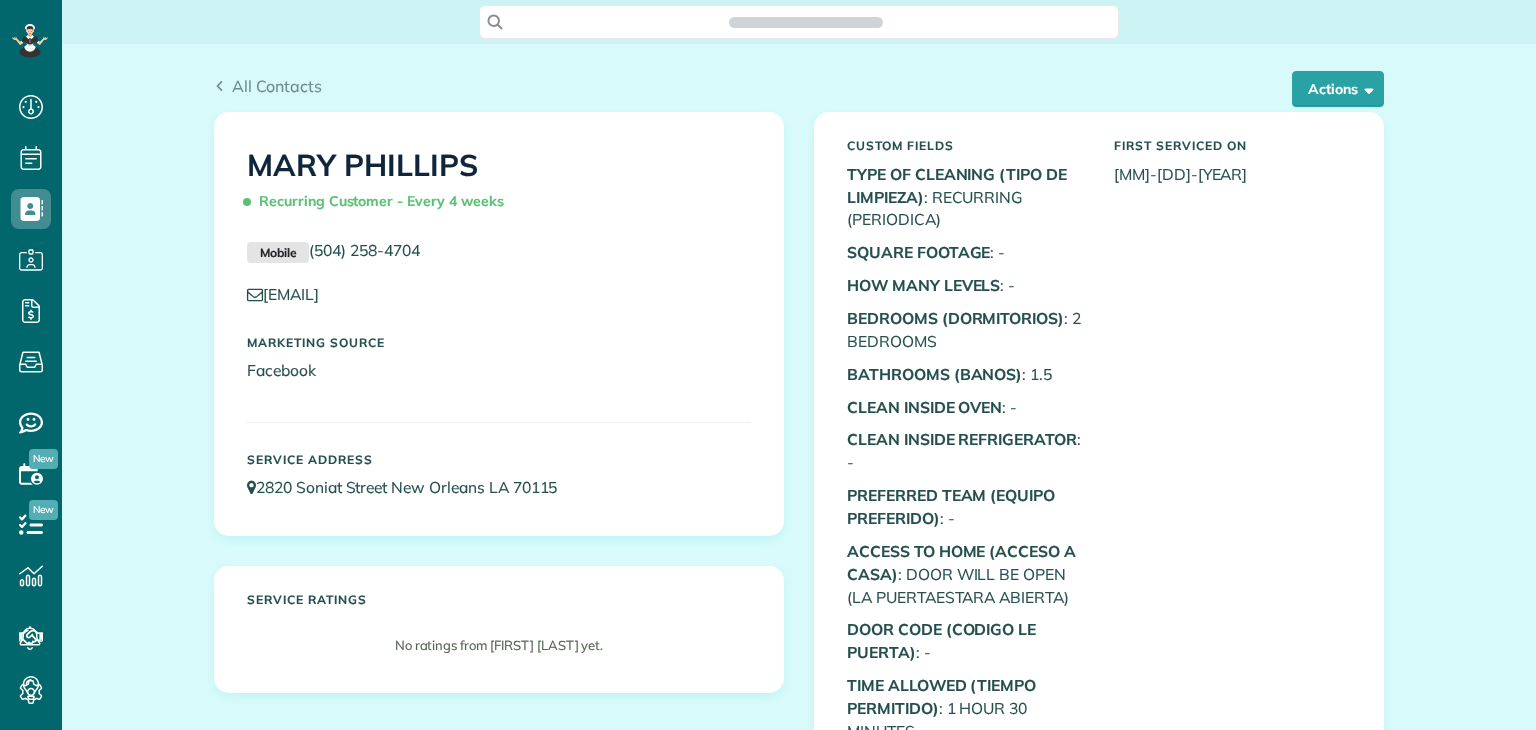 scroll, scrollTop: 0, scrollLeft: 0, axis: both 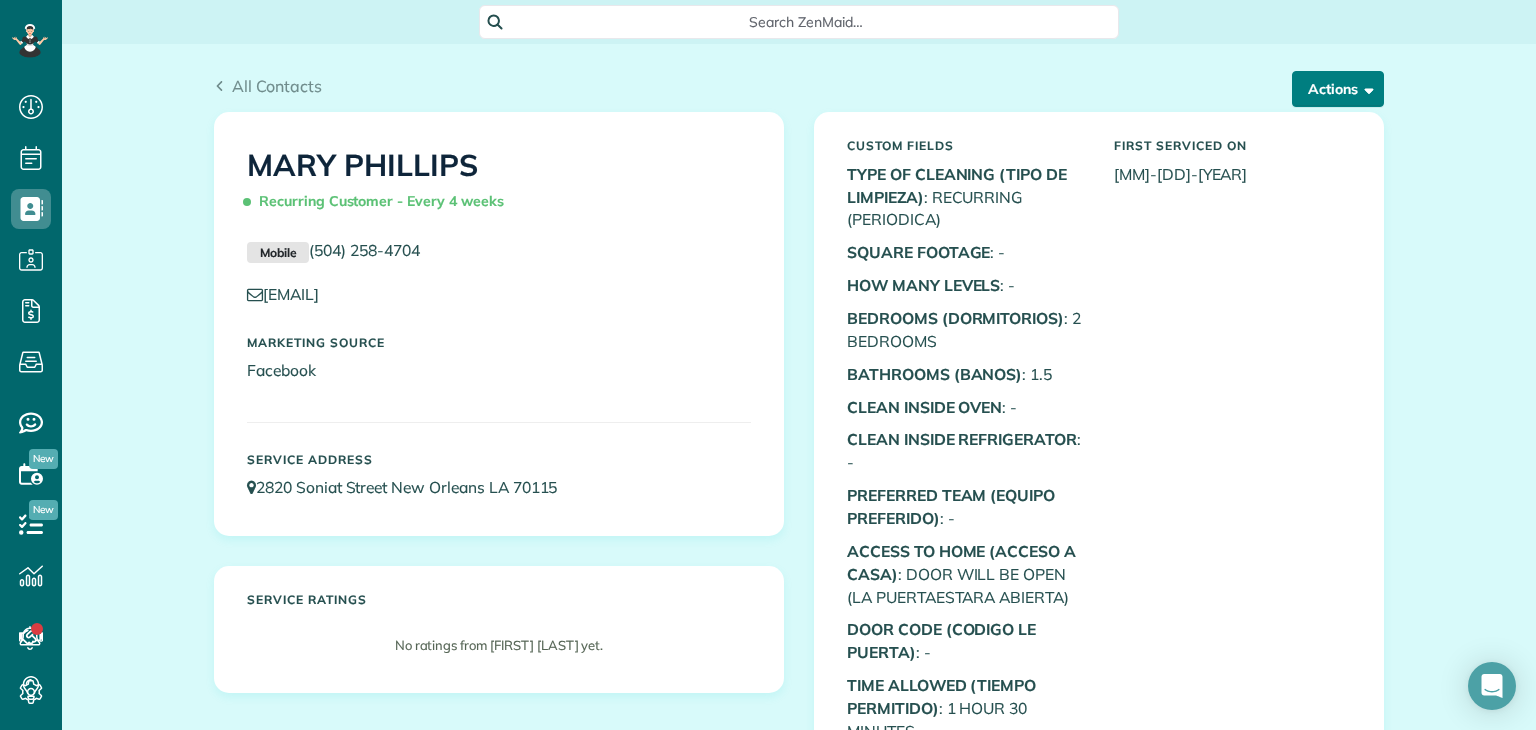 click on "Actions" at bounding box center [1338, 89] 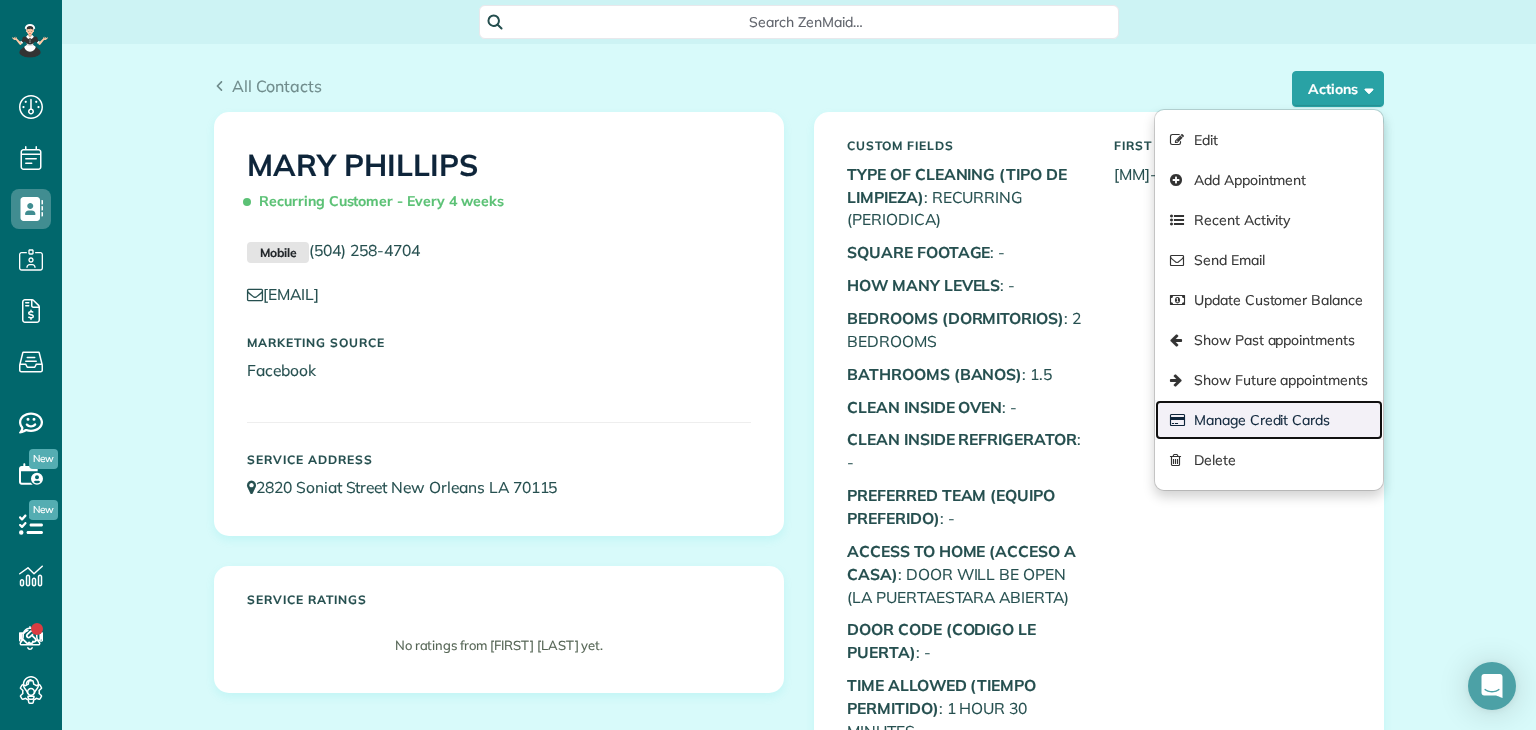 click on "Manage Credit Cards" at bounding box center [1269, 420] 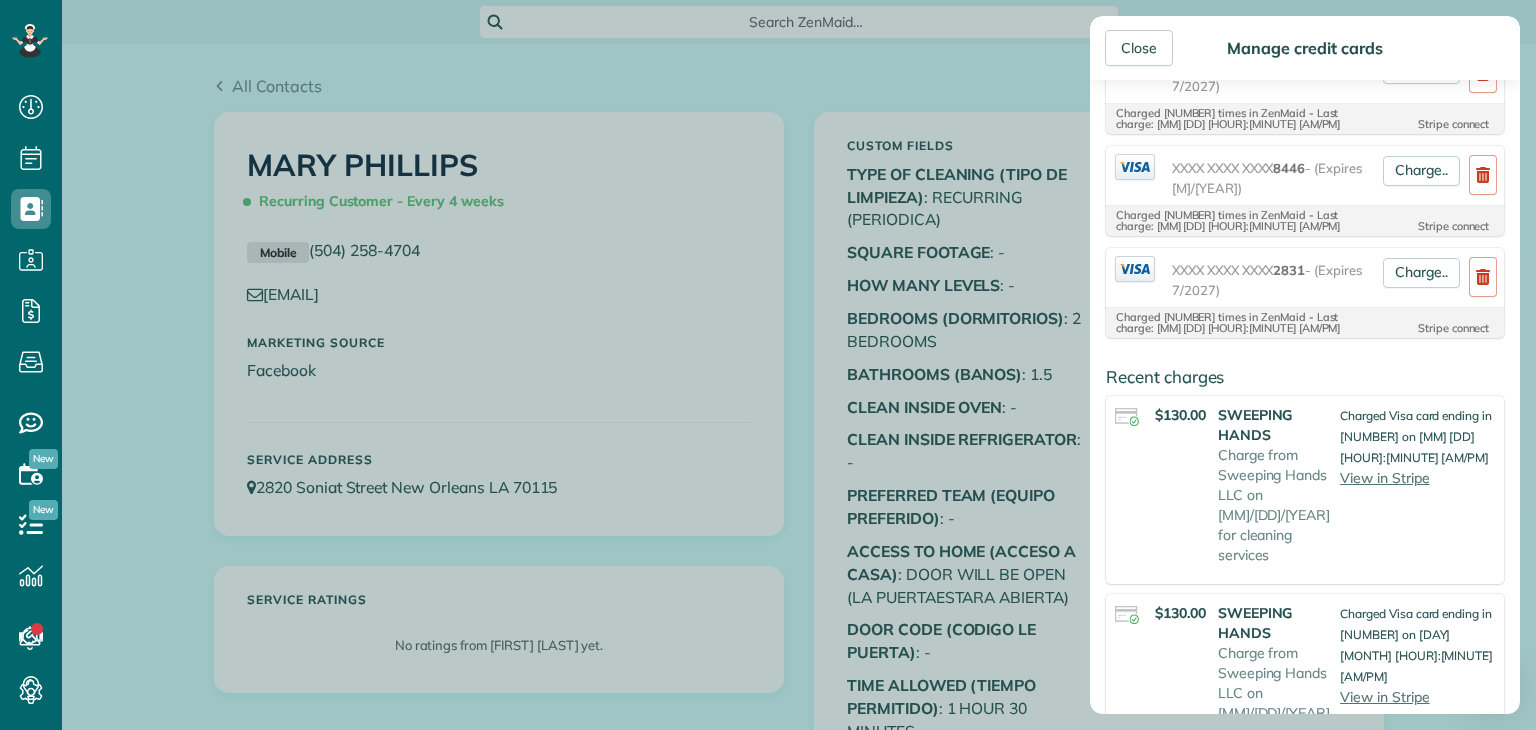 scroll, scrollTop: 600, scrollLeft: 0, axis: vertical 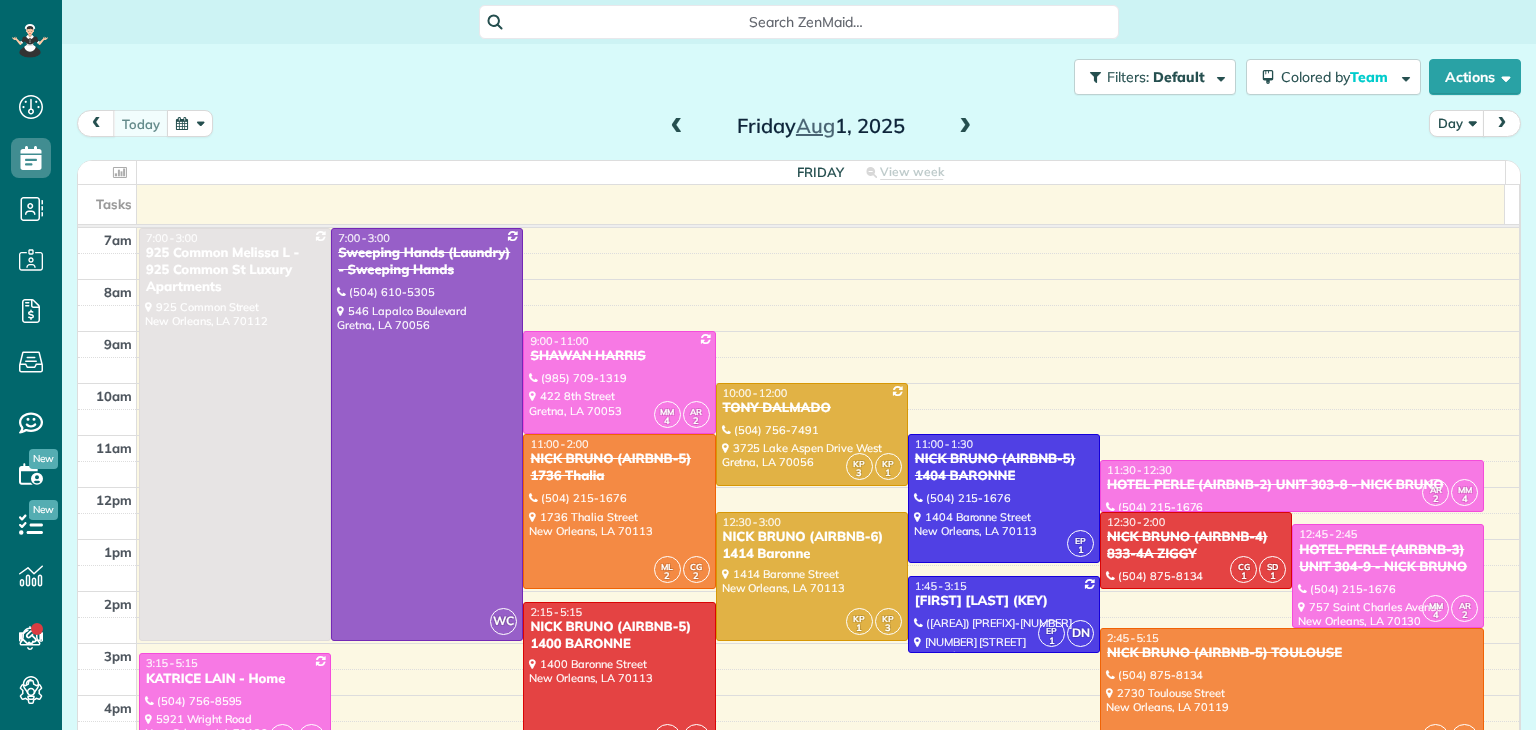 click at bounding box center (677, 127) 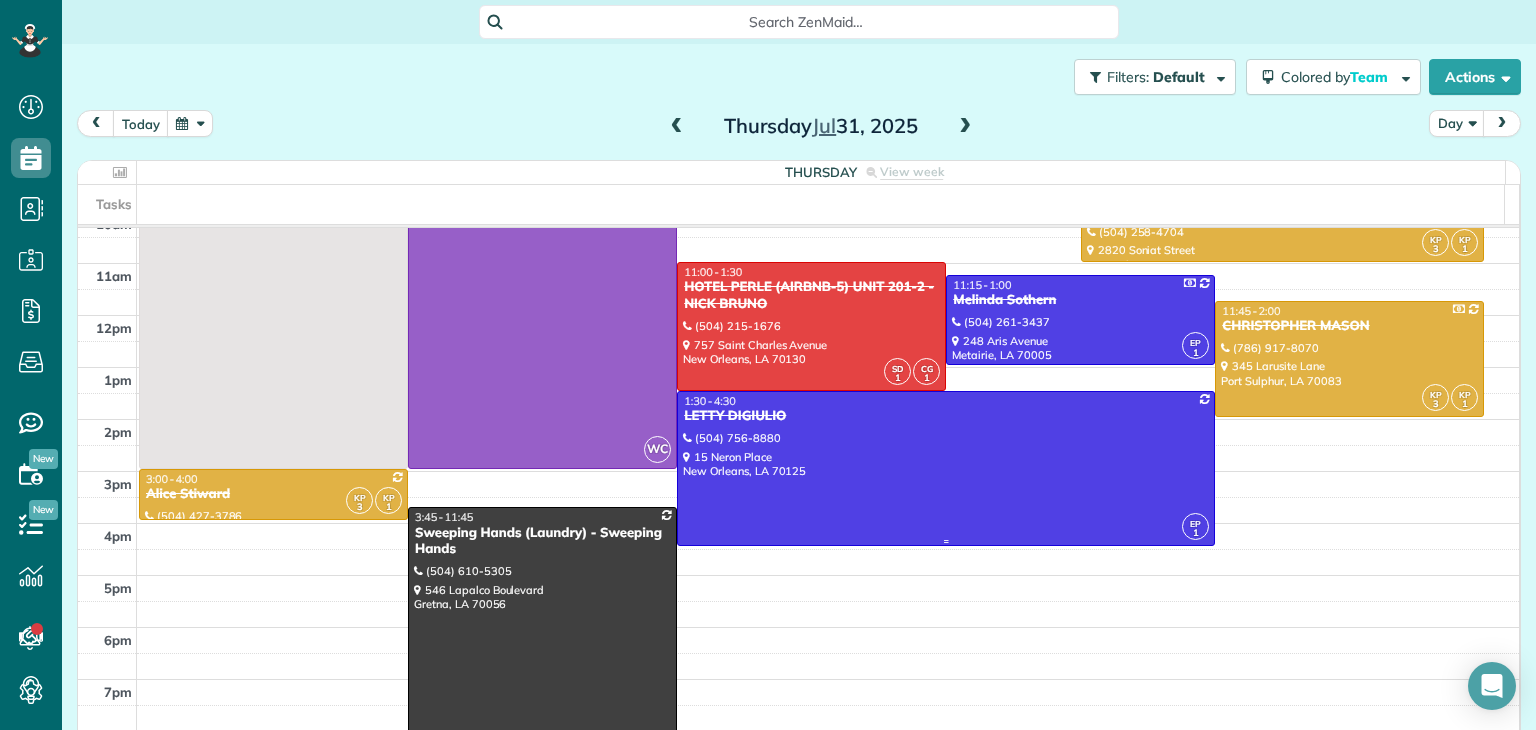 scroll, scrollTop: 100, scrollLeft: 0, axis: vertical 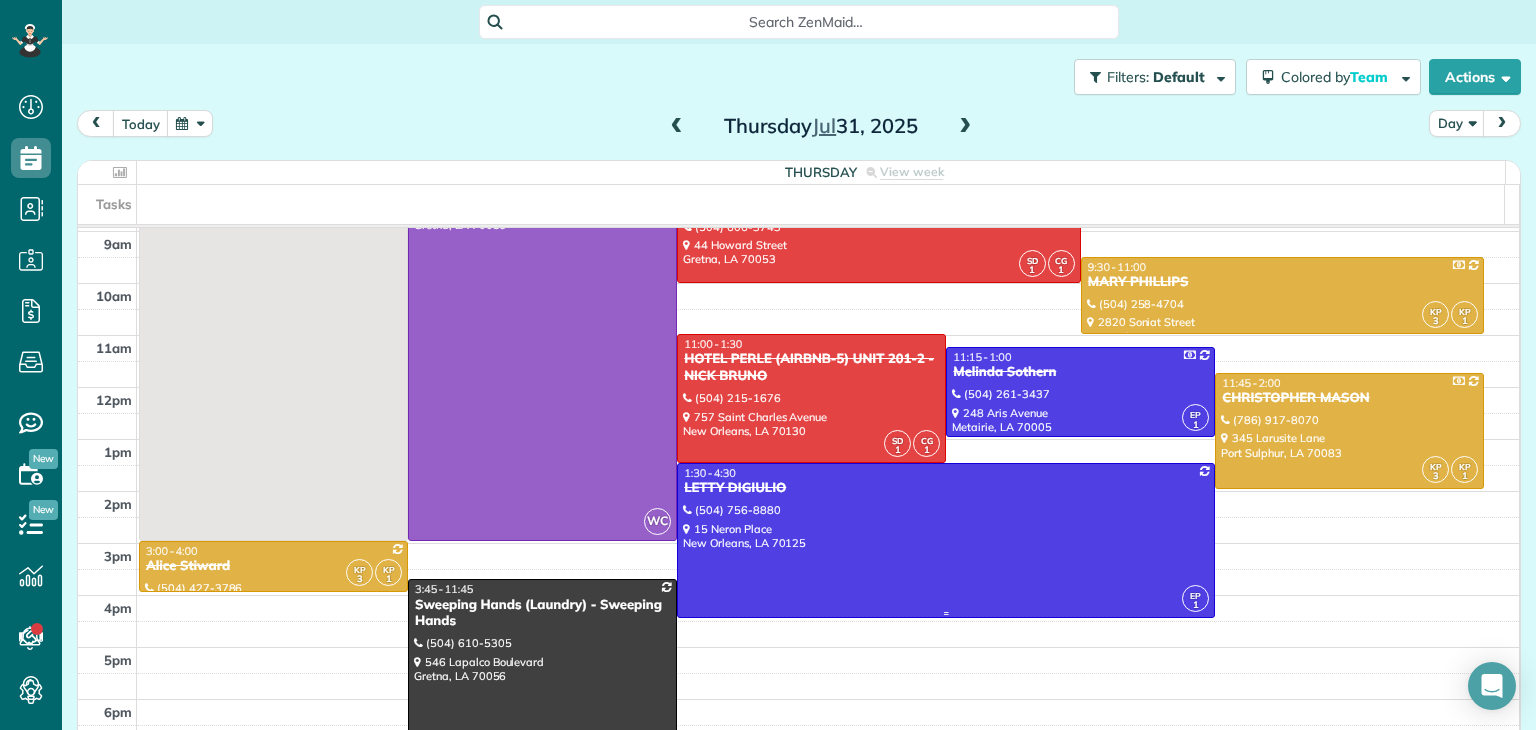 click at bounding box center (946, 540) 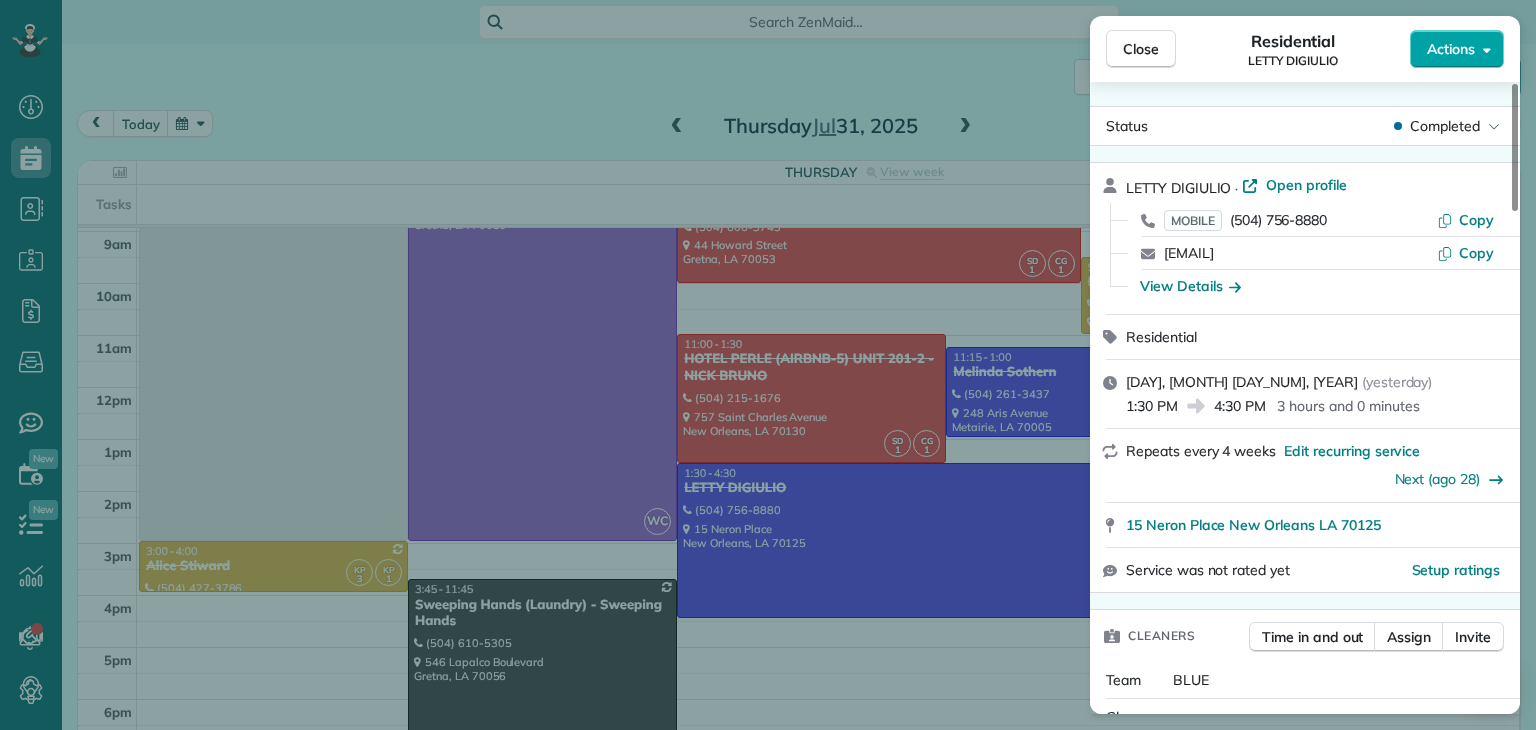 click on "Actions" at bounding box center [1451, 49] 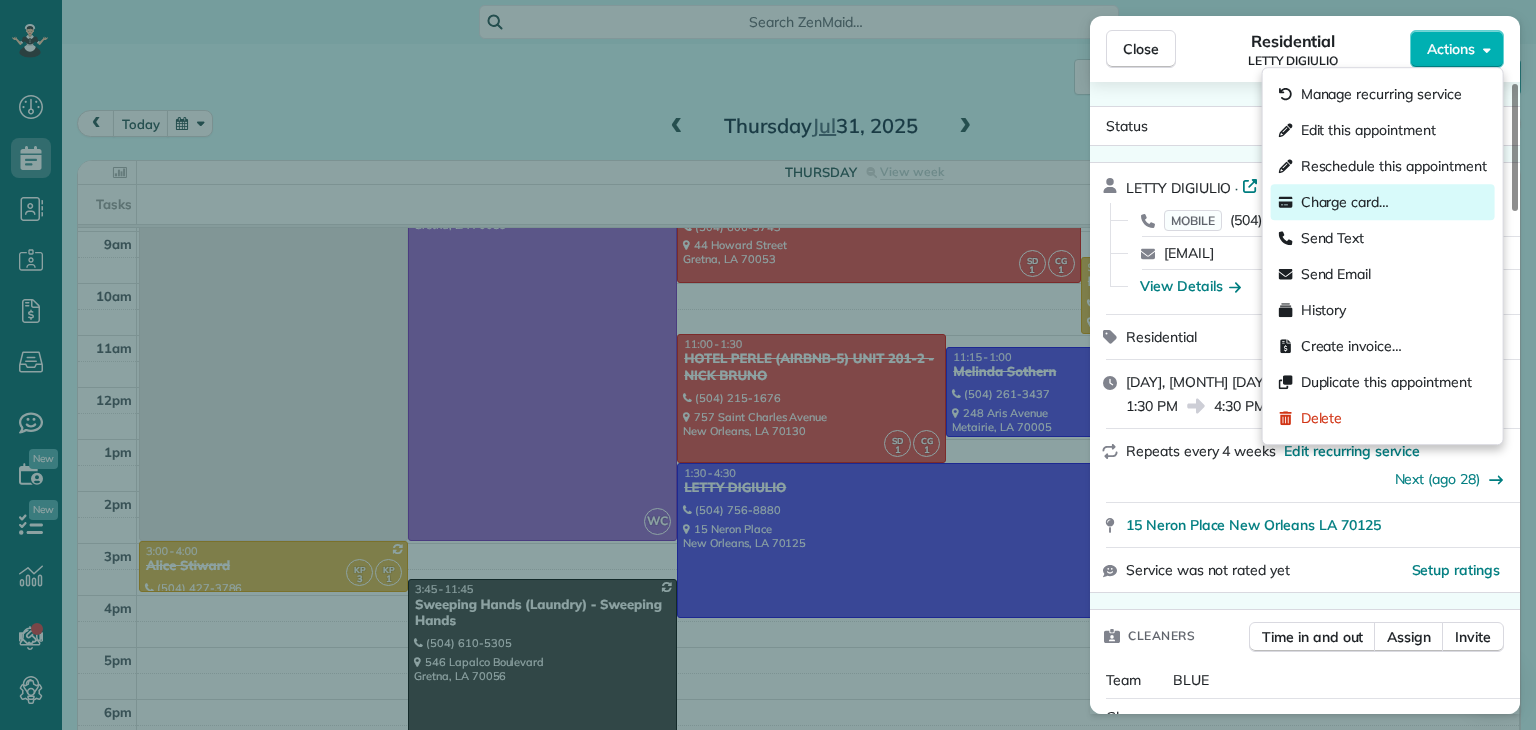 click on "Charge card…" at bounding box center (1345, 202) 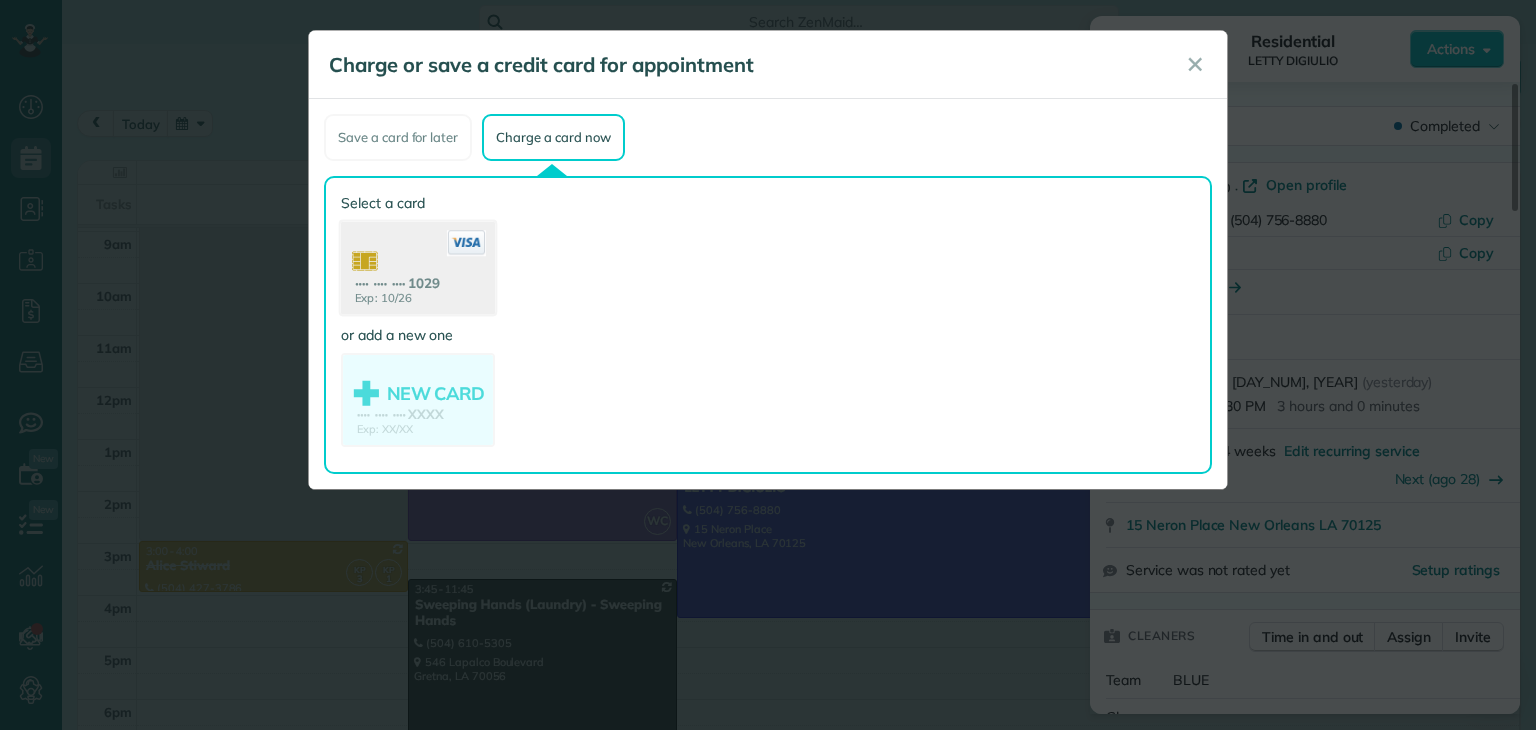 click 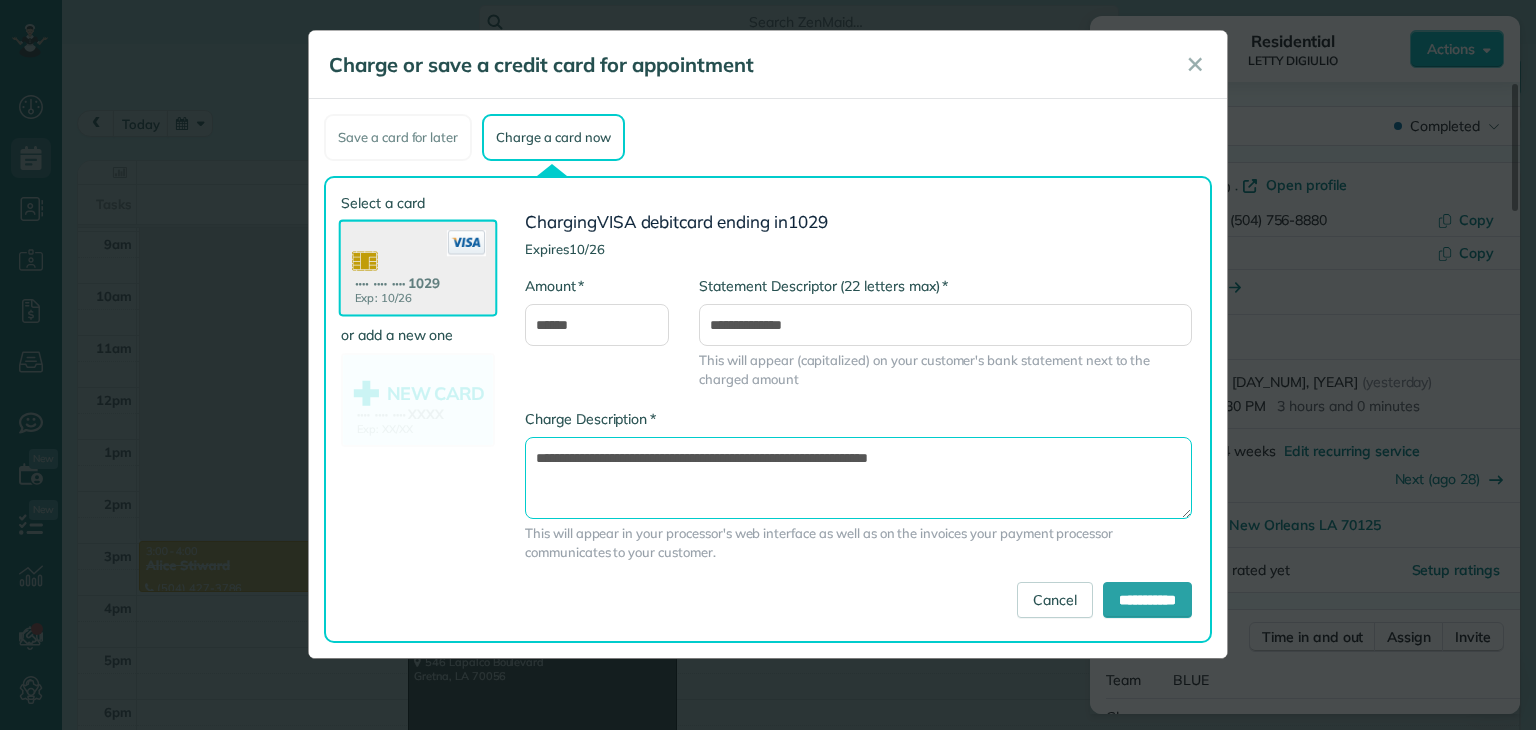 drag, startPoint x: 782, startPoint y: 460, endPoint x: 818, endPoint y: 463, distance: 36.124783 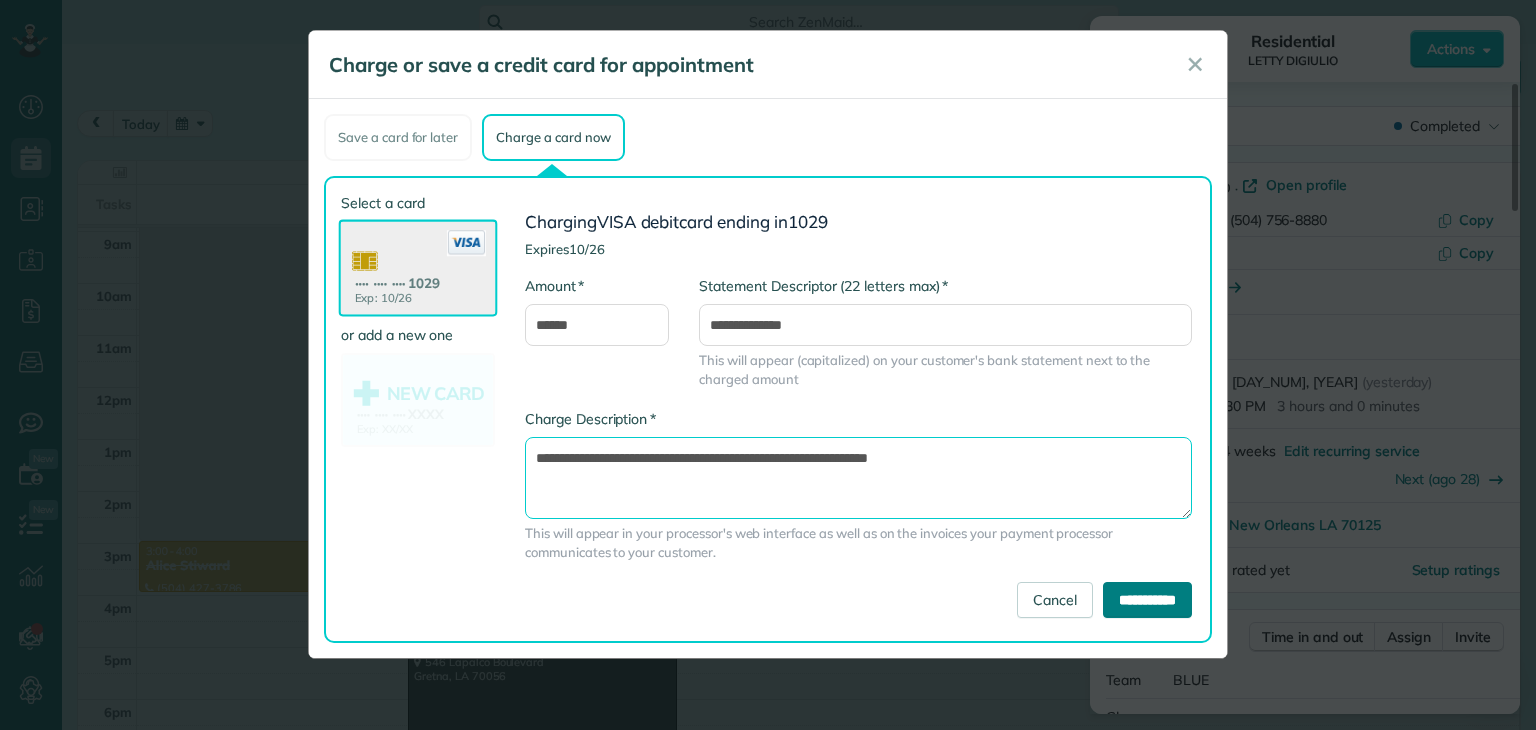 type on "**********" 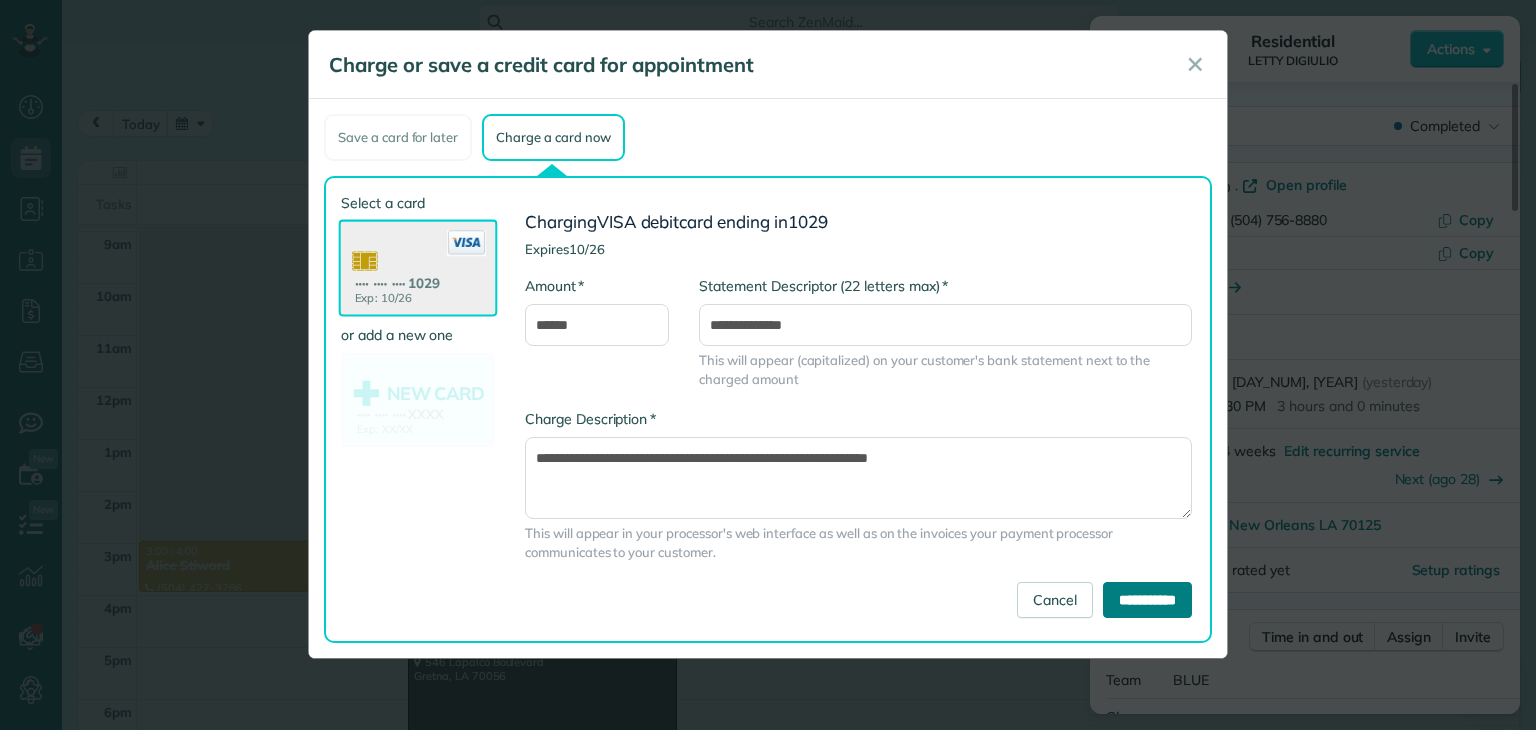 click on "**********" at bounding box center (1147, 600) 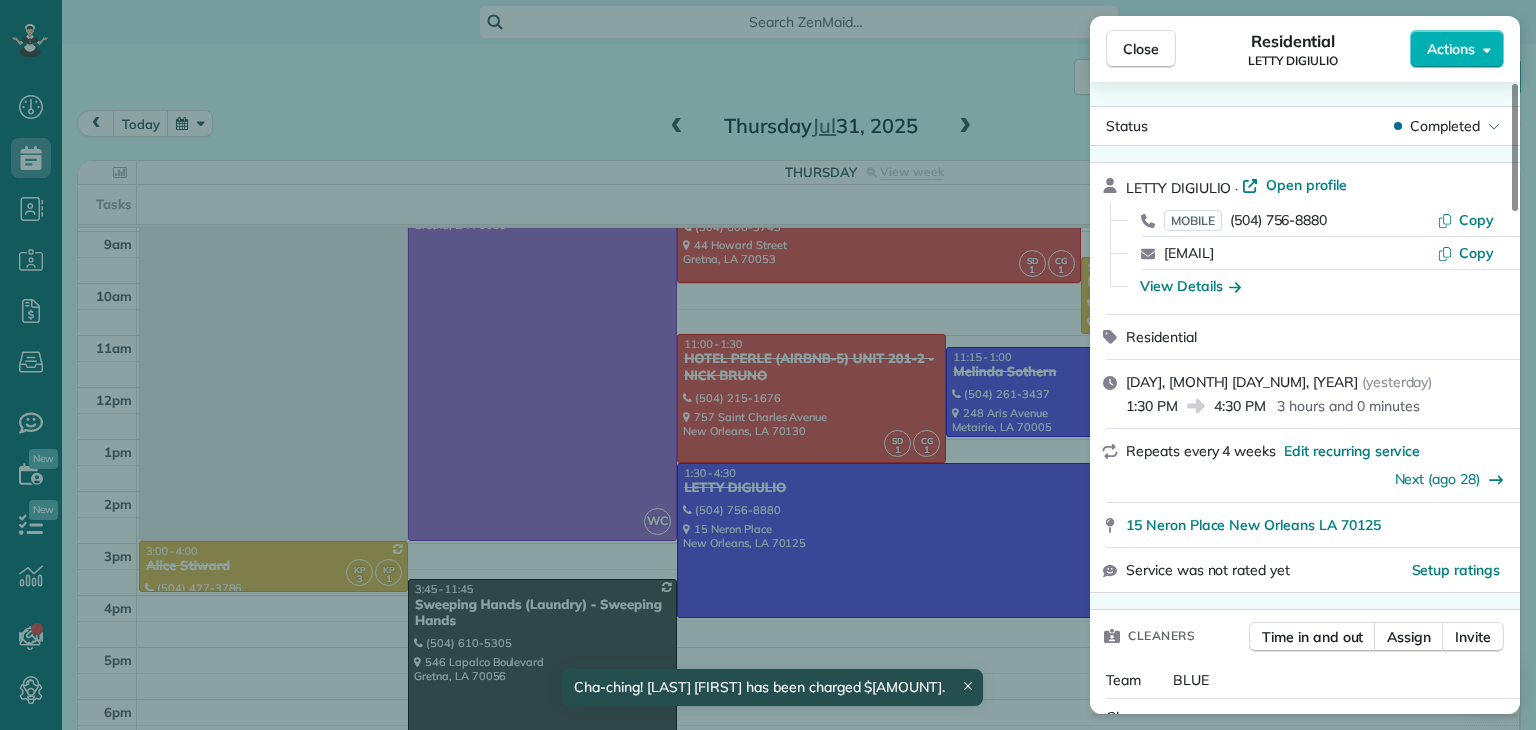 click on "Close Residential [LAST] [FIRST] Actions Status Completed [LAST] [FIRST] · Open profile MOBILE ([AREA]) [PREFIX]-[NUMBER] Copy [EMAIL] Copy View Details Residential [DAY], [MONTH] [DAY_NUM], [YEAR] ( yesterday ) [TIME] [TIME] [DURATION] Repeats every [NUMBER] weeks Edit recurring service Next (ago [NUMBER]) [NUMBER] [STREET] [CITY] [STATE] [ZIP_CODE] Service was not rated yet Setup ratings Cleaners Time in and out Assign Invite Team BLUE Cleaners [FIRST] [LAST] [TIME] [TIME] Checklist Try Now Keep this appointment up to your standards. Stay on top of every detail, keep your cleaners organised, and your client happy. Assign a checklist Watch a 5 min demo Billing Billing actions Service Service Price (1x $[AMOUNT]) $[AMOUNT] Add an item Overcharge $[AMOUNT] Discount $[AMOUNT] Coupon discount - Primary tax - Secondary tax - Total appointment price $[AMOUNT] Tips collected $[AMOUNT] Paid by card Total including tip $[AMOUNT] Get paid online in no-time! Send an invoice and reward your cleaners with tips Charge customer credit card Work items" at bounding box center (768, 365) 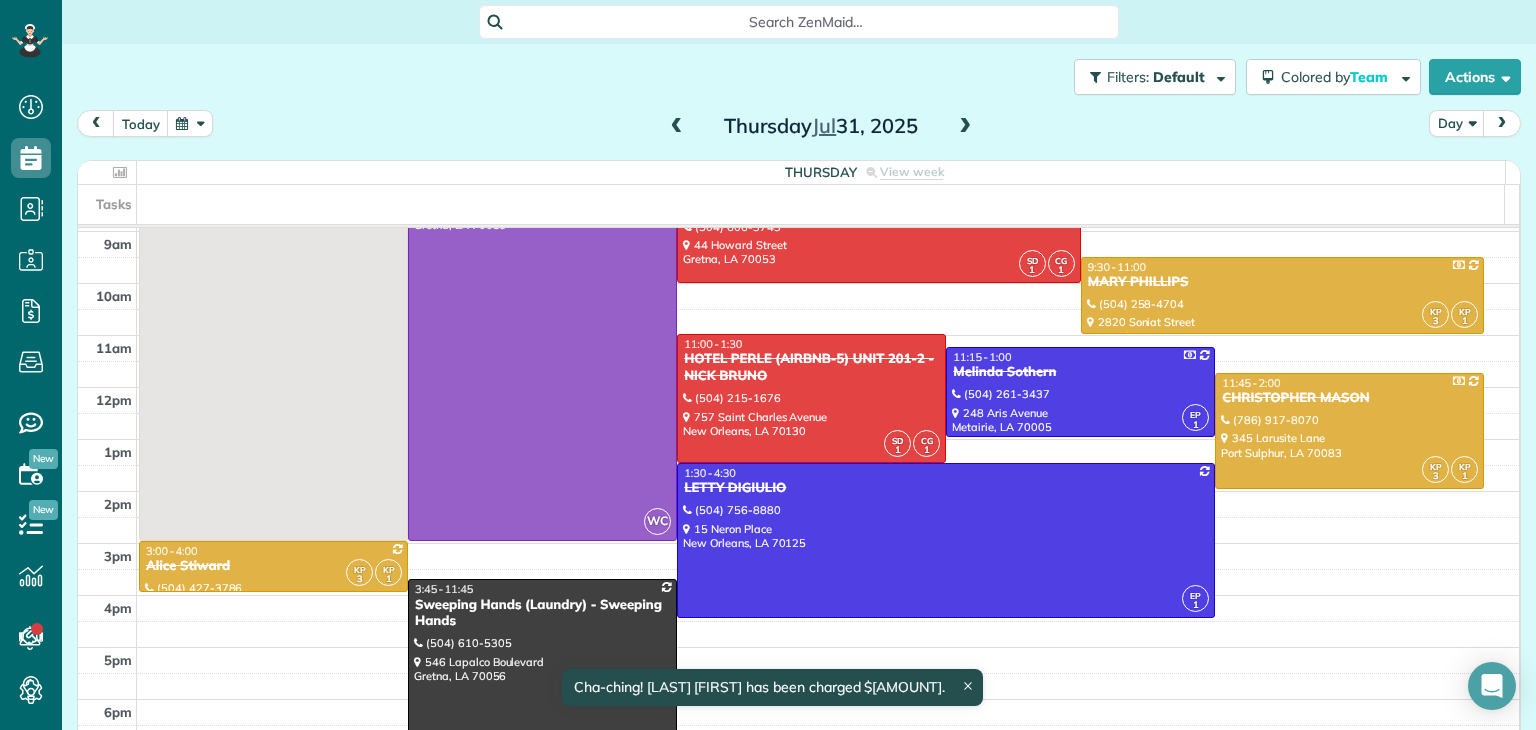 click on "Alice Stiward" at bounding box center (273, 566) 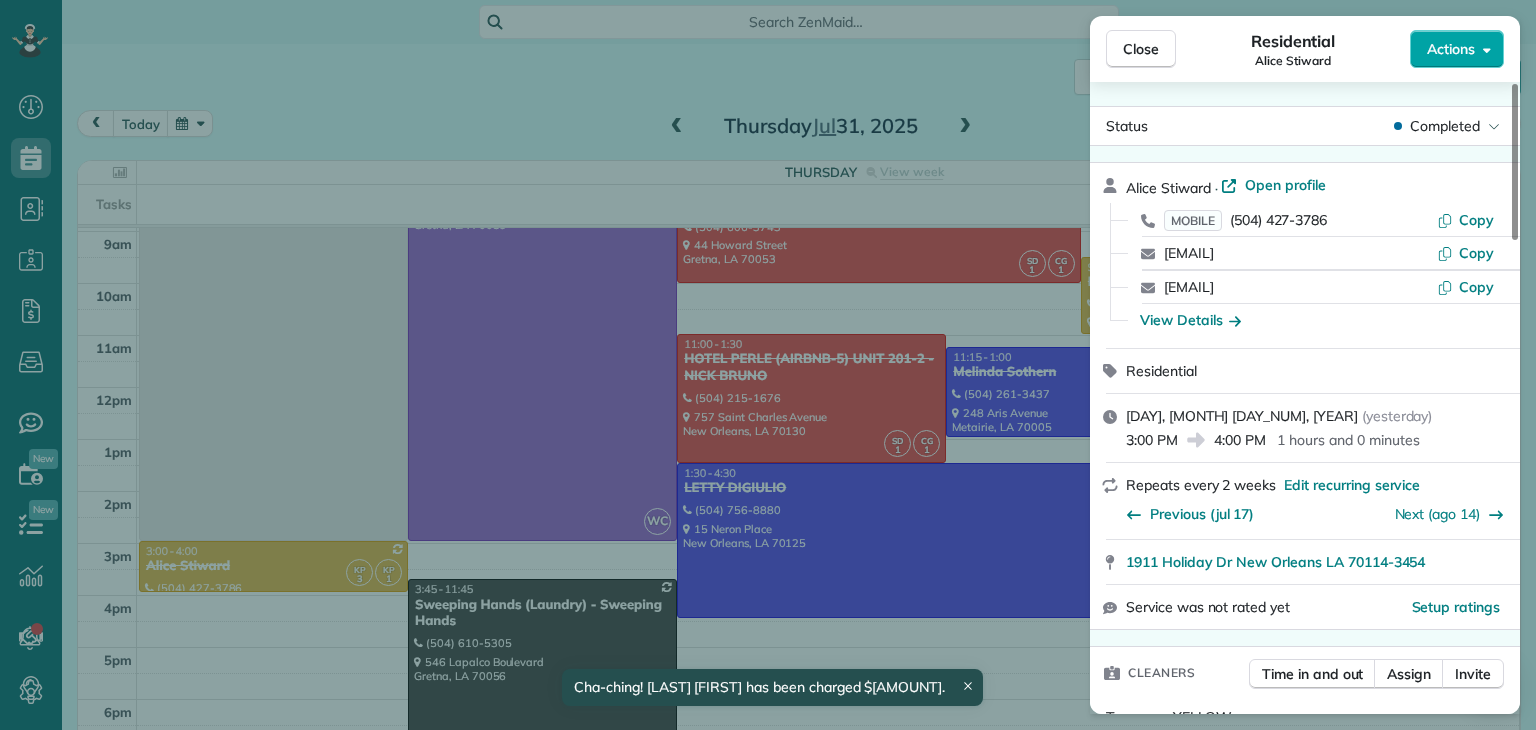 click on "Actions" at bounding box center [1457, 49] 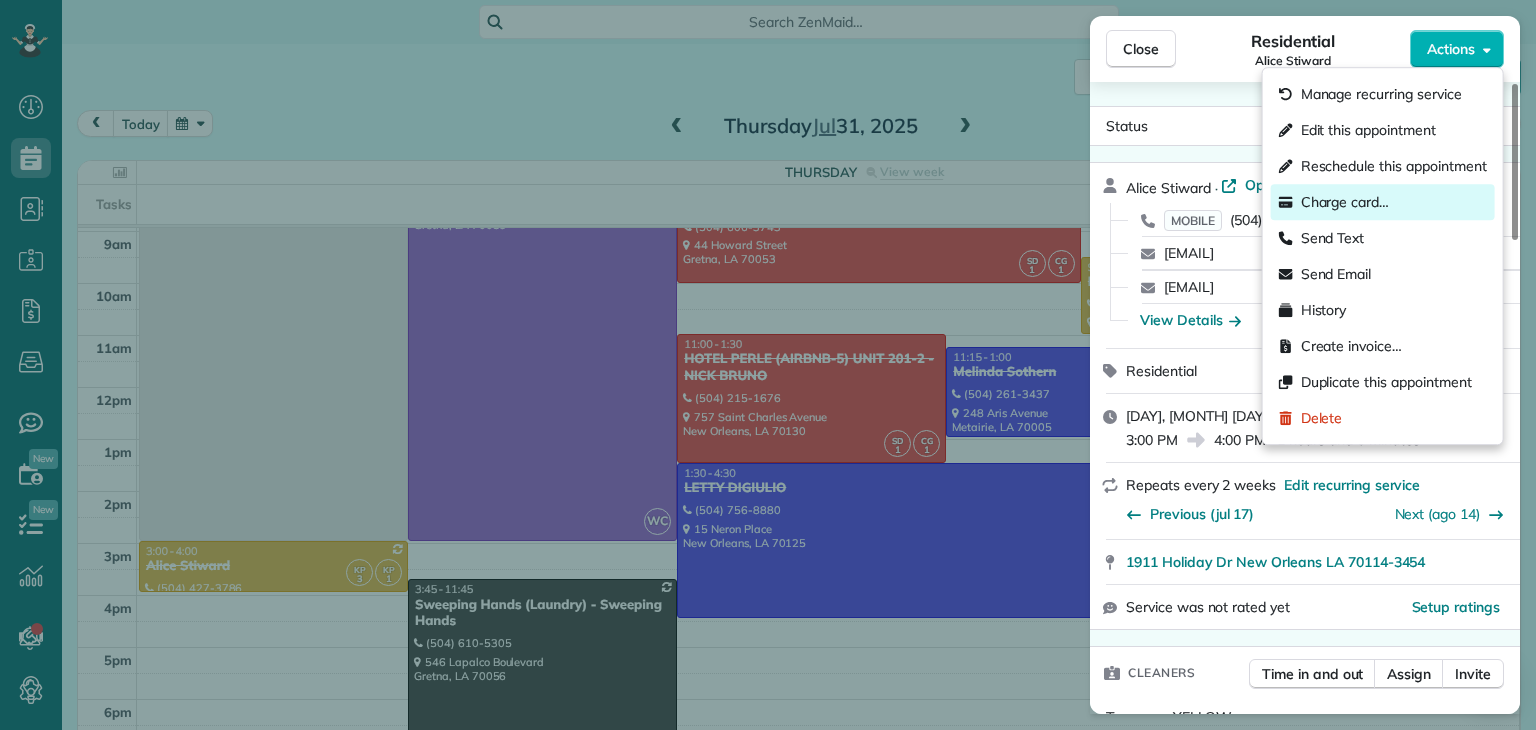 click on "Charge card…" at bounding box center [1345, 202] 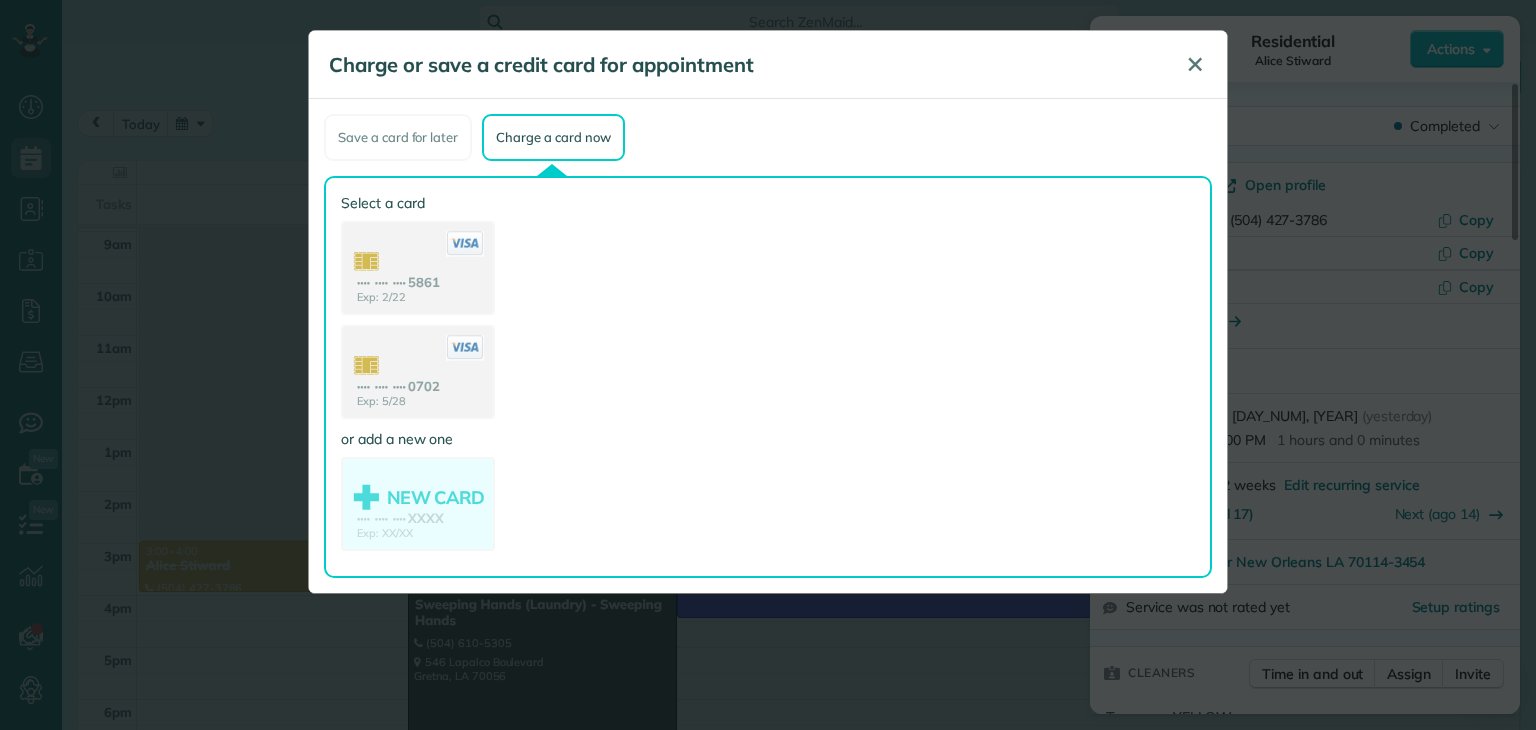 click on "✕" at bounding box center (1195, 64) 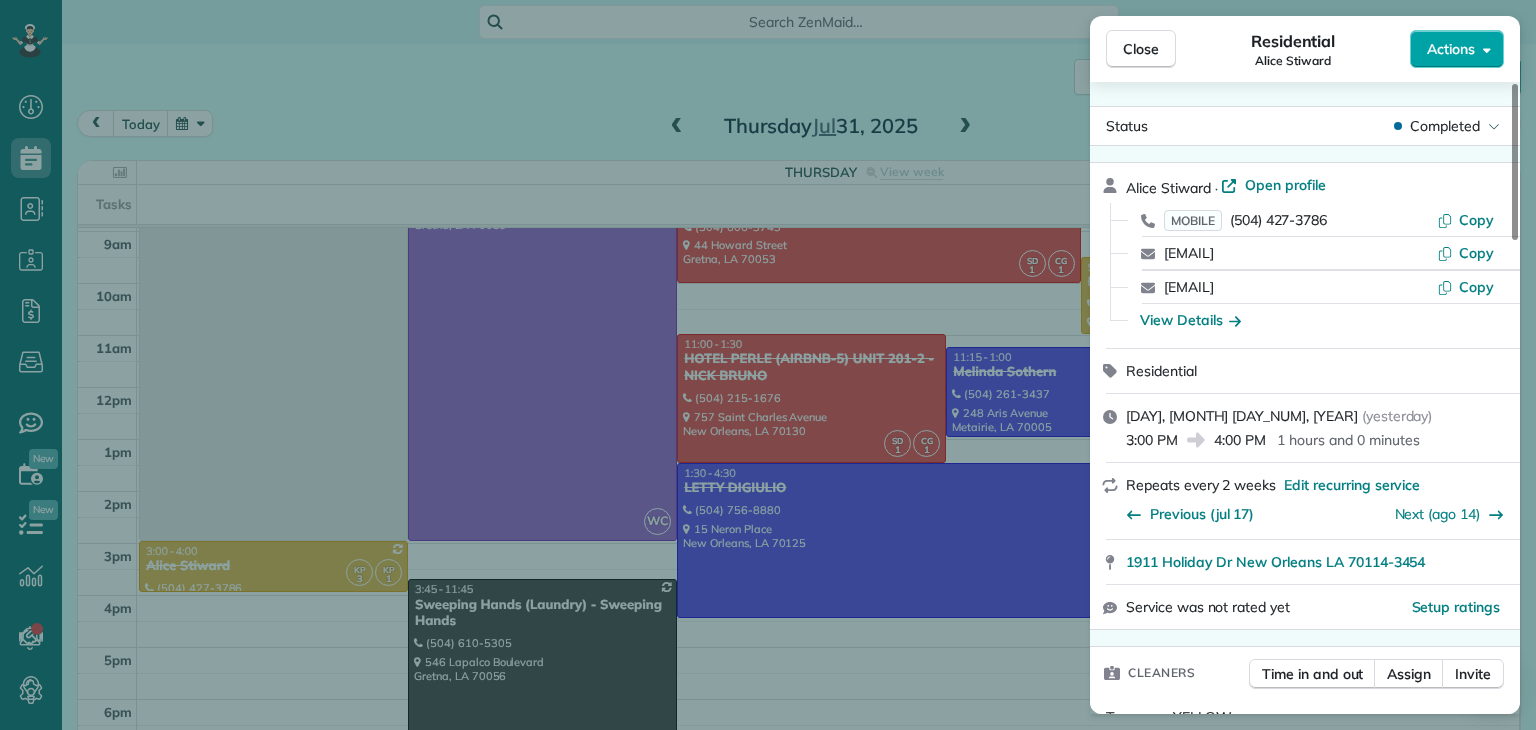 click on "Actions" at bounding box center [1451, 49] 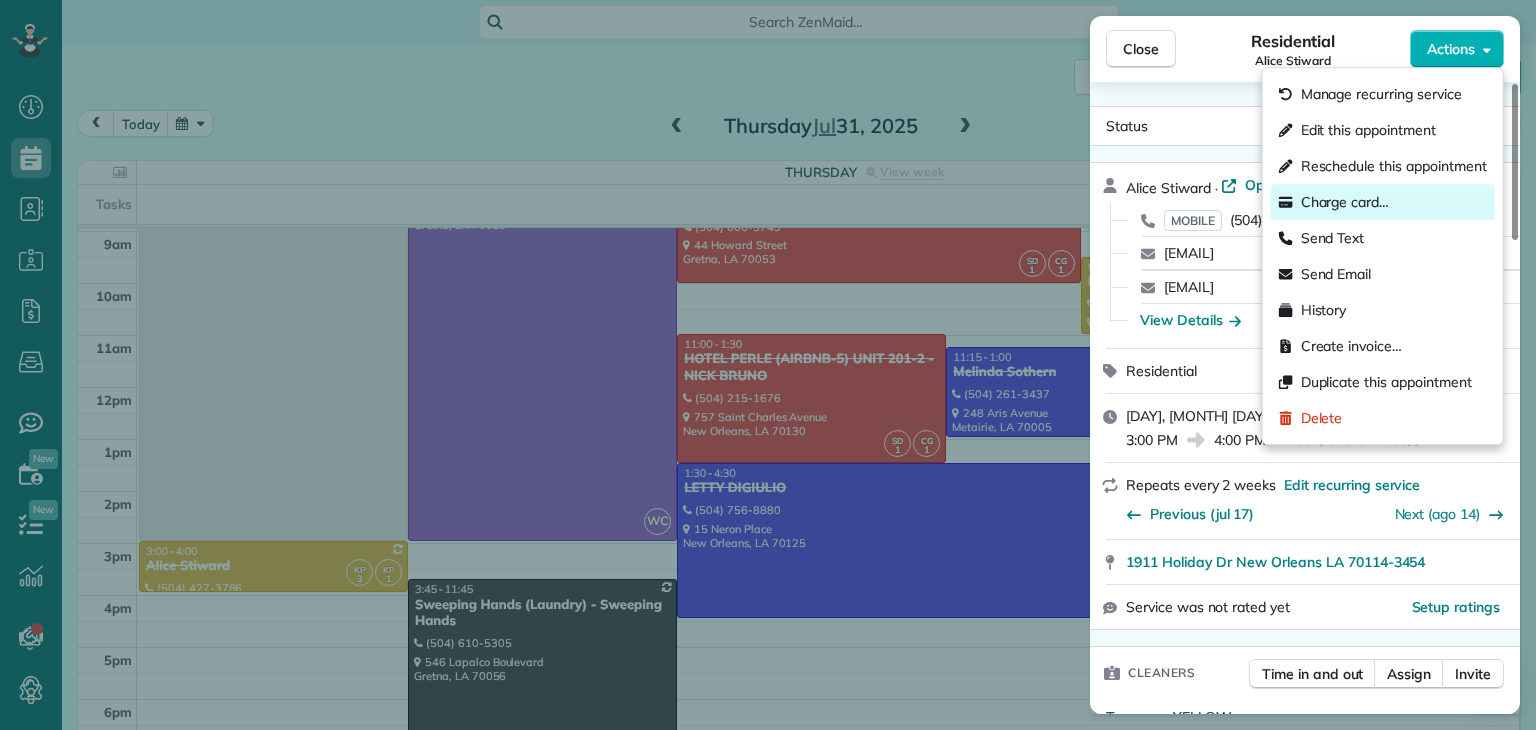click on "Charge card…" at bounding box center (1345, 202) 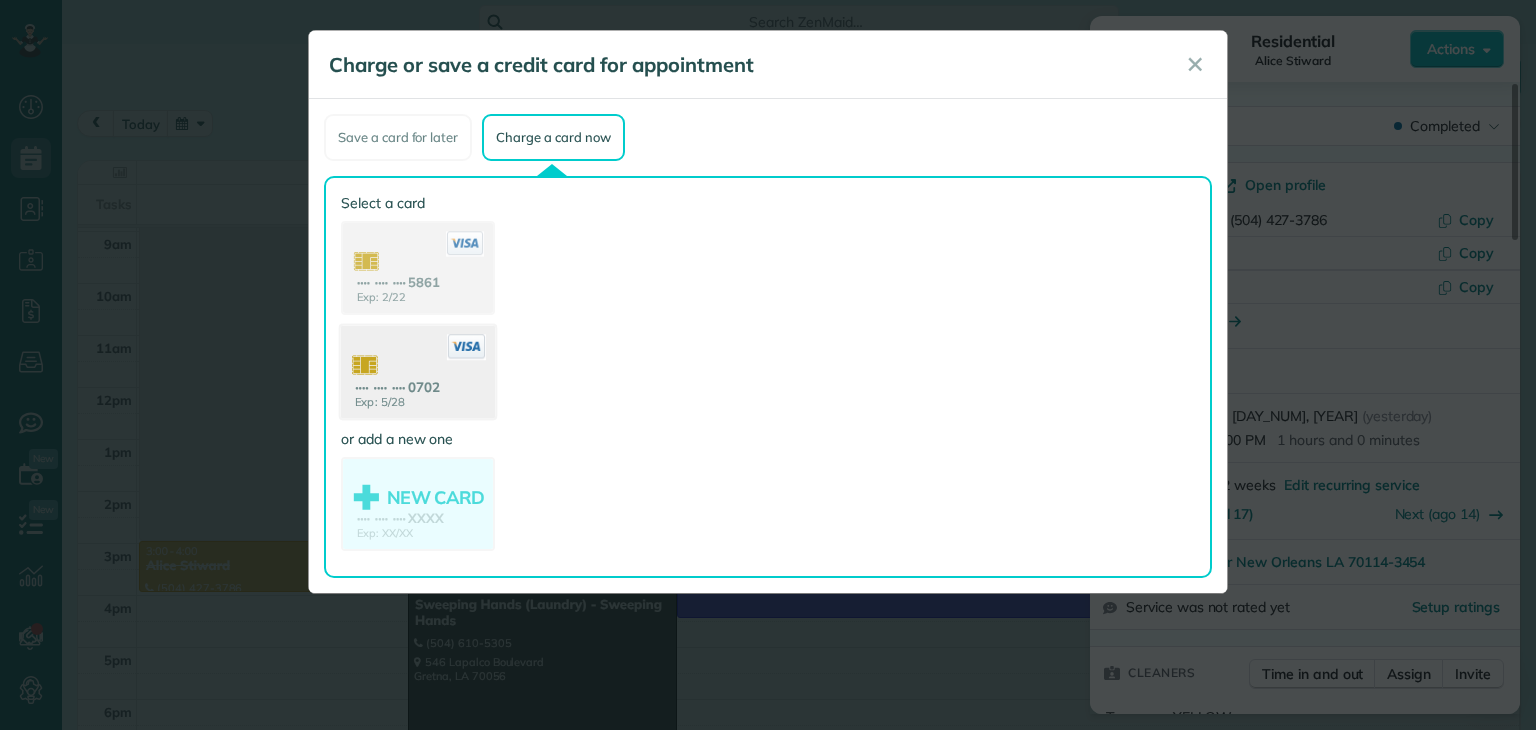 click 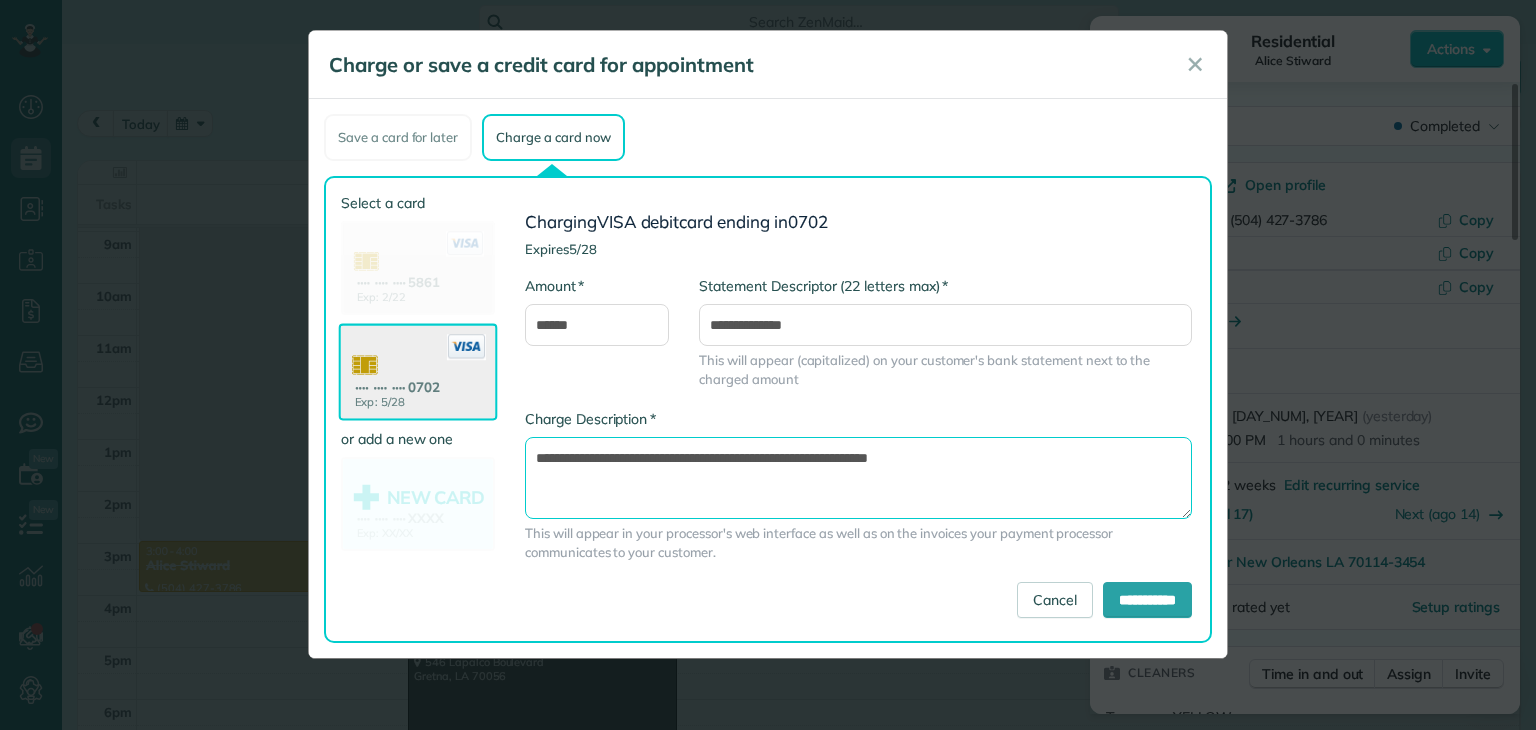 drag, startPoint x: 780, startPoint y: 454, endPoint x: 819, endPoint y: 457, distance: 39.115215 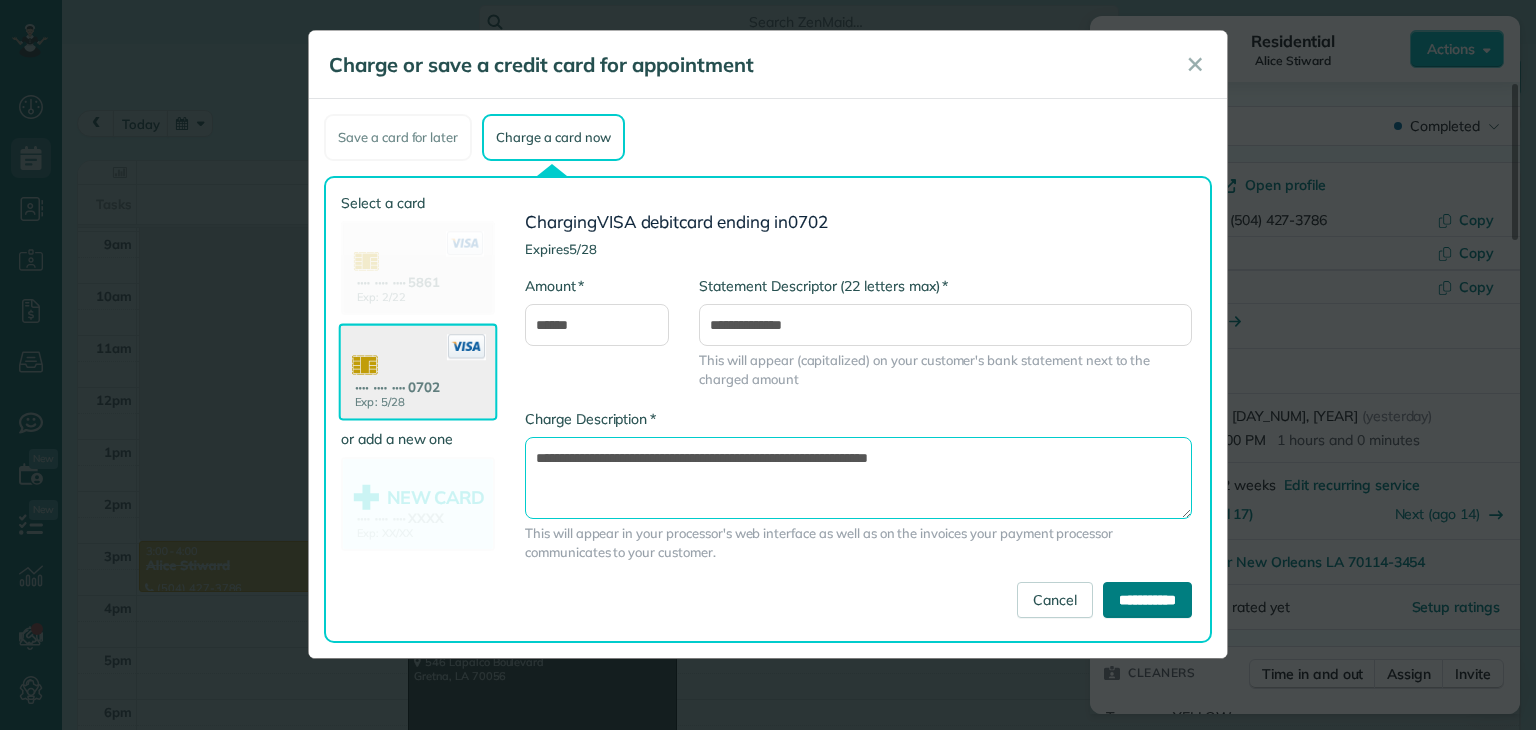 type on "**********" 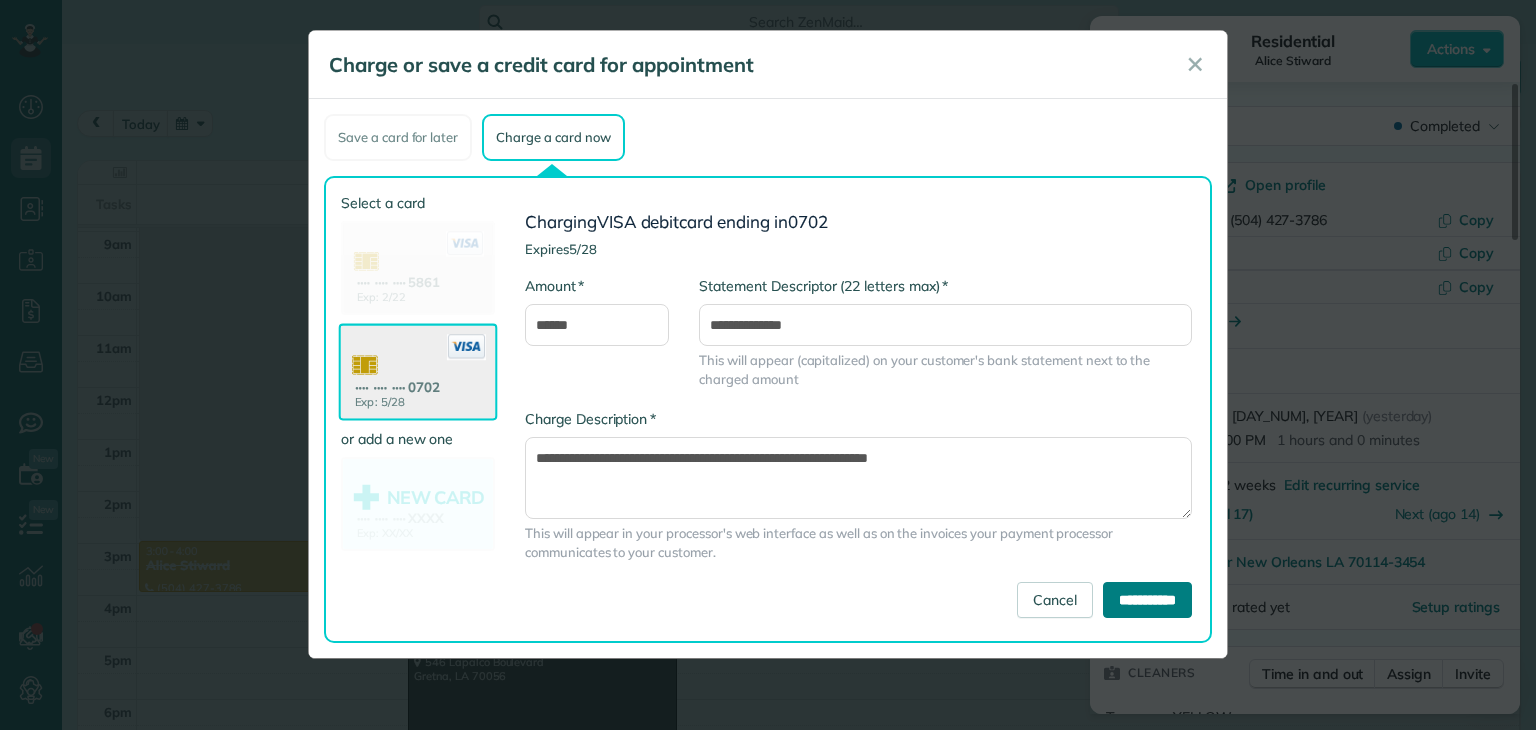 click on "**********" at bounding box center [1147, 600] 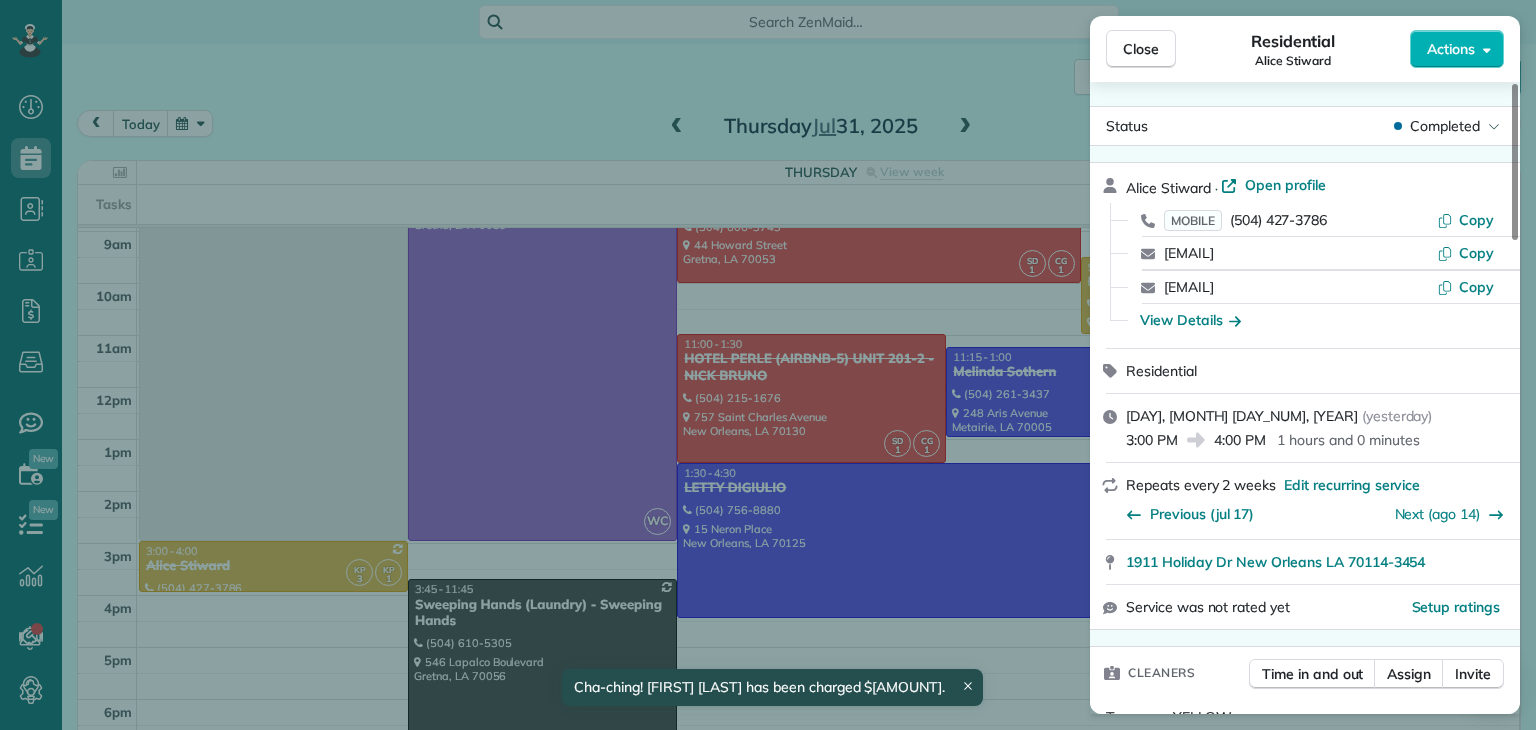 click on "Close Residential Alice Stiward Actions Status Completed Alice Stiward · Open profile MOBILE (504) 427-3786 Copy atstiward@yahoo.com Copy alice@shcs.com Copy View Details Residential jueves, julio 31, 2025 ( yesterday ) 3:00 PM 4:00 PM 1 hours and 0 minutes Repeats every 2 weeks Edit recurring service Previous (jul 17) Next (ago 14) 1911 Holiday Dr New Orleans LA 70114-3454 Service was not rated yet Setup ratings Cleaners Time in and out Assign Invite Team YELLOW Cleaners KAREN   PACHECO 3:46 PM 4:49 PM KENIA   PACHECO 4:38 PM 4:38 PM Checklist Try Now Keep this appointment up to your standards. Stay on top of every detail, keep your cleaners organised, and your client happy. Assign a checklist Watch a 5 min demo Billing Billing actions Service Service Price (1x $115.00) $115.00 Add an item Overcharge $0.00 Discount $0.00 Coupon discount - Primary tax - Secondary tax - Total appointment price $115.00 Tips collected $0.00 Paid by card Total including tip $115.00 Get paid online in no-time! Work items Notes 0" at bounding box center (768, 365) 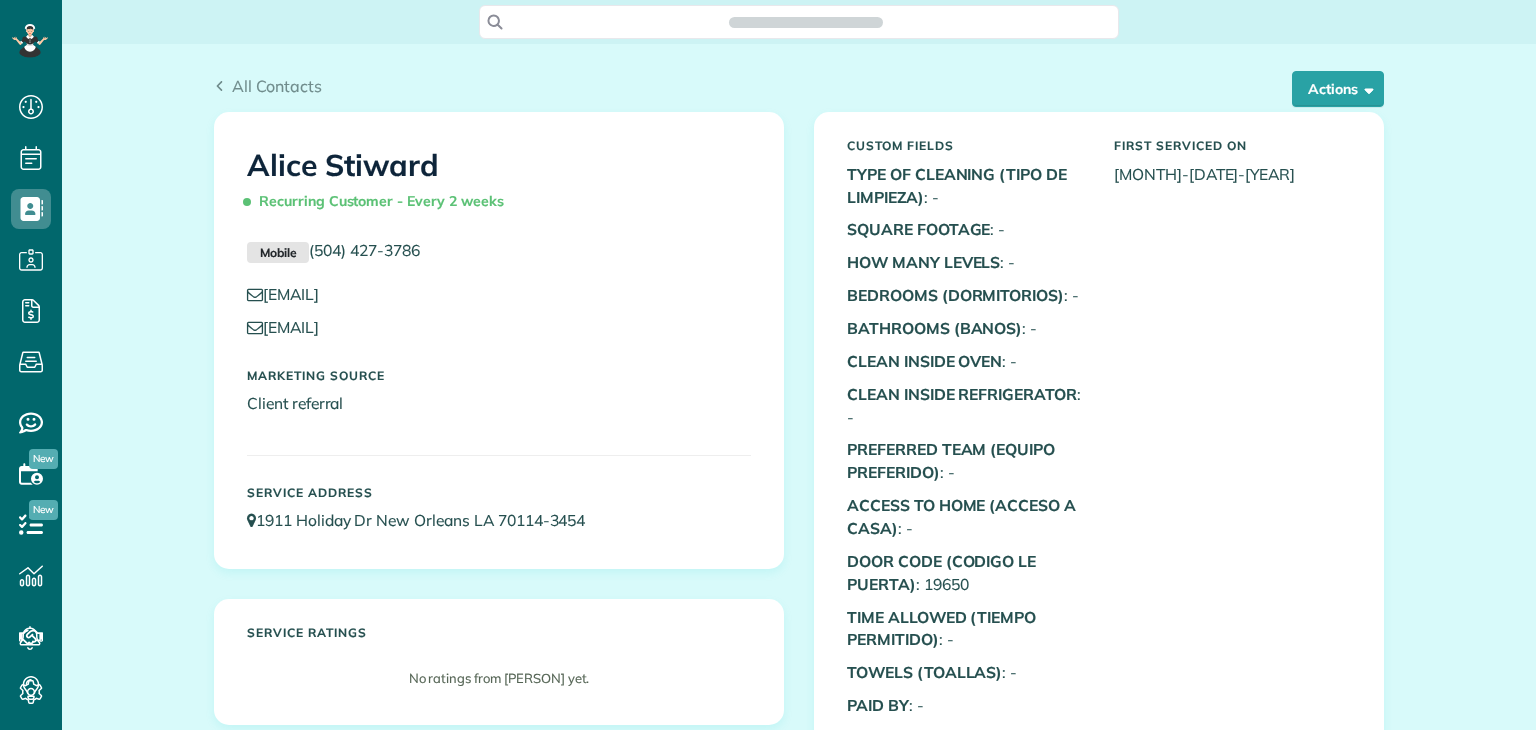 scroll, scrollTop: 0, scrollLeft: 0, axis: both 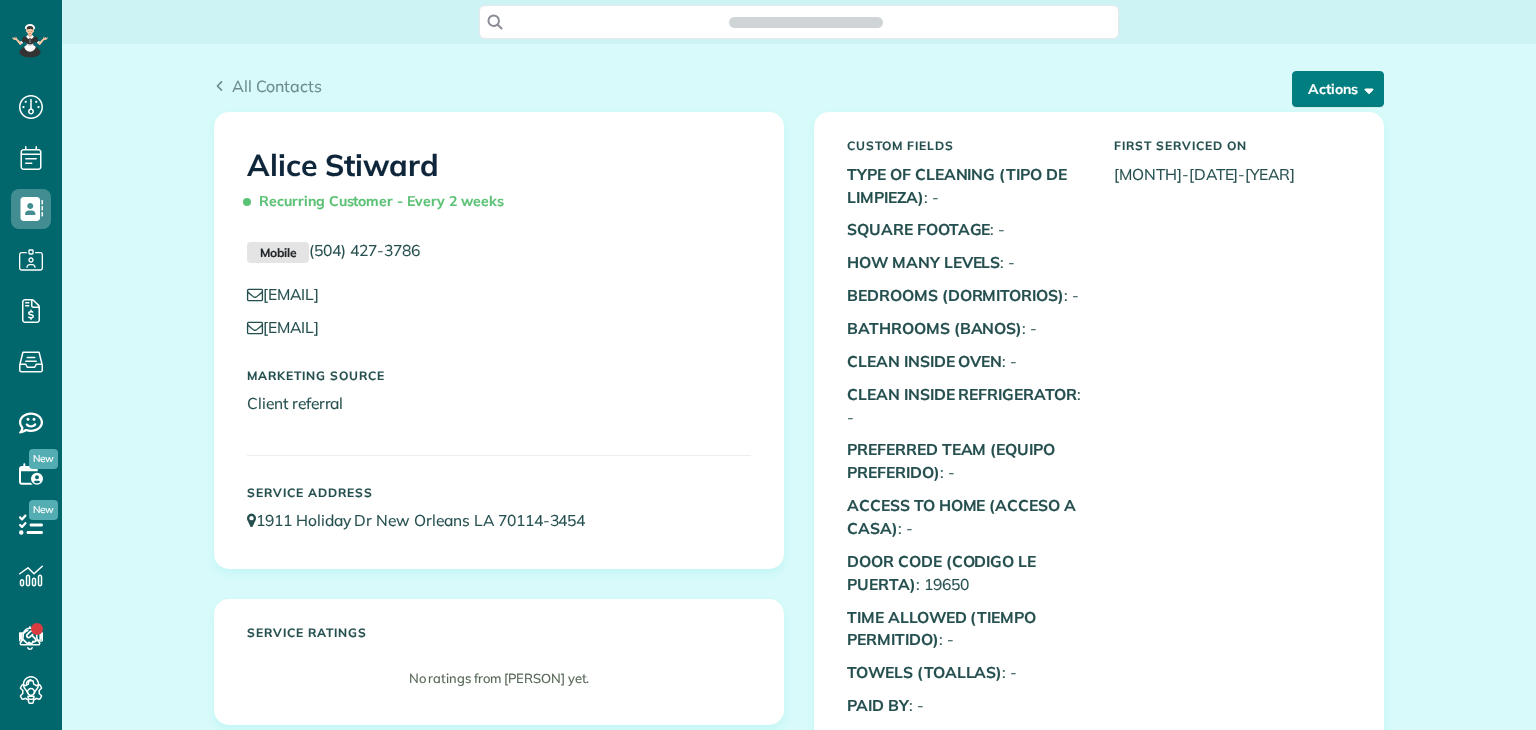 click on "Actions" at bounding box center (1338, 89) 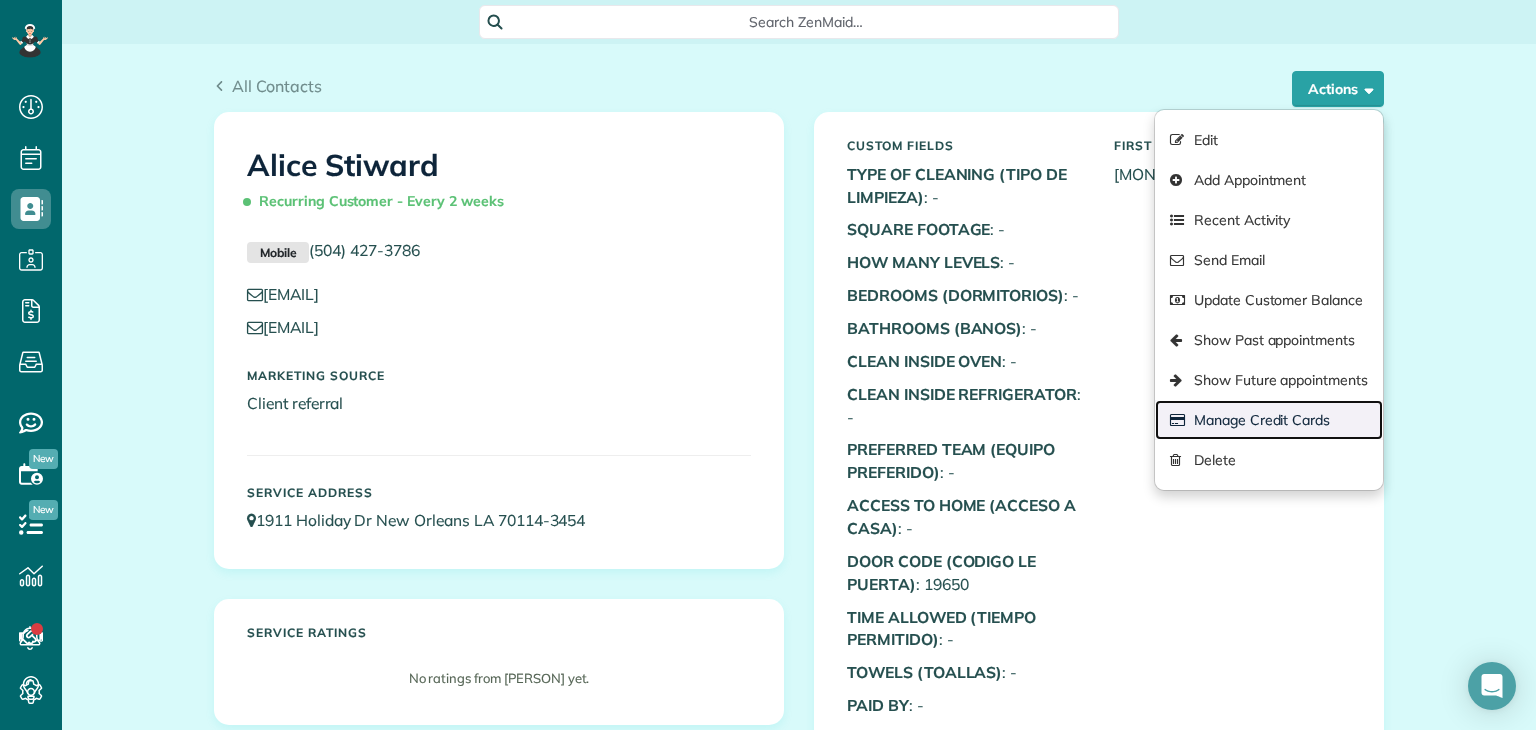 click on "Manage Credit Cards" at bounding box center [1269, 420] 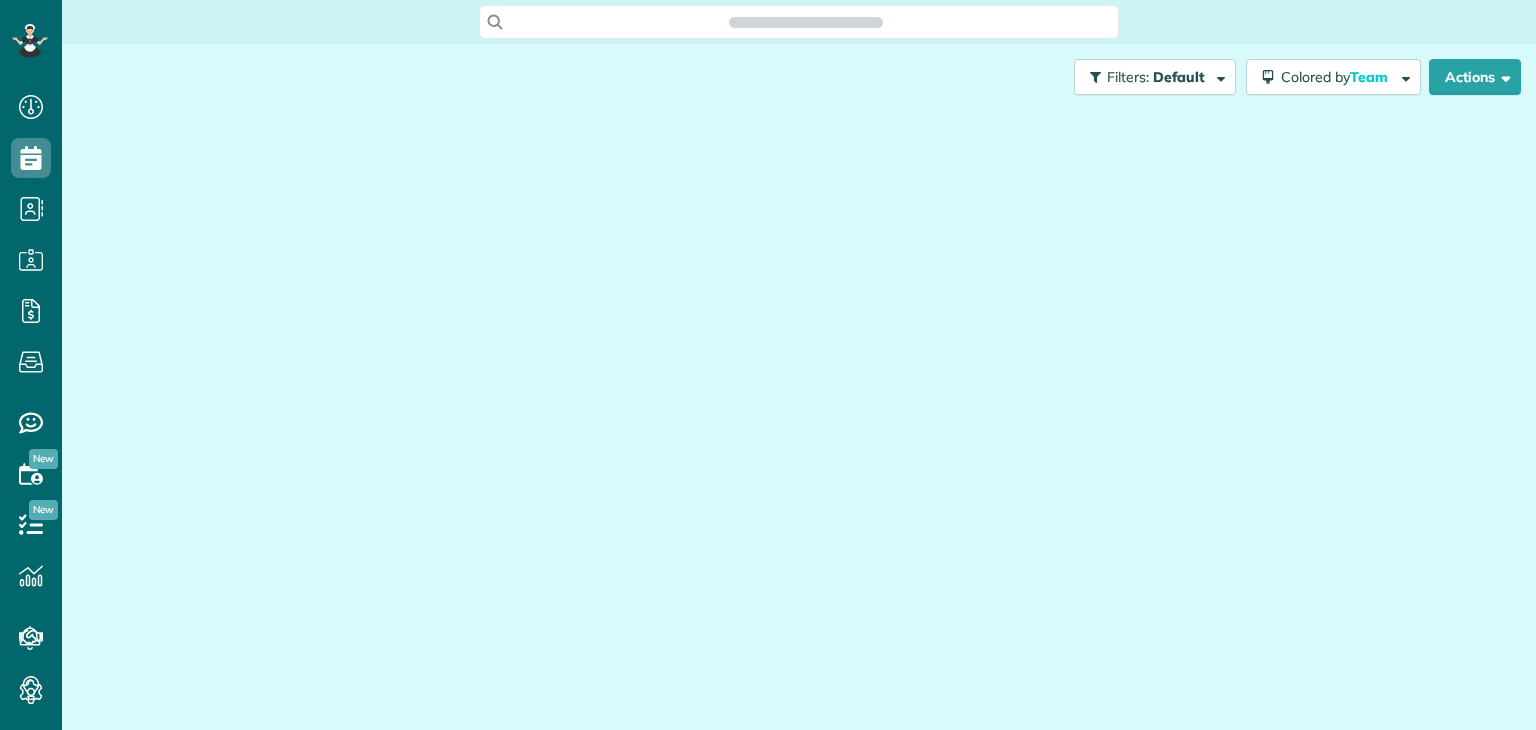 scroll, scrollTop: 0, scrollLeft: 0, axis: both 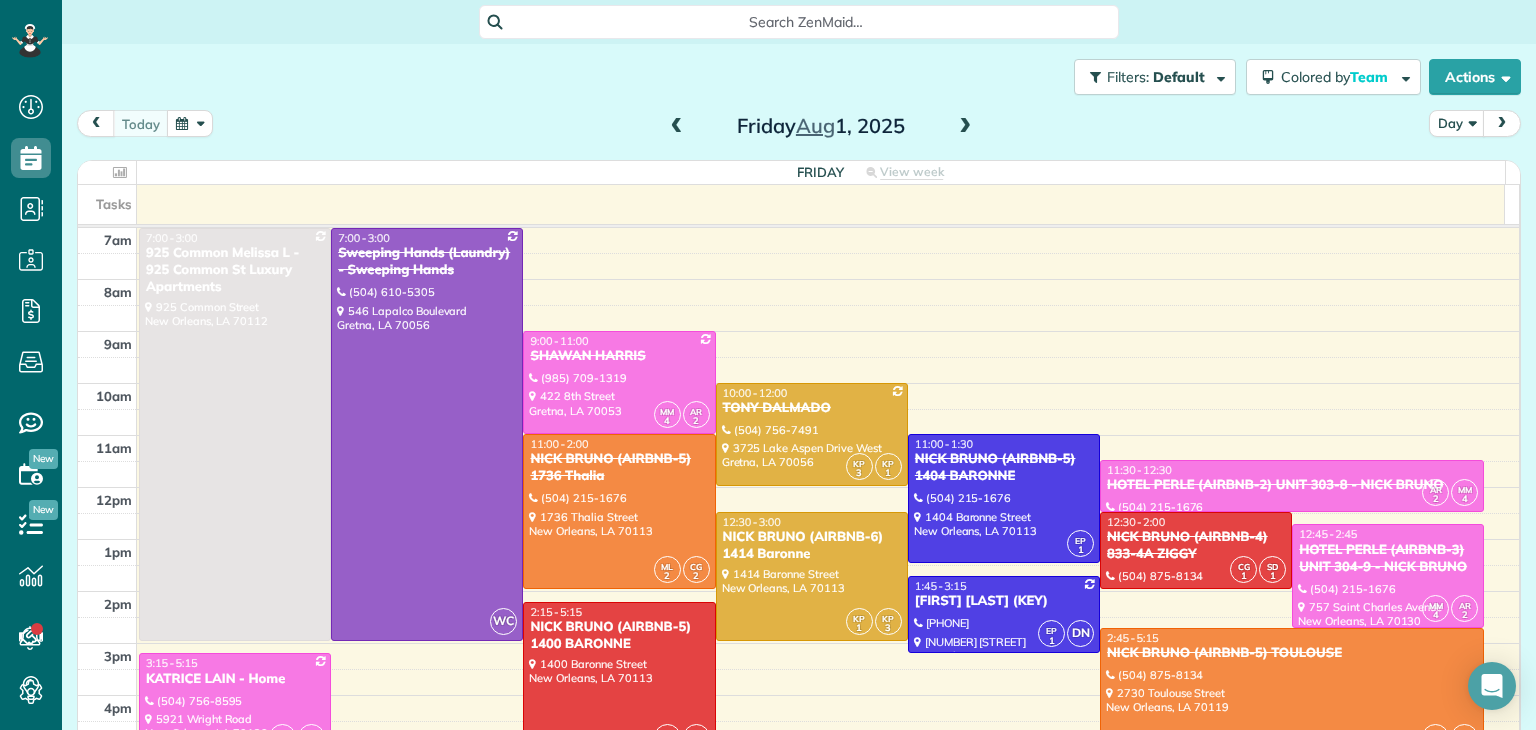 click at bounding box center [677, 127] 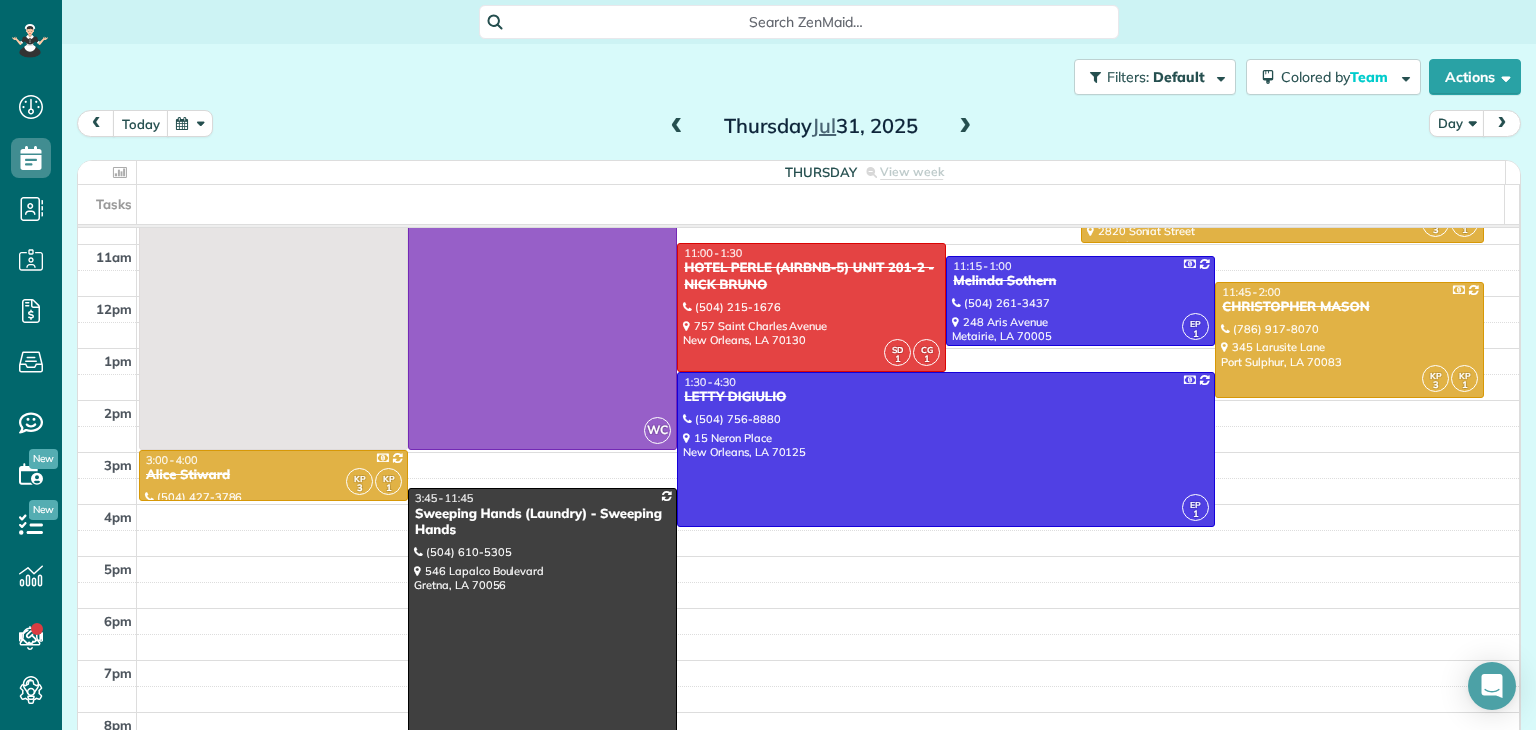 scroll, scrollTop: 200, scrollLeft: 0, axis: vertical 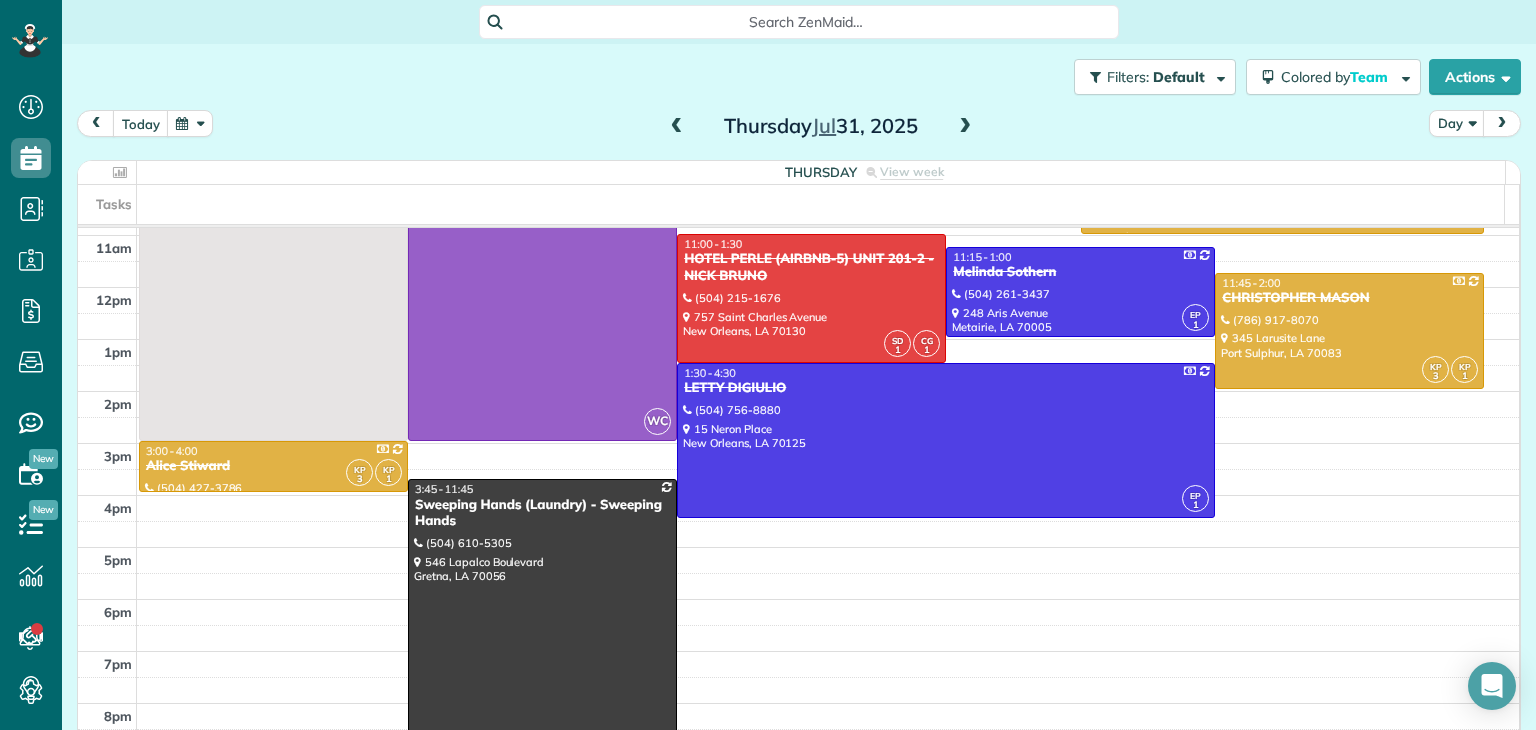 click at bounding box center [965, 127] 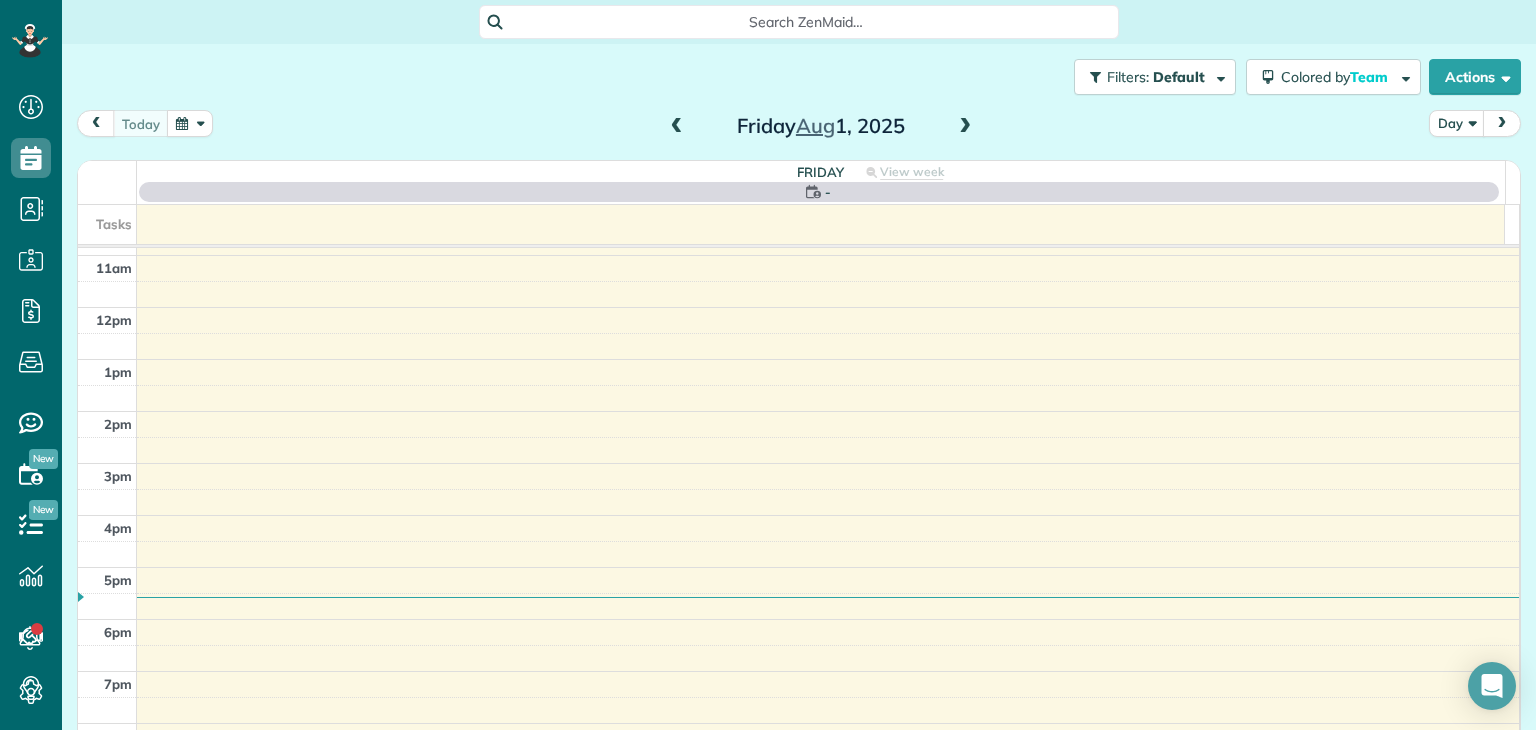 scroll, scrollTop: 0, scrollLeft: 0, axis: both 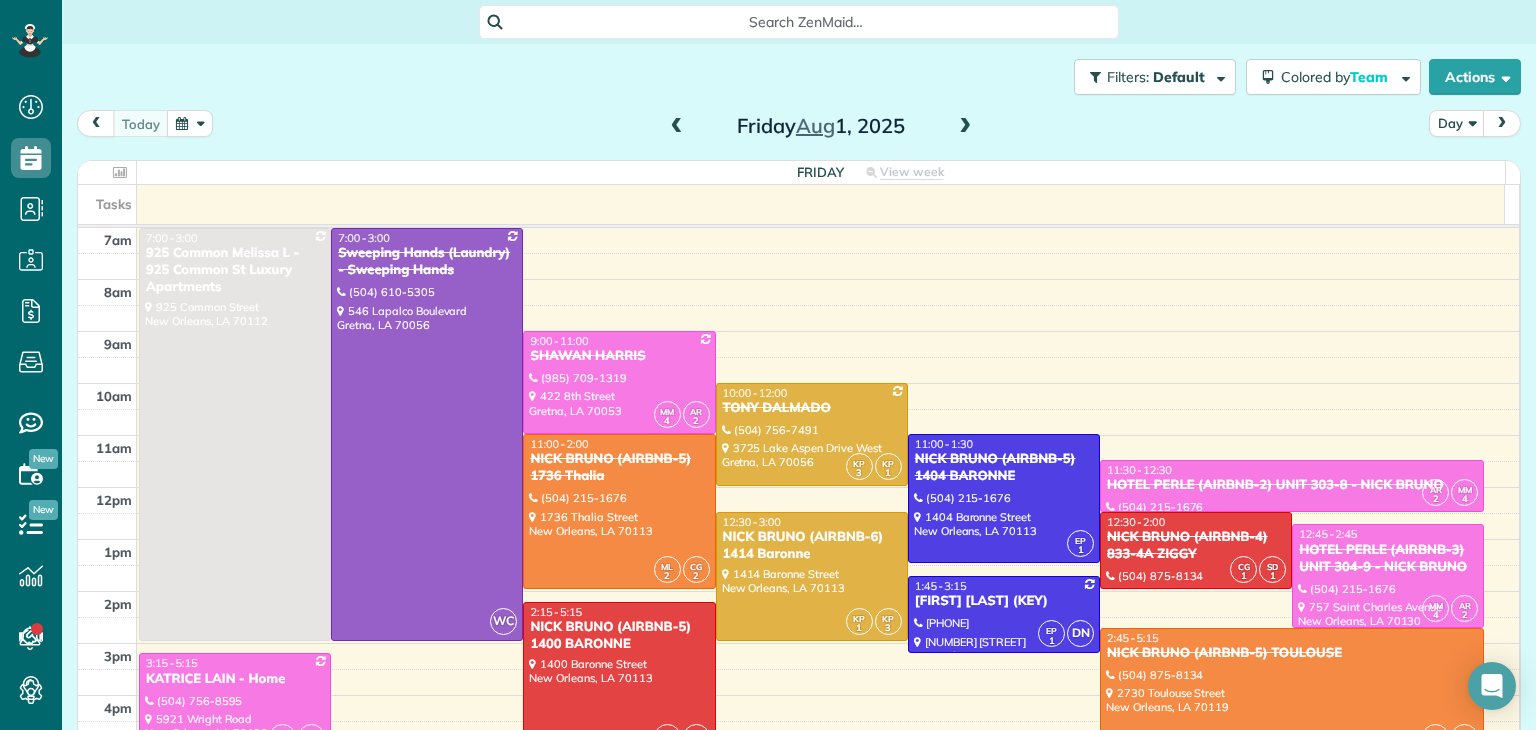 click at bounding box center (965, 127) 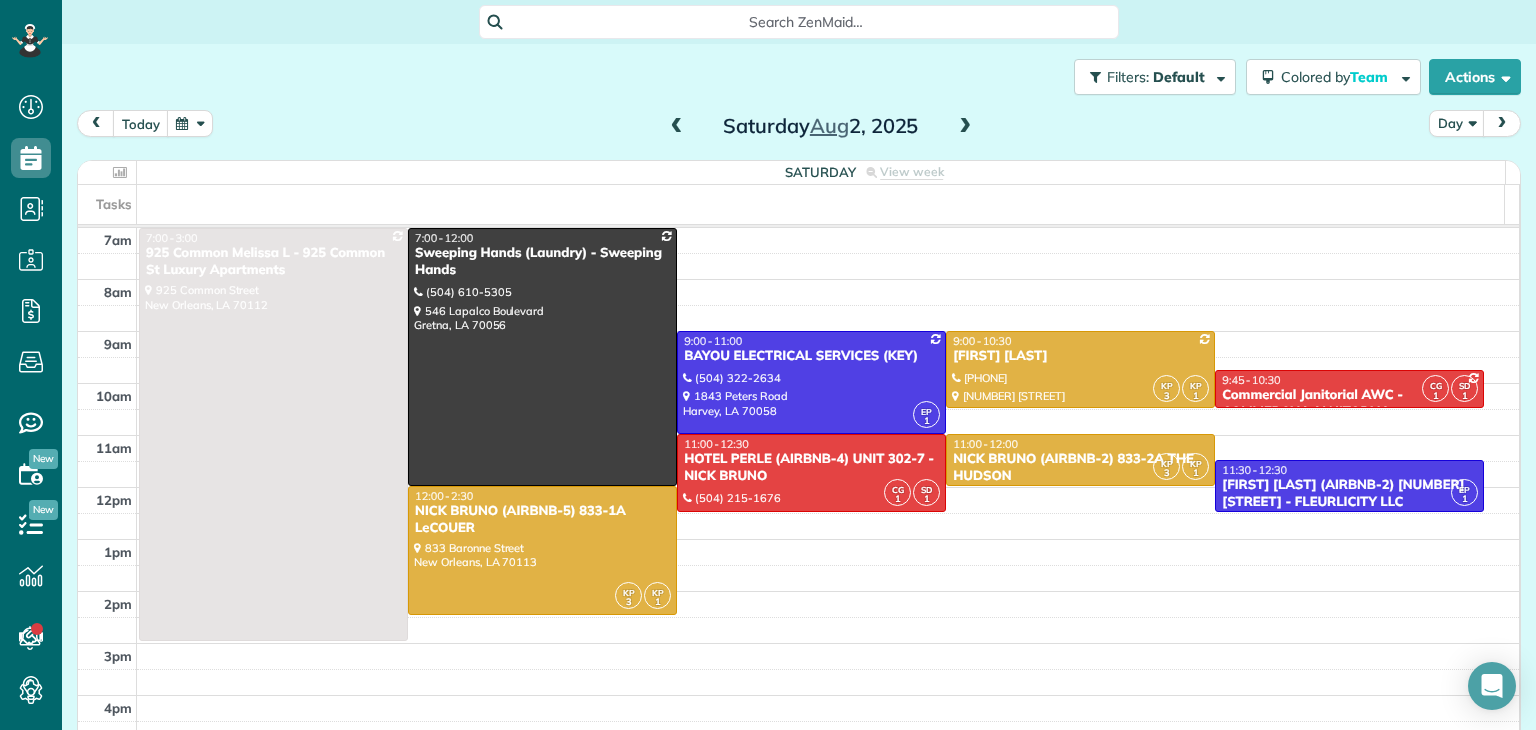click at bounding box center [677, 127] 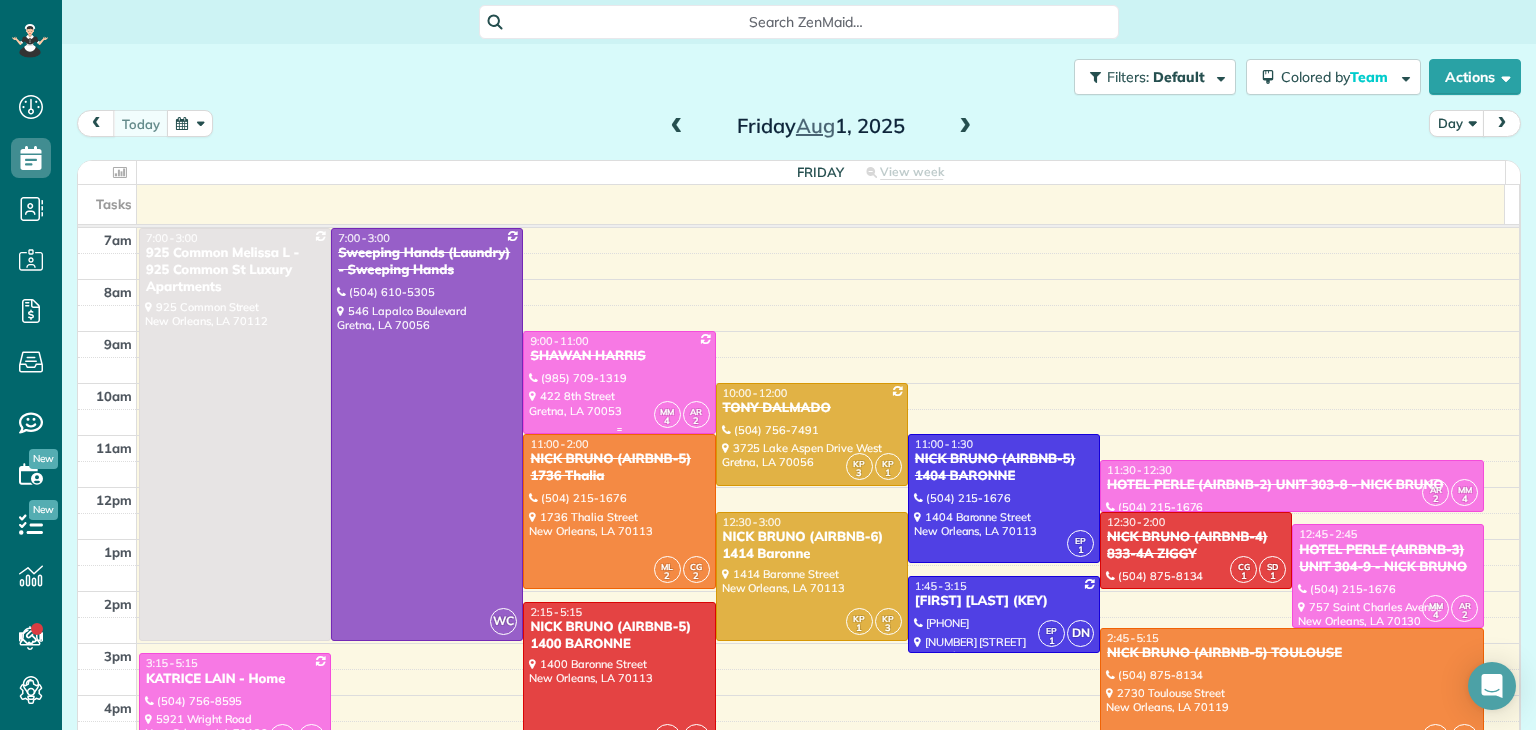 click on "SHAWAN HARRIS" at bounding box center [619, 356] 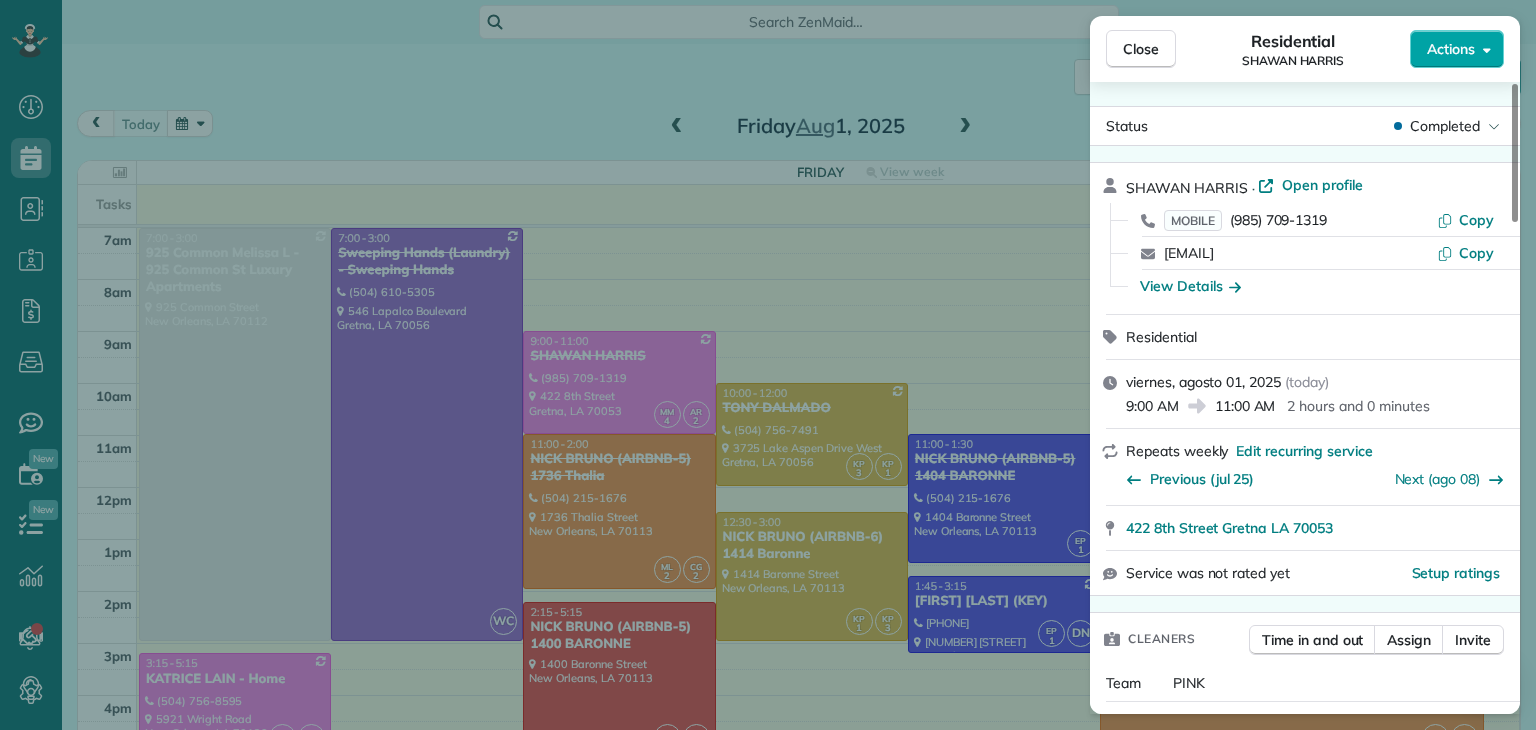 click on "Actions" at bounding box center (1451, 49) 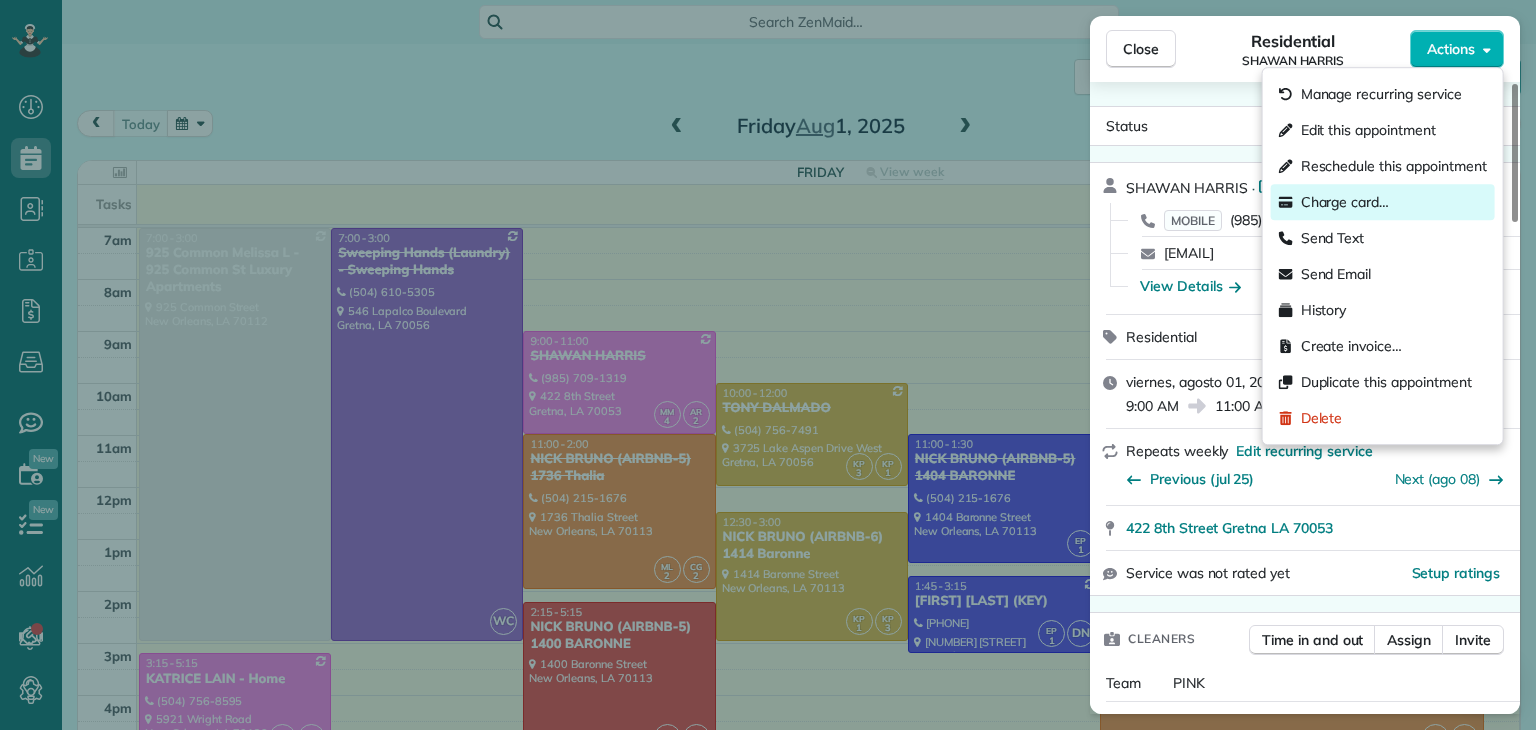 click on "Charge card…" at bounding box center (1345, 202) 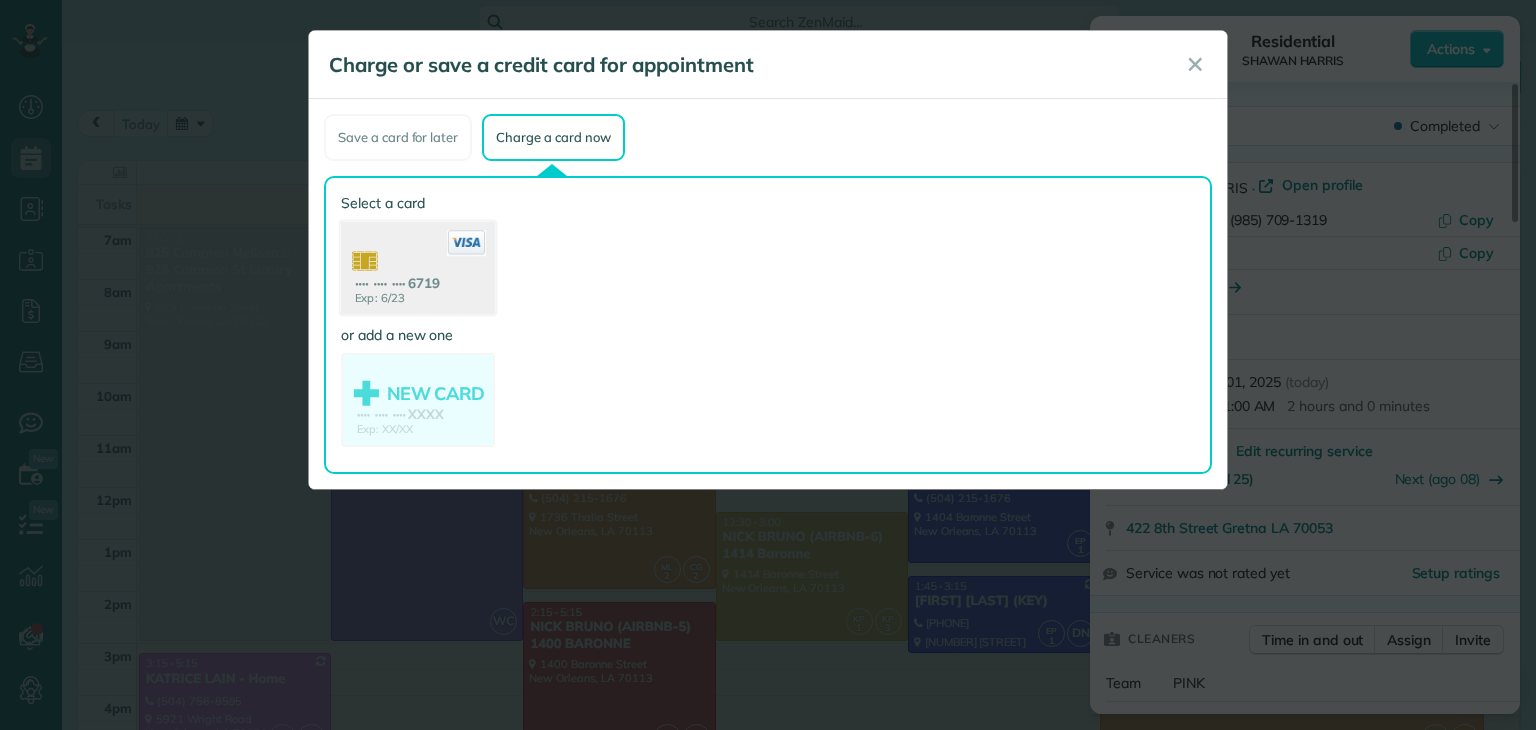 click 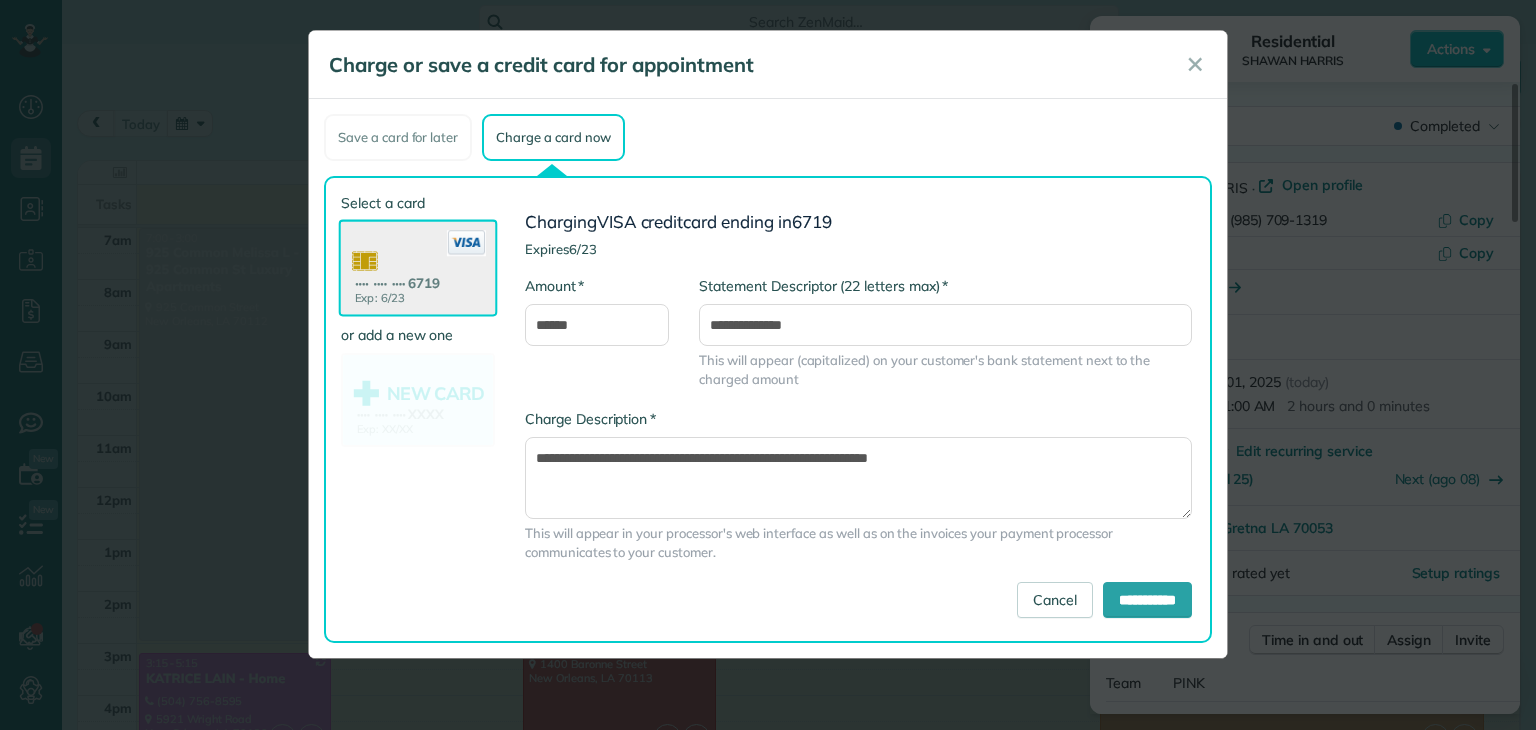click on "**********" at bounding box center [851, 409] 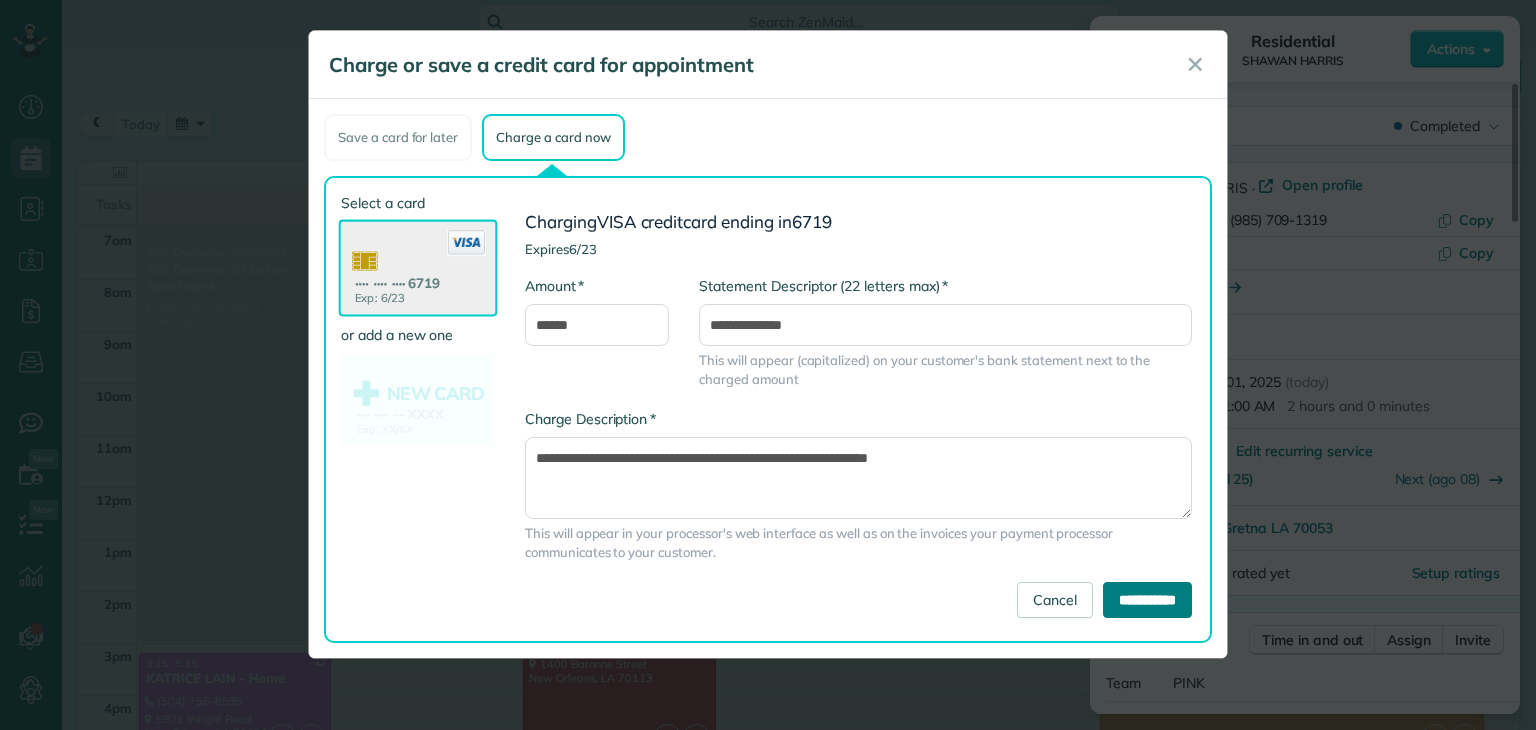 click on "**********" at bounding box center [1147, 600] 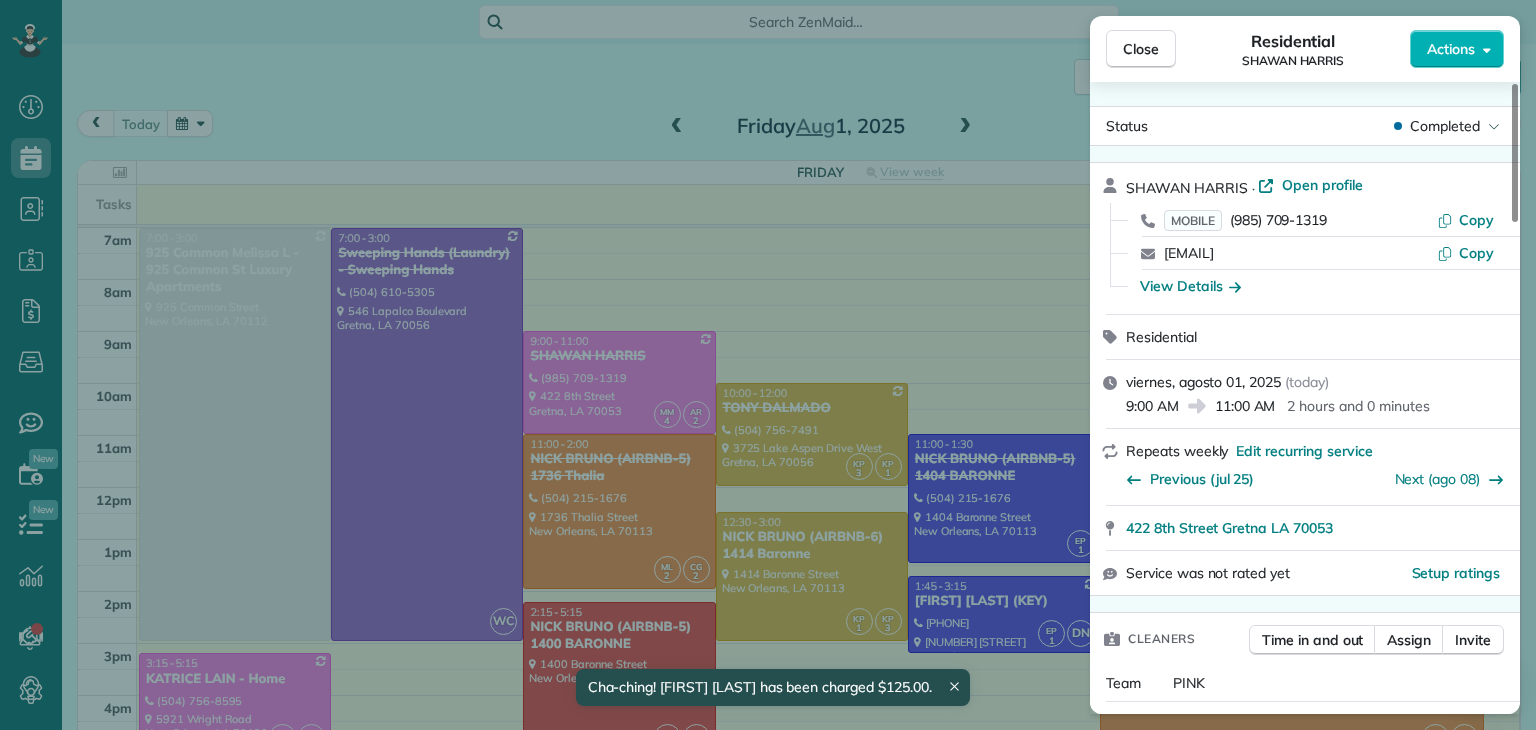 click on "Close Residential SHAWAN HARRIS Actions Status Completed SHAWAN HARRIS · Open profile MOBILE (985) 709-1319 Copy shawan@mac.com Copy View Details Residential viernes, agosto 01, 2025 ( today ) 9:00 AM 11:00 AM 2 hours and 0 minutes Repeats weekly Edit recurring service Previous (jul 25) Next (ago 08) 422 8th Street Gretna LA 70053 Service was not rated yet Setup ratings Cleaners Time in and out Assign Invite Team PINK Cleaners MARYURIE   MURILLO 9:00 AM 11:04 AM ALISENIA   RAMIREZ 9:00 AM 11:00 AM Checklist Try Now Keep this appointment up to your standards. Stay on top of every detail, keep your cleaners organised, and your client happy. Assign a checklist Watch a 5 min demo Billing Billing actions Service Service Price (1x $125.00) $125.00 Add an item Overcharge $0.00 Discount $0.00 Coupon discount - Primary tax - Secondary tax - Total appointment price $125.00 Tips collected $0.00 Paid by card Total including tip $125.00 Get paid online in no-time! Send an invoice and reward your cleaners with tips Notes" at bounding box center [768, 365] 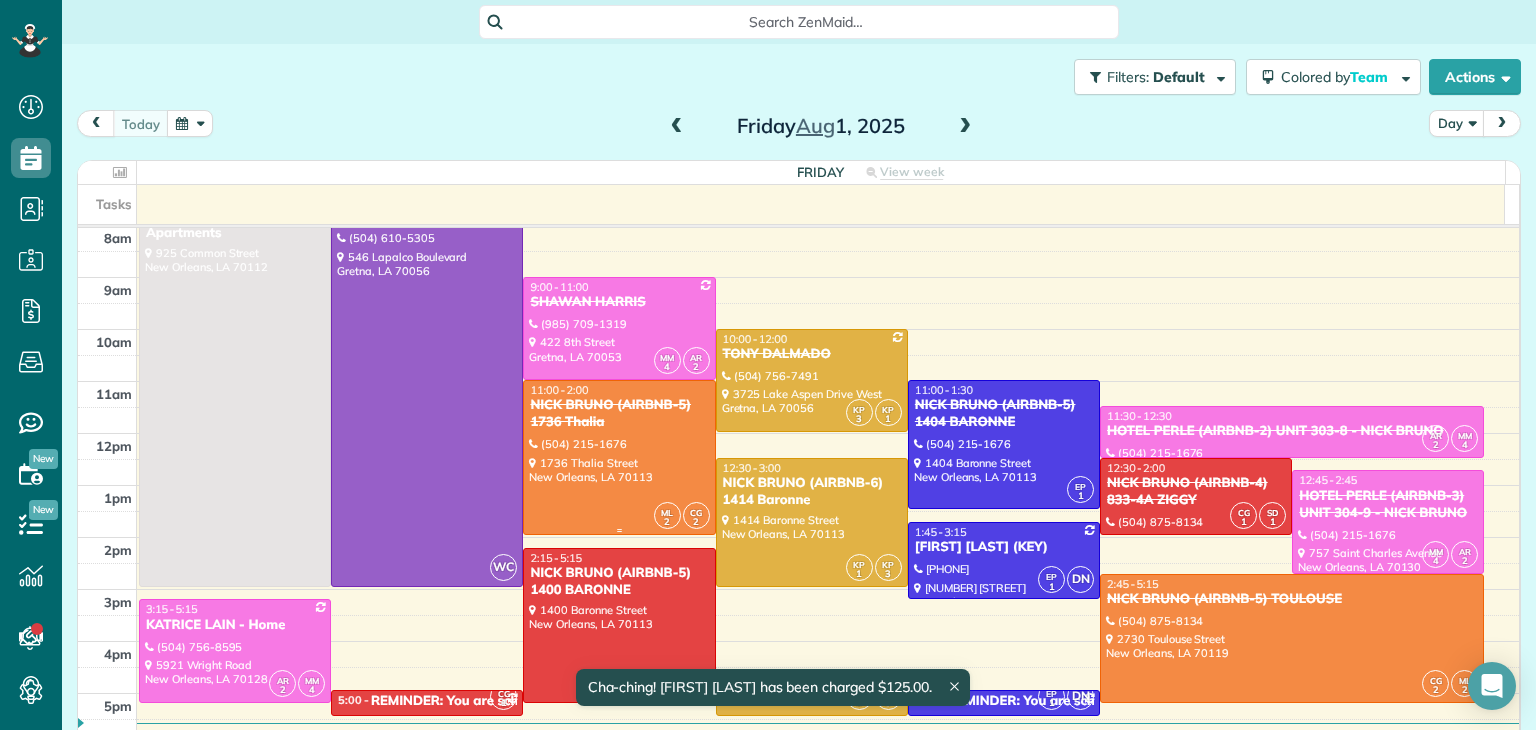 scroll, scrollTop: 100, scrollLeft: 0, axis: vertical 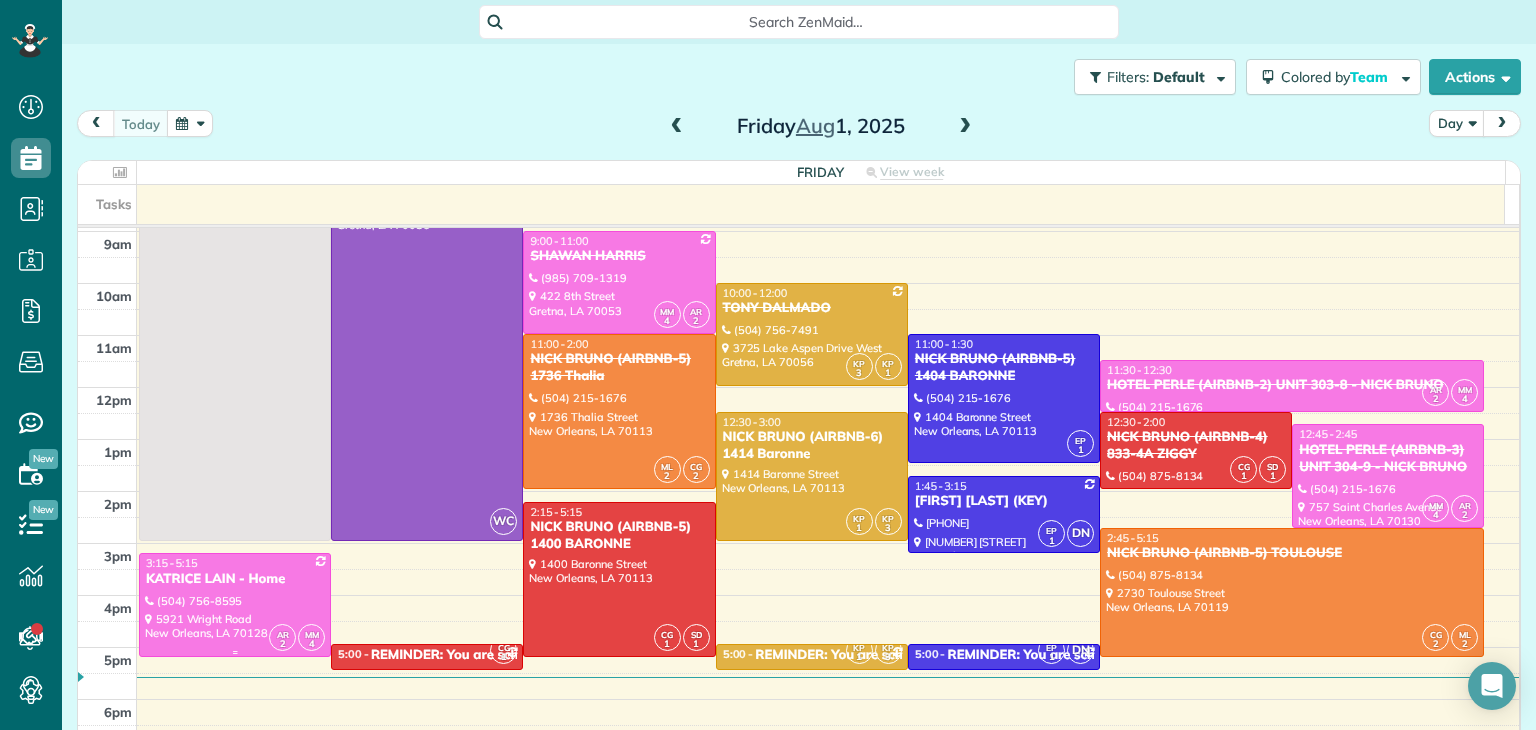 click on "KATRICE LAIN - Home" at bounding box center (235, 579) 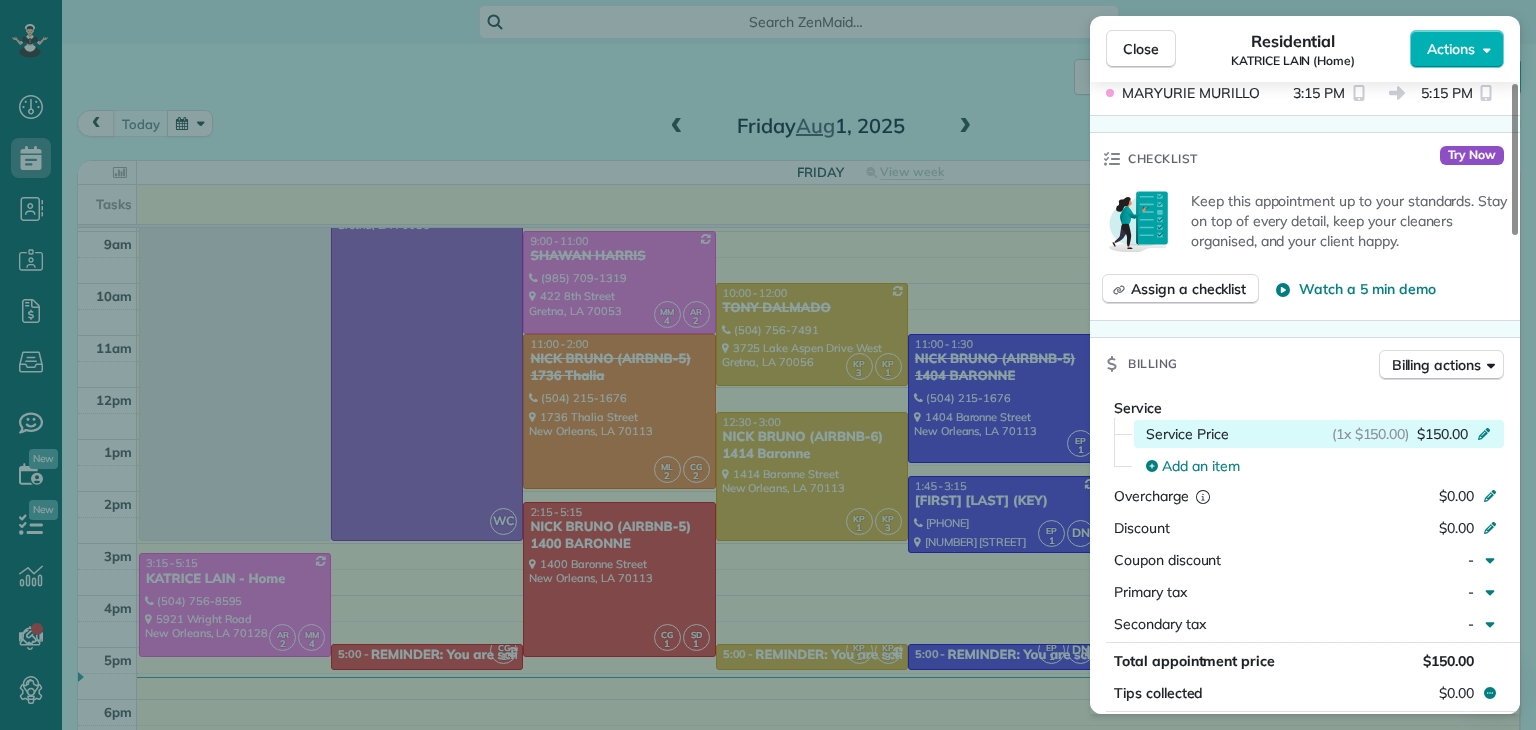 scroll, scrollTop: 800, scrollLeft: 0, axis: vertical 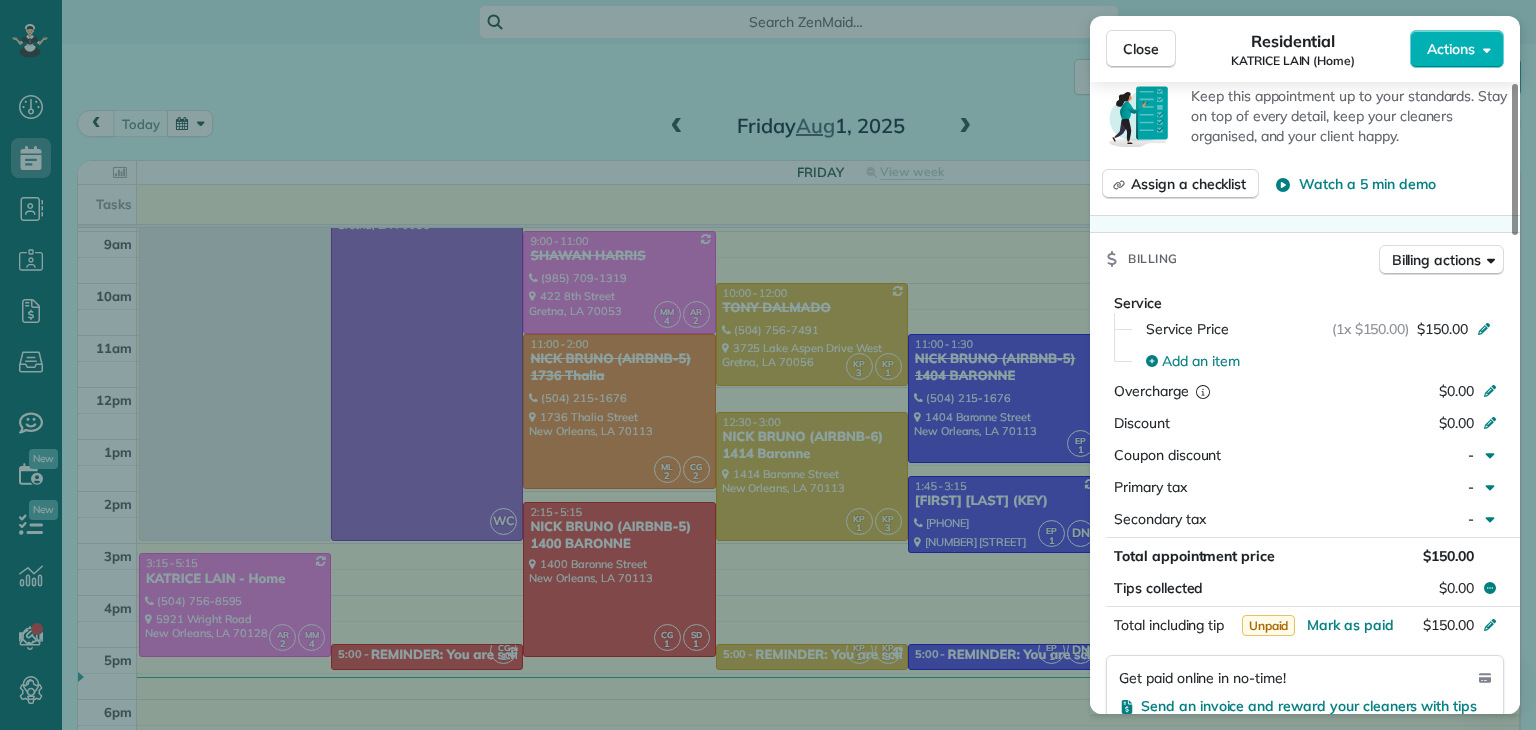 click on "Close Residential KATRICE LAIN (Home) Actions" at bounding box center [1305, 49] 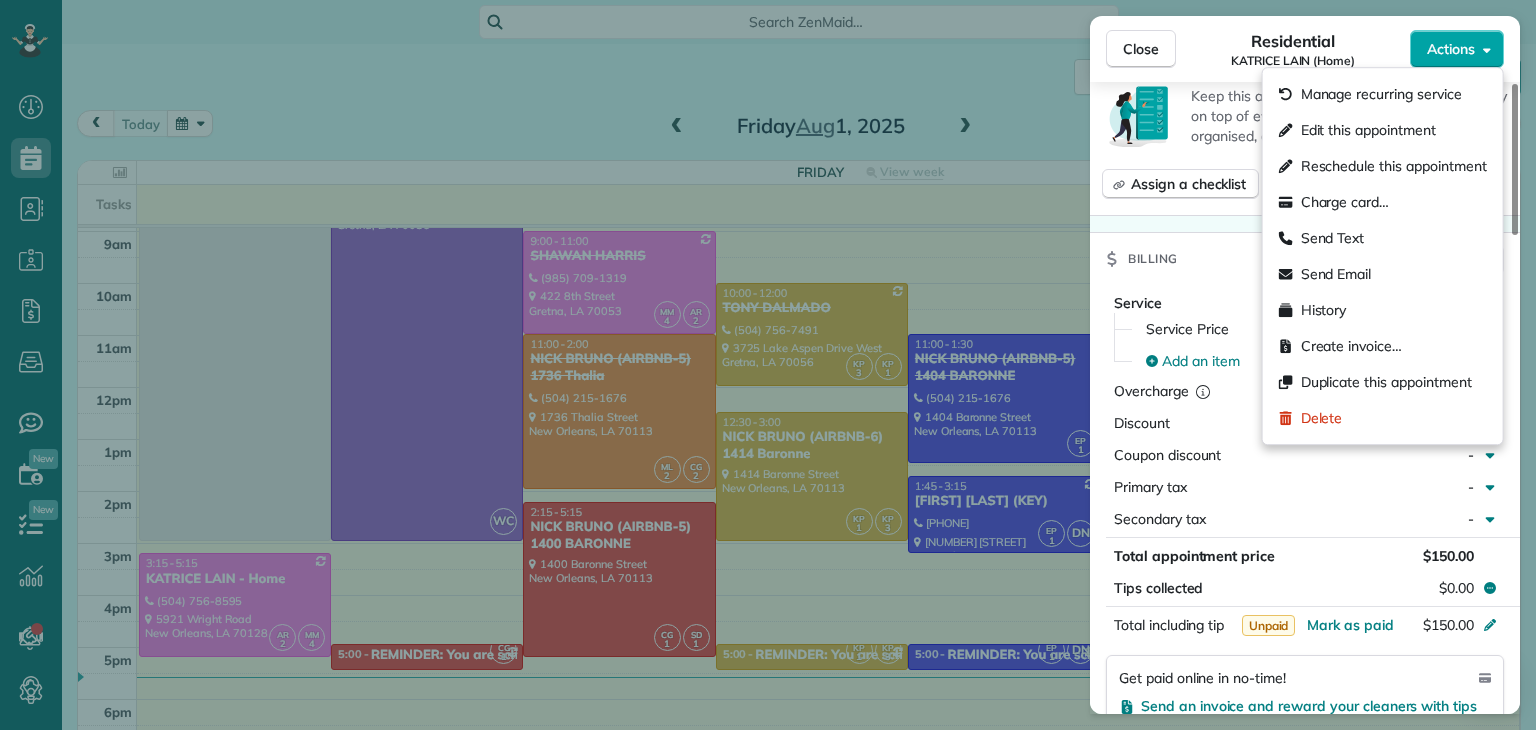 click on "Actions" at bounding box center [1451, 49] 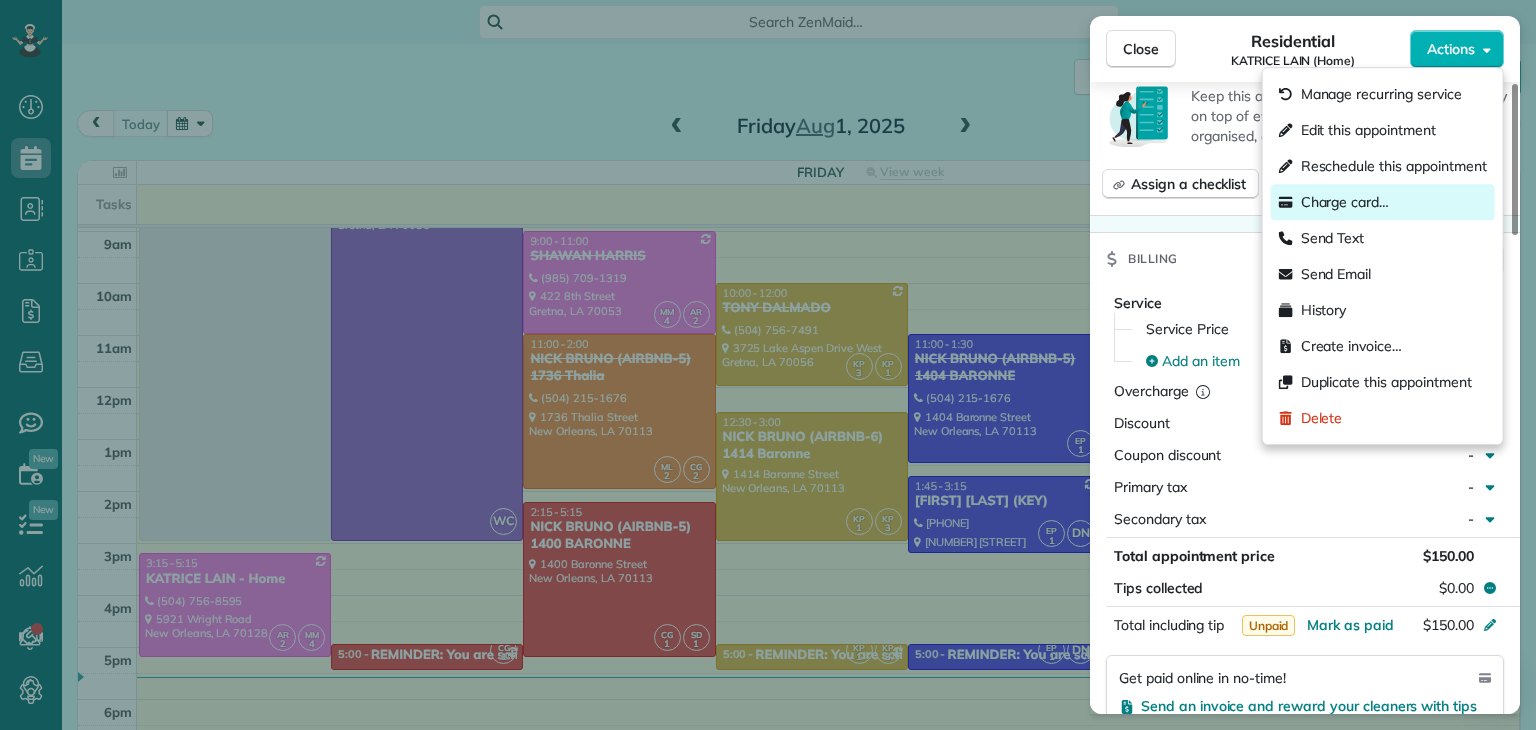 click on "Charge card…" at bounding box center (1345, 202) 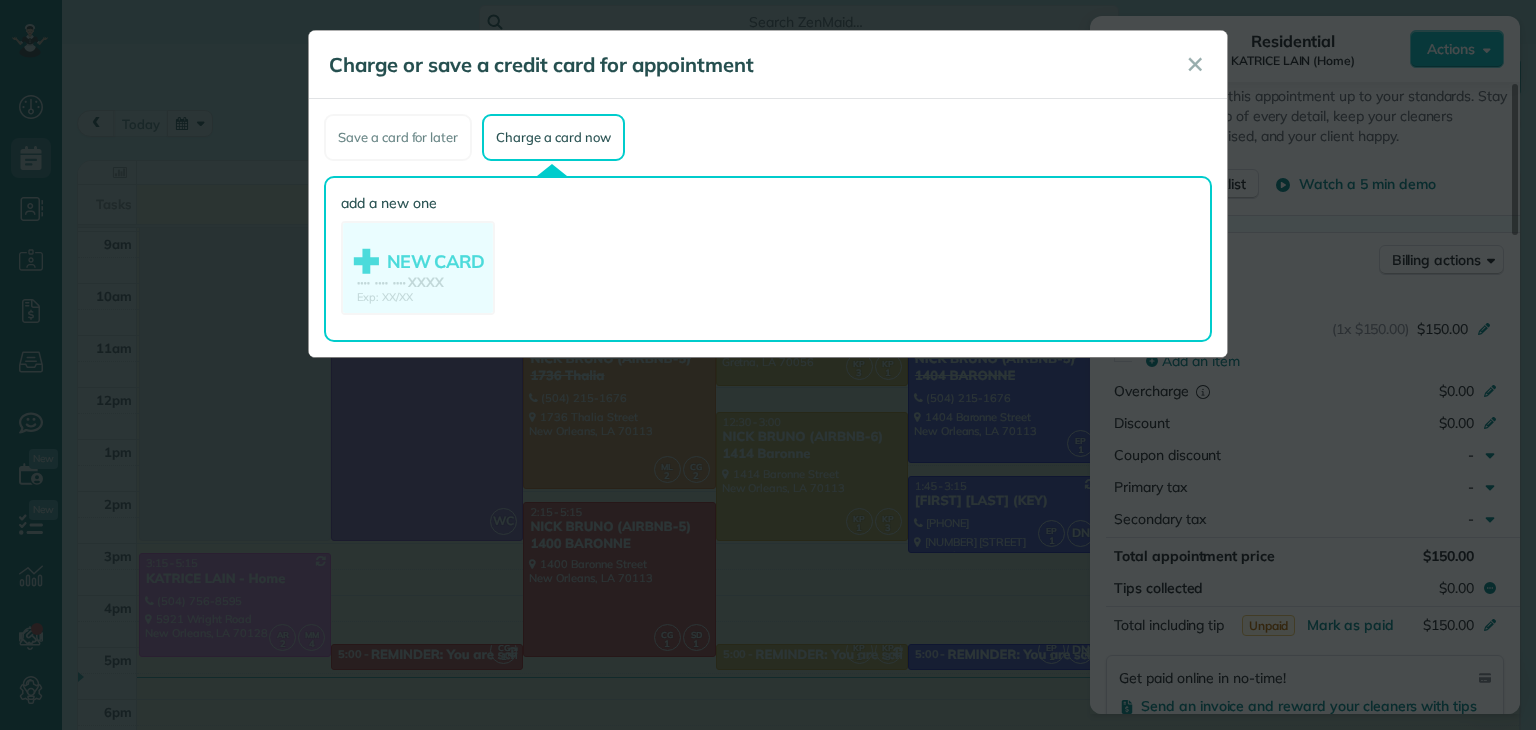 drag, startPoint x: 1194, startPoint y: 67, endPoint x: 1316, endPoint y: 83, distance: 123.04471 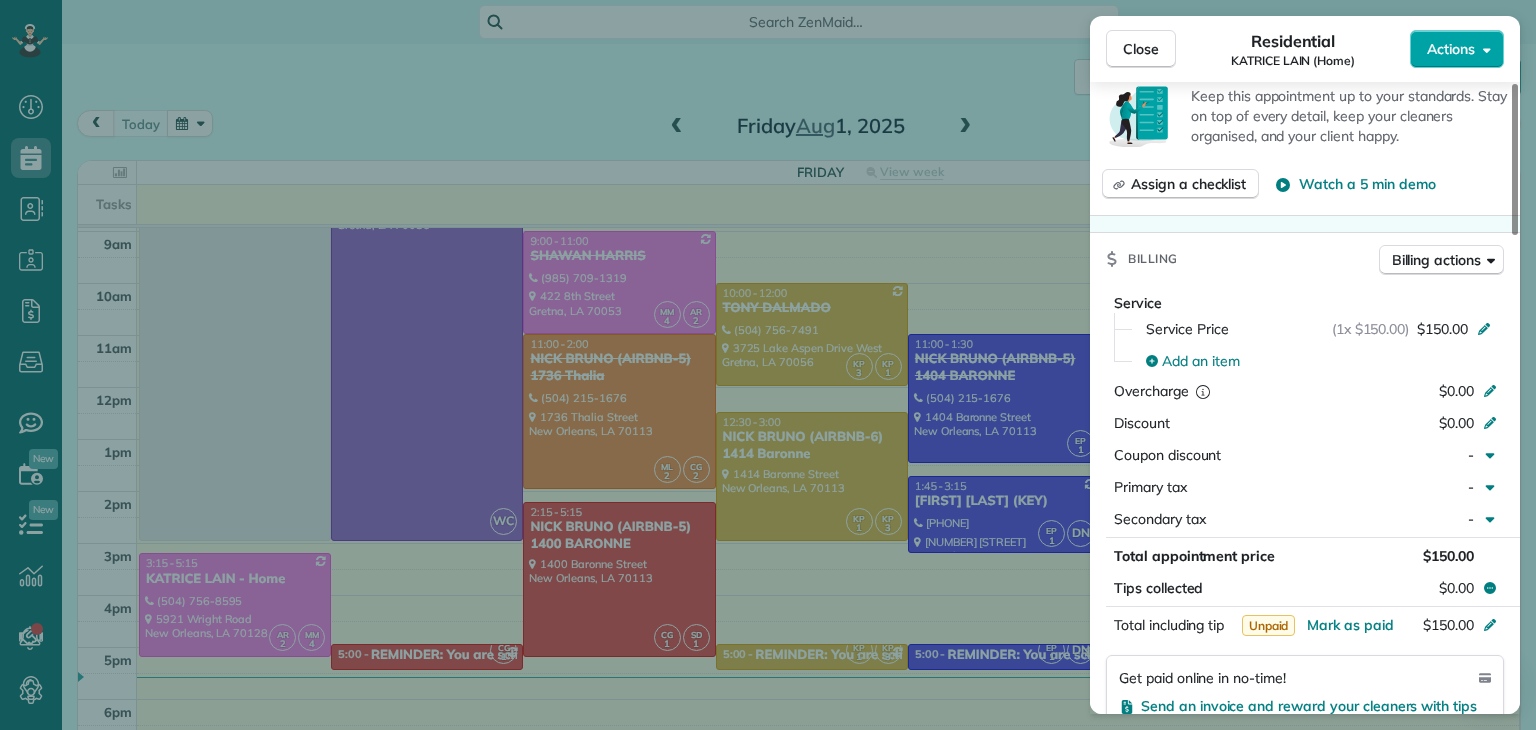 click on "Actions" at bounding box center [1451, 49] 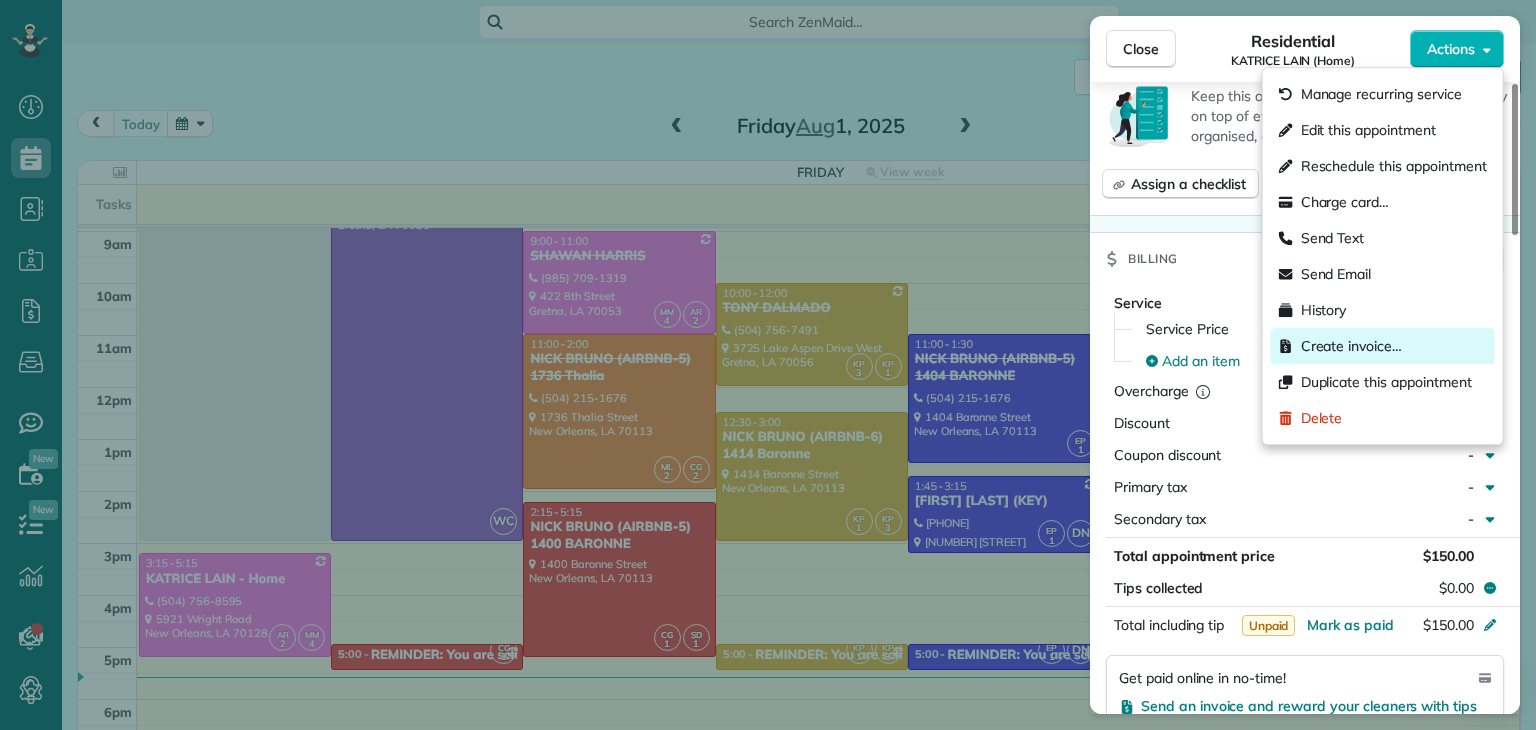 click on "Create invoice…" at bounding box center (1351, 346) 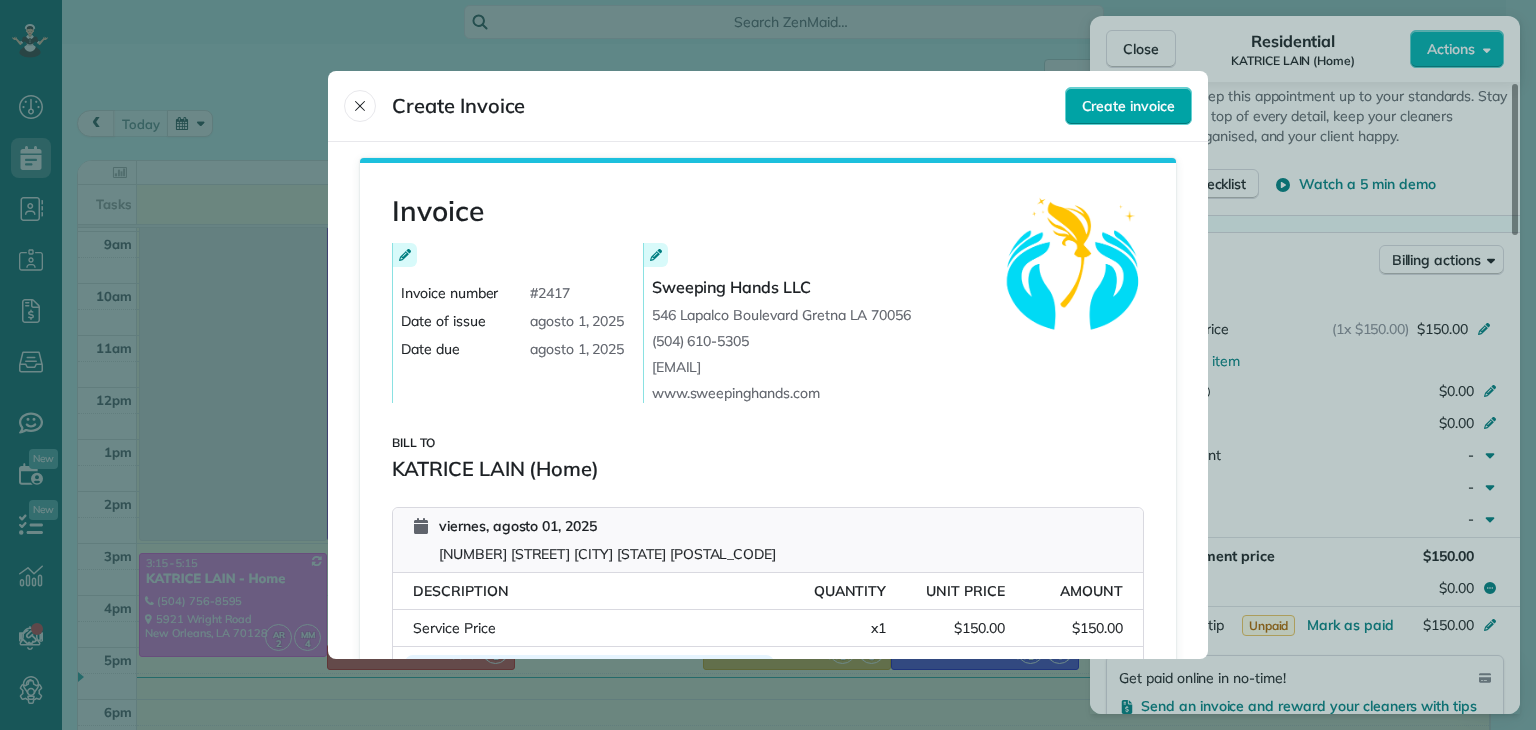 click on "Create invoice" at bounding box center (1128, 106) 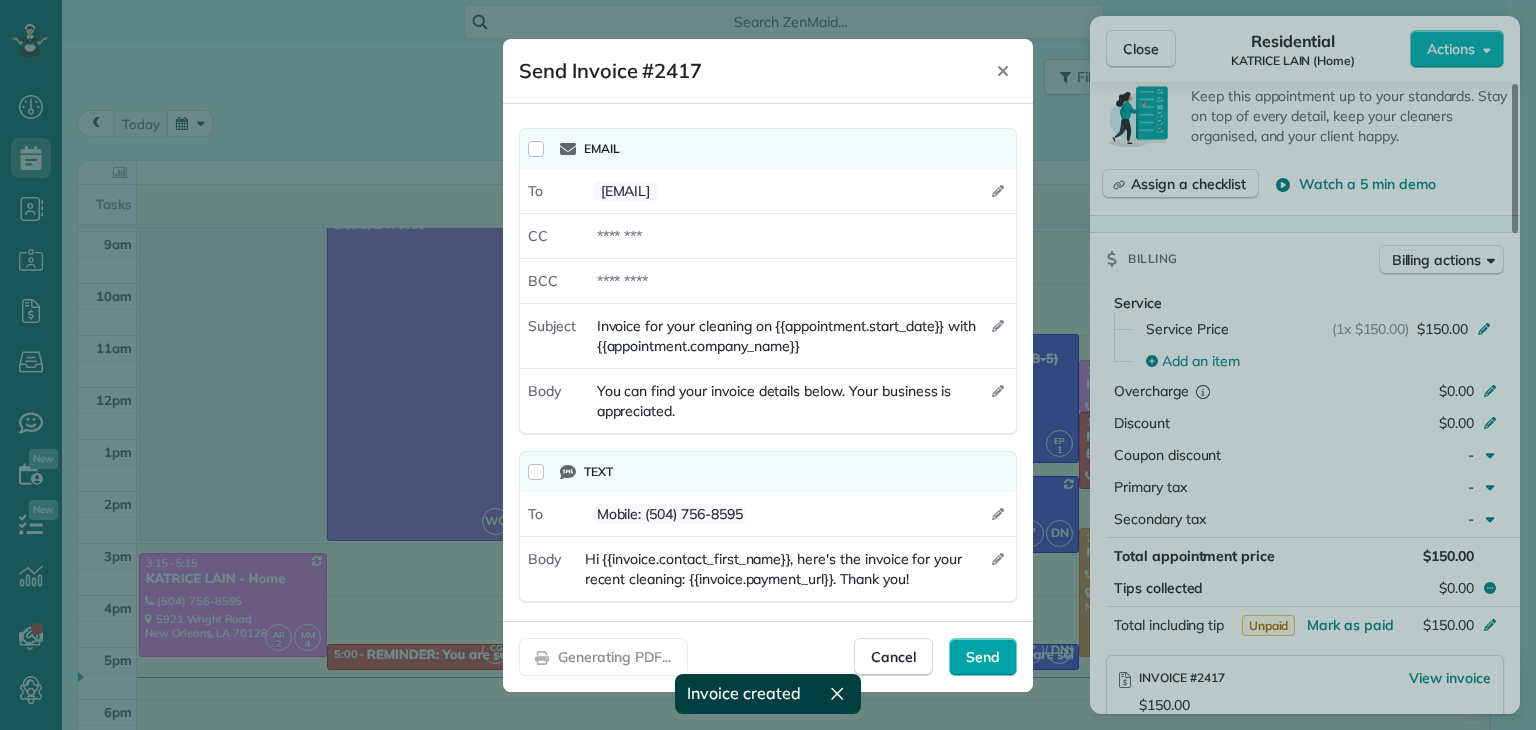 click on "Send" at bounding box center [983, 657] 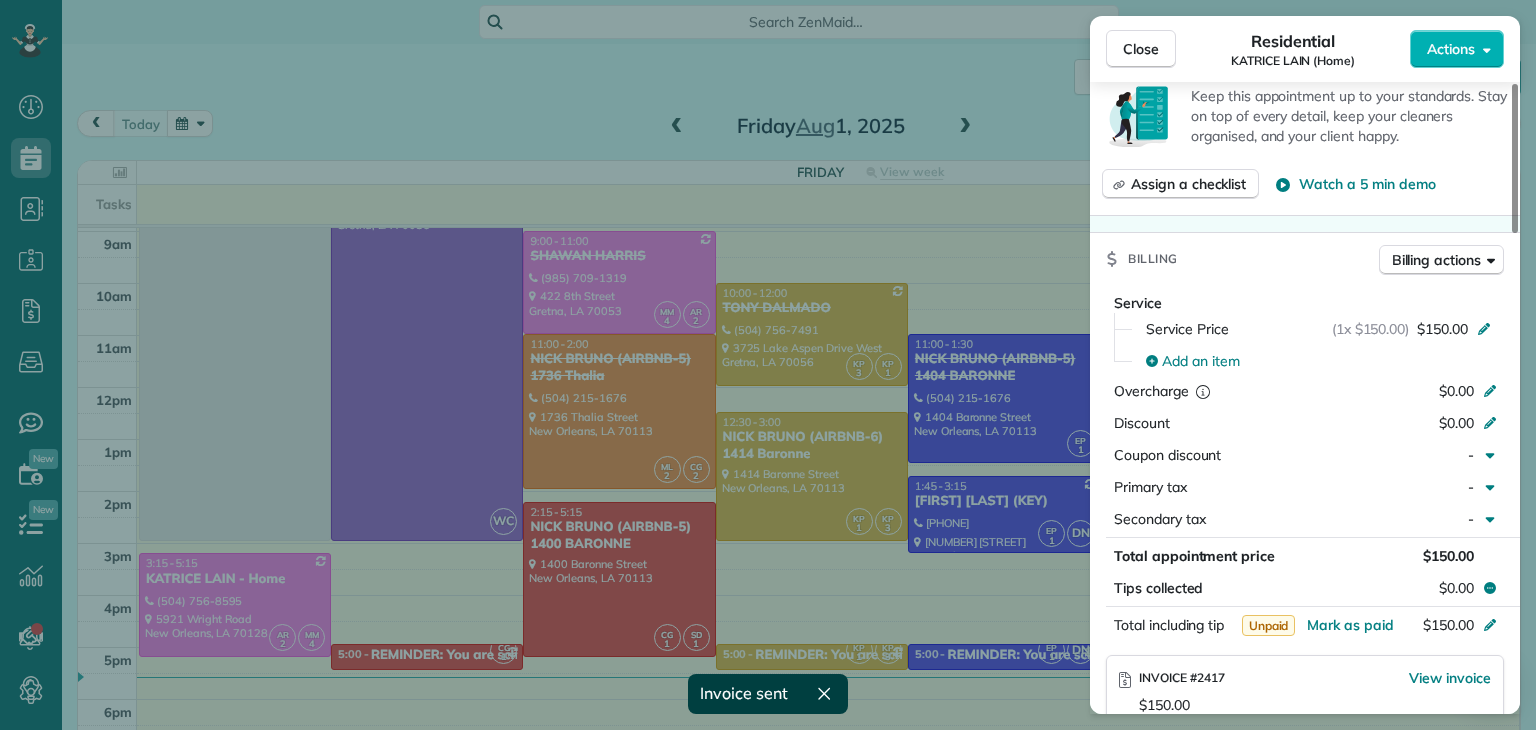 click on "Close Residential KATRICE LAIN (Home) Actions Status Active KATRICE LAIN (Home) · Open profile MOBILE (504) 756-8595 Copy katricewigginslain@yahoo.com Copy View Details Residential viernes, agosto 01, 2025 ( today ) 3:15 PM 5:15 PM 2 hours and 0 minutes Repeats every 2 weeks Edit recurring service Previous (jul 17) Next (ago 15) 5921 Wright Road New Orleans LA 70128 Service was not rated yet Setup ratings Cleaners Time in and out Assign Invite Team PINK Cleaners ALISENIA   RAMIREZ 3:12 PM 5:14 PM MARYURIE   MURILLO 3:15 PM 5:15 PM Checklist Try Now Keep this appointment up to your standards. Stay on top of every detail, keep your cleaners organised, and your client happy. Assign a checklist Watch a 5 min demo Billing Billing actions Service Service Price (1x $150.00) $150.00 Add an item Overcharge $0.00 Discount $0.00 Coupon discount - Primary tax - Secondary tax - Total appointment price $150.00 Tips collected $0.00 Unpaid Mark as paid Total including tip $150.00 INVOICE #2417 View invoice $150.00 Open 1 2" at bounding box center [768, 365] 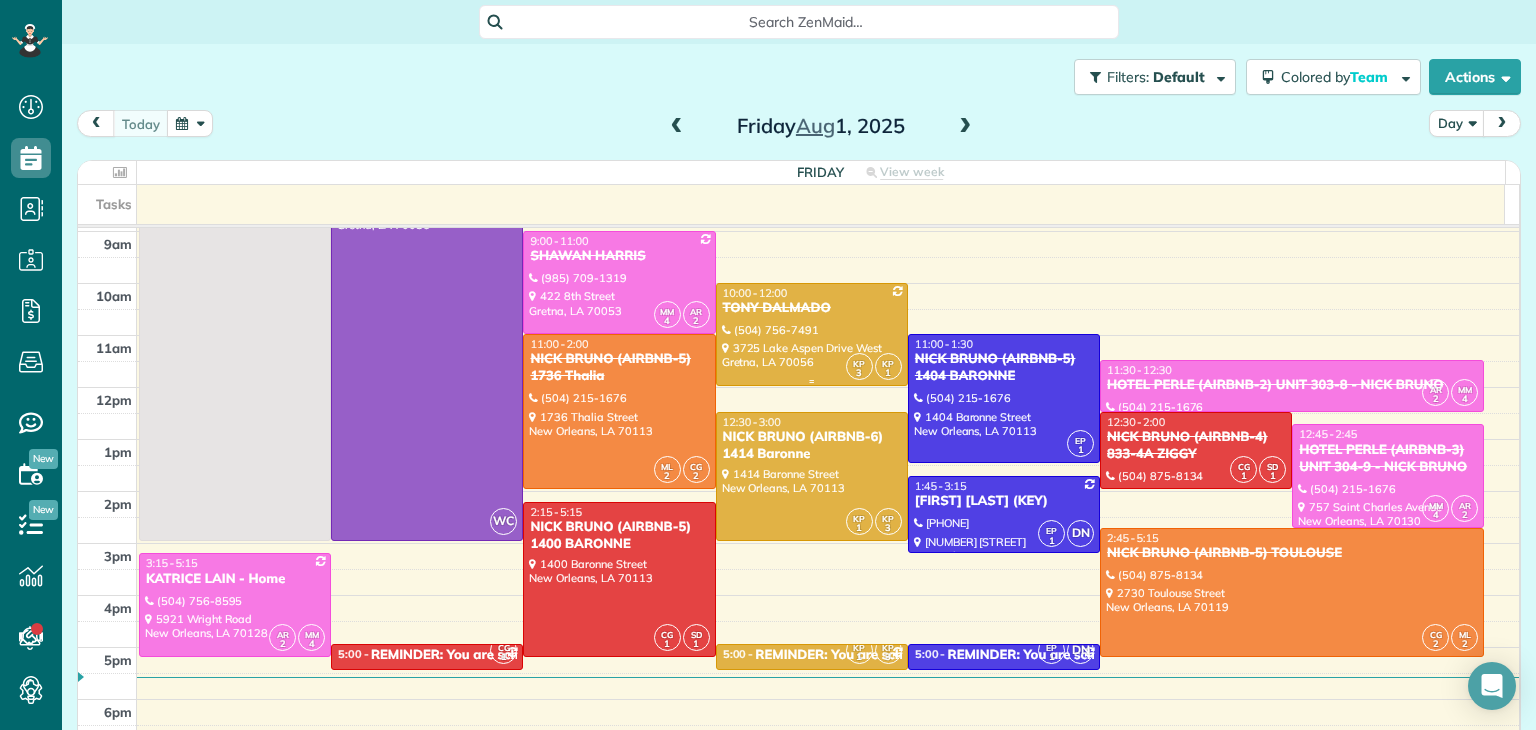click at bounding box center (812, 334) 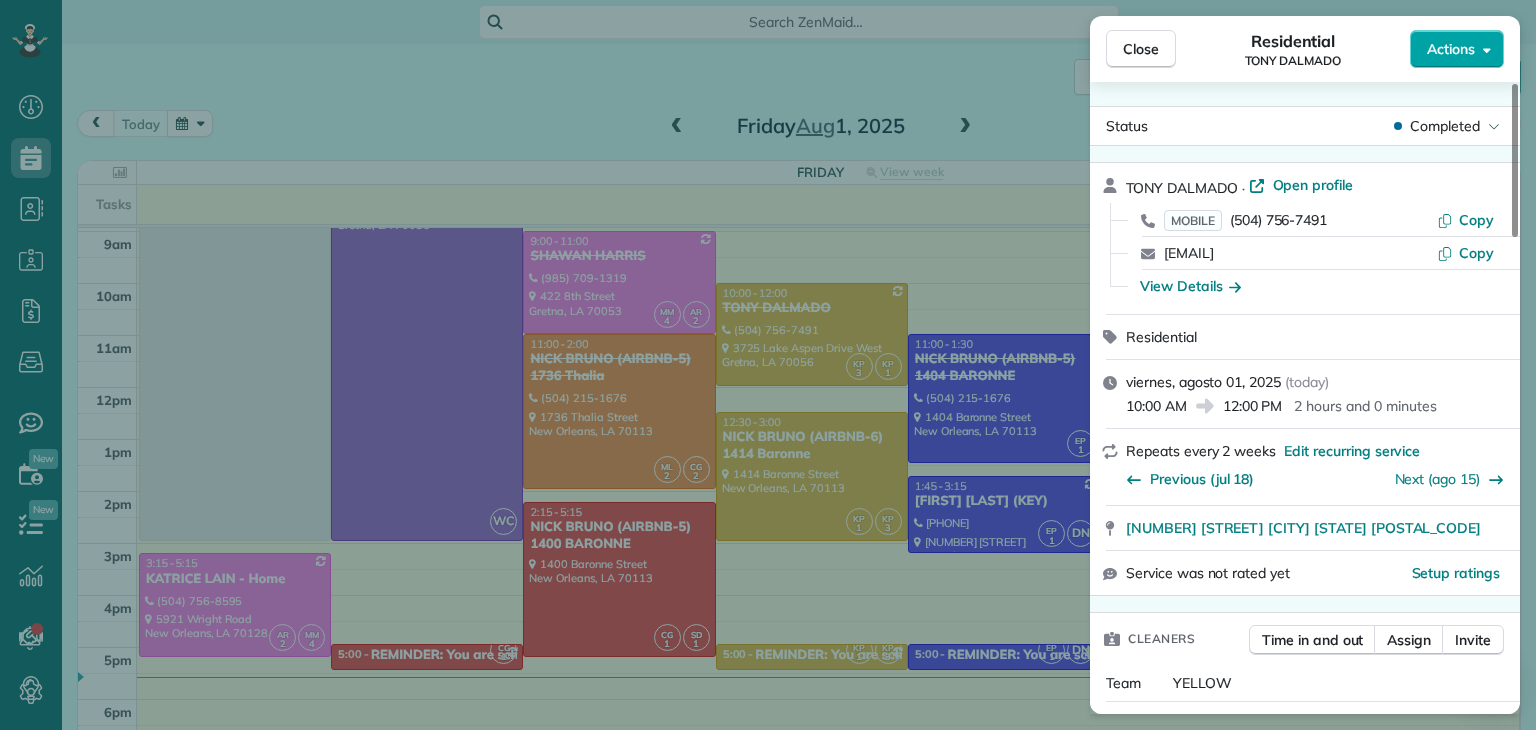 click on "Actions" at bounding box center [1451, 49] 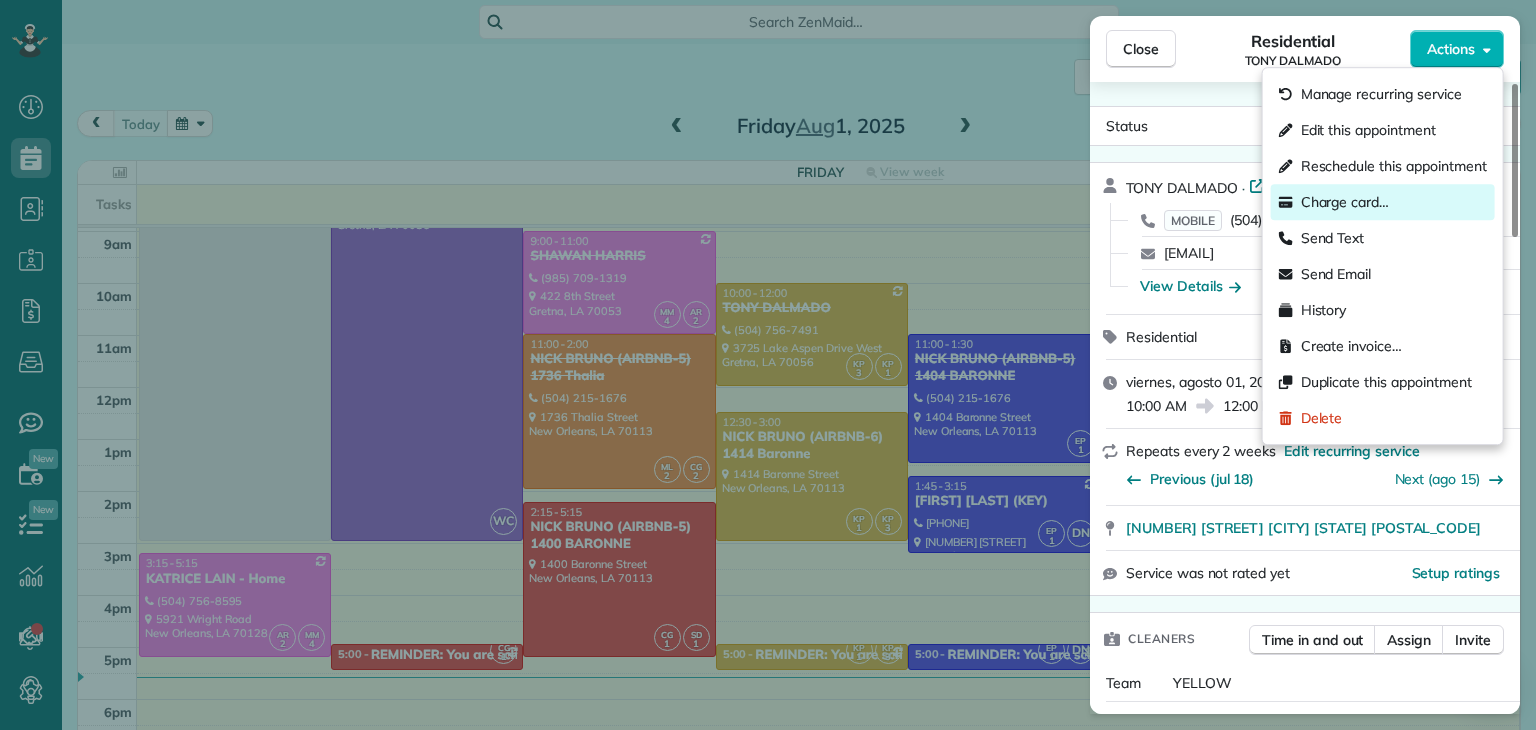 click on "Charge card…" at bounding box center (1345, 202) 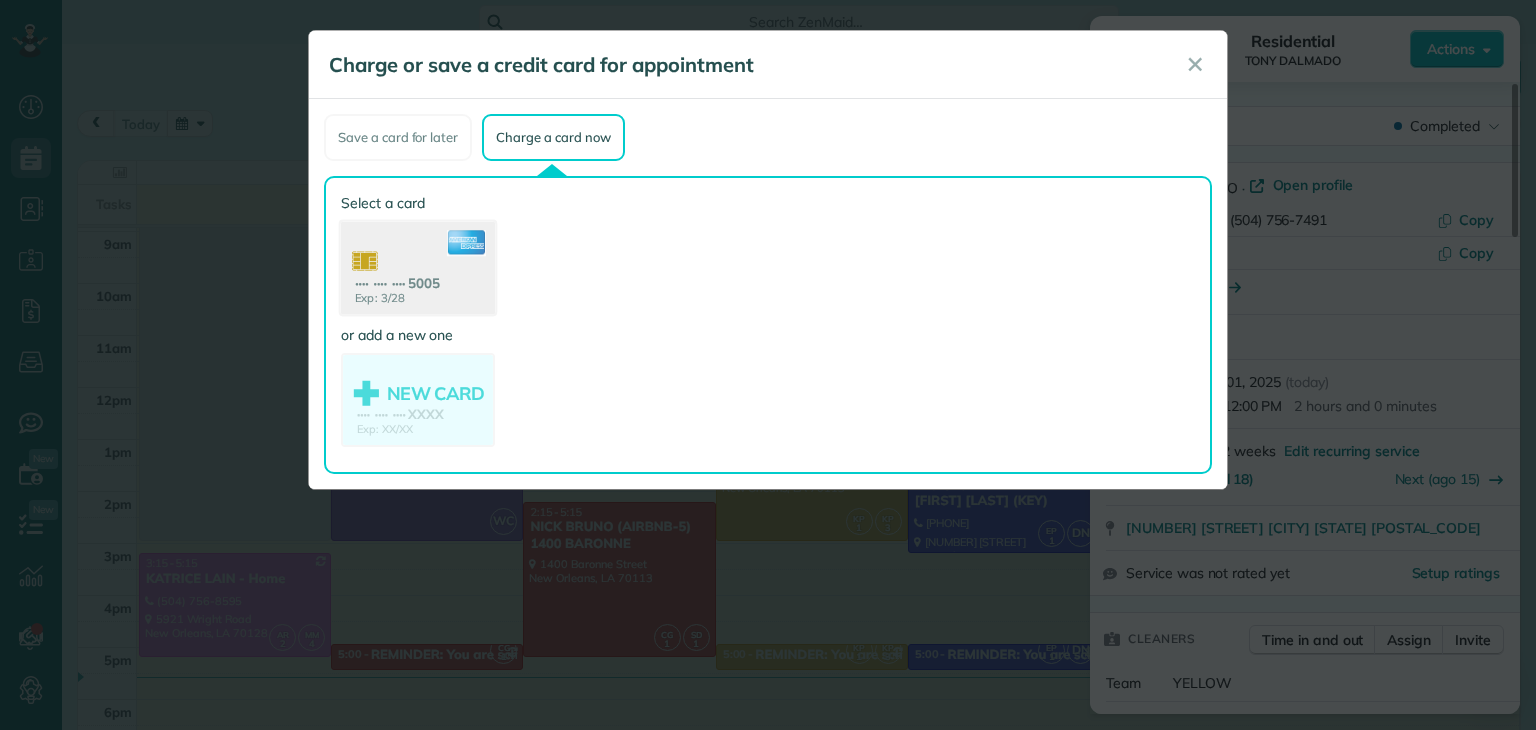 click 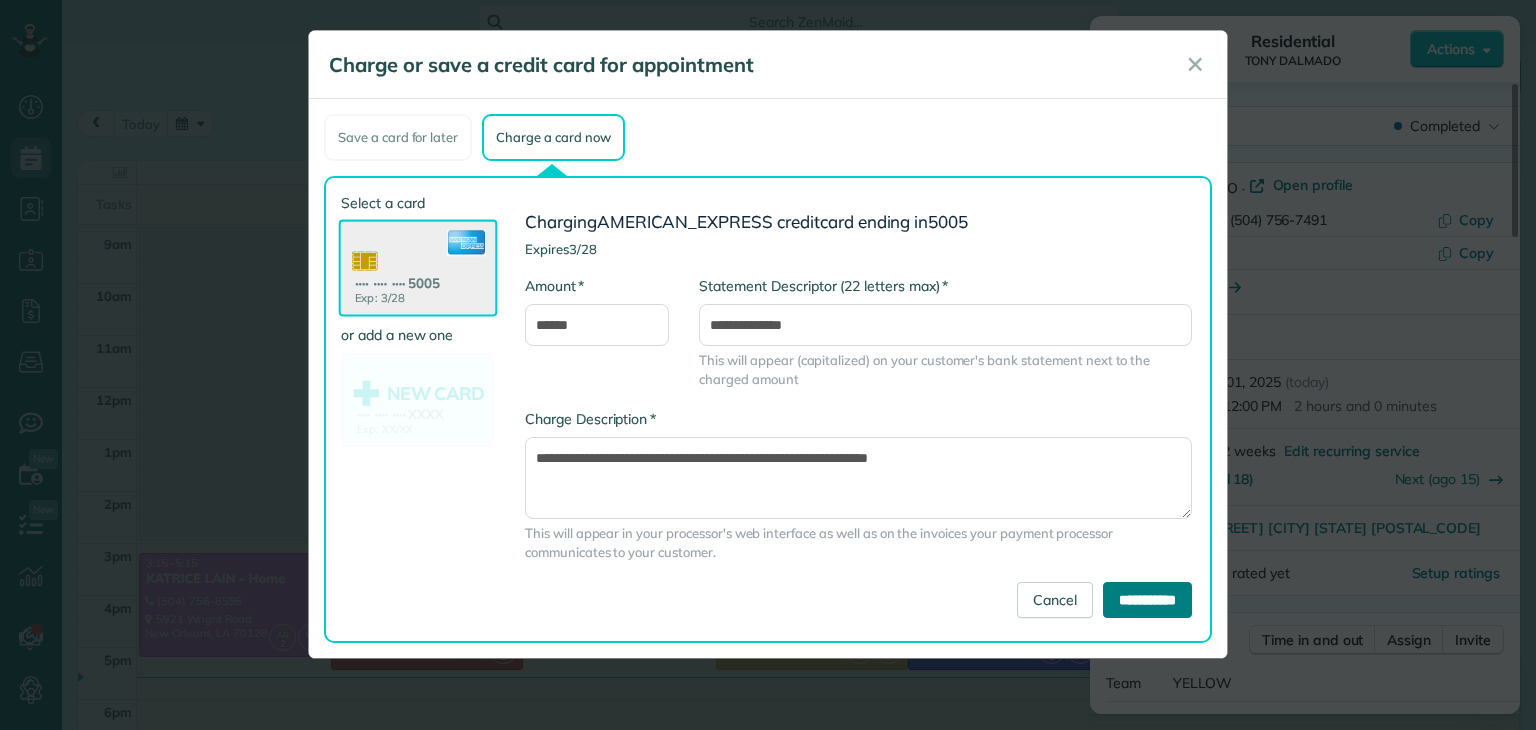 click on "**********" at bounding box center [1147, 600] 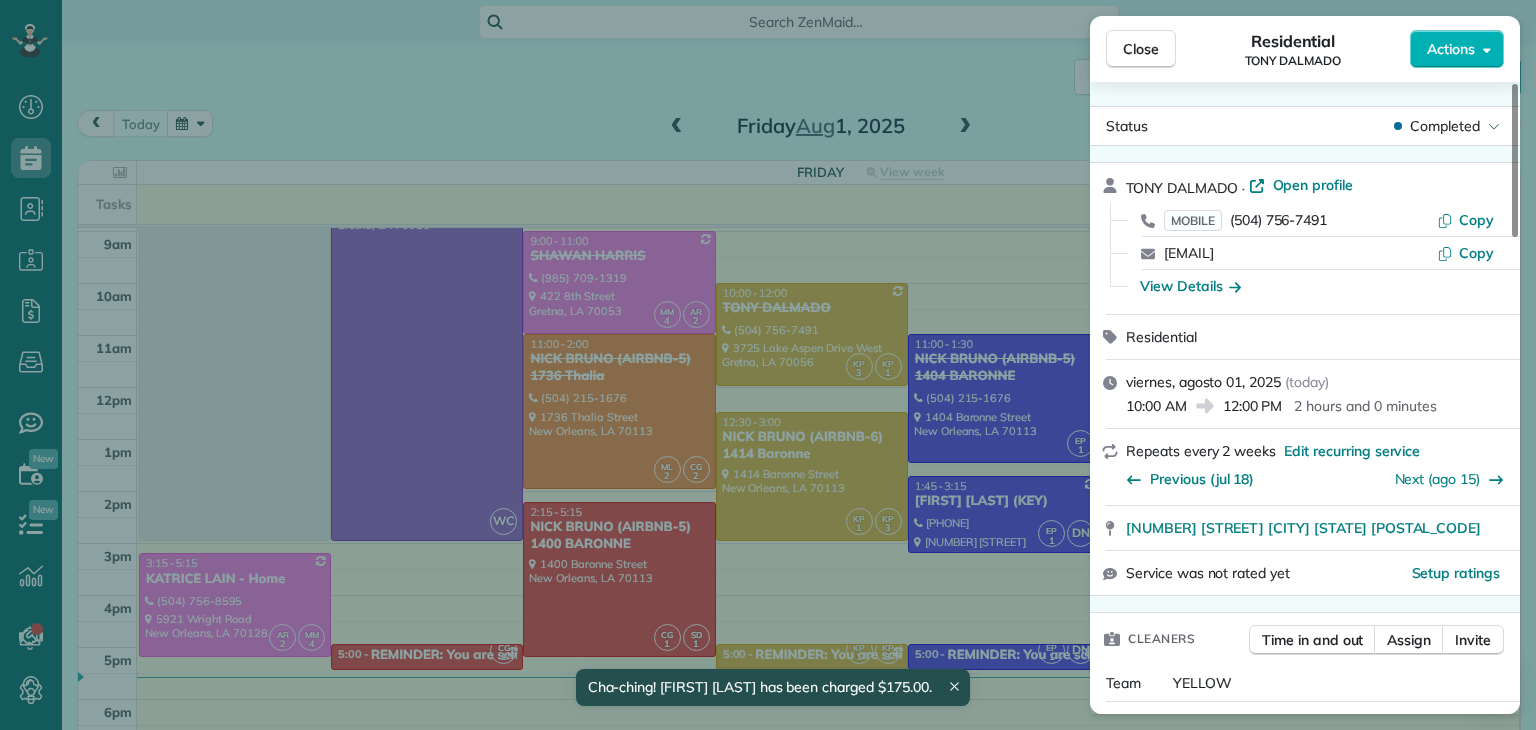 click on "Close Residential TONY DALMADO Actions Status Completed TONY DALMADO · Open profile MOBILE (504) 756-7491 Copy tony@bayoutitle.com Copy View Details Residential viernes, agosto 01, 2025 ( today ) 10:00 AM 12:00 PM 2 hours and 0 minutes Repeats every 2 weeks Edit recurring service Previous (jul 18) Next (ago 15) 3725 Lake Aspen Drive West Gretna LA 70056 Service was not rated yet Setup ratings Cleaners Time in and out Assign Invite Team YELLOW Cleaners KAREN   PACHECO 10:16 AM 12:16 PM KENIA   PACHECO 10:17 AM 12:16 PM Checklist Try Now Keep this appointment up to your standards. Stay on top of every detail, keep your cleaners organised, and your client happy. Assign a checklist Watch a 5 min demo Billing Billing actions Service Service Price (1x $175.00) $175.00 Add an item Overcharge $0.00 Discount $0.00 Coupon discount - Primary tax - Secondary tax - Total appointment price $175.00 Tips collected $0.00 Paid by card Total including tip $175.00 Get paid online in no-time! Charge customer credit card Notes 0" at bounding box center [768, 365] 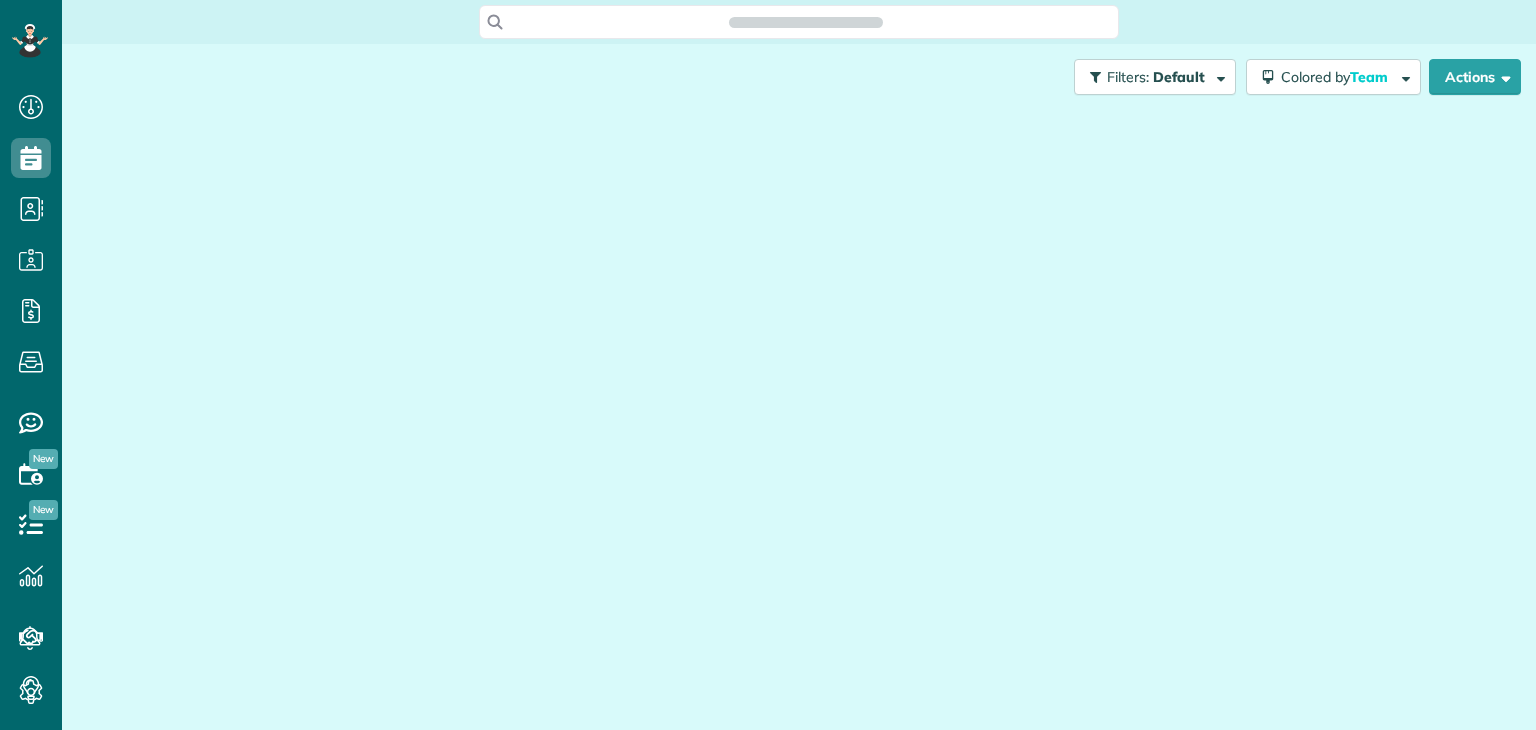 scroll, scrollTop: 0, scrollLeft: 0, axis: both 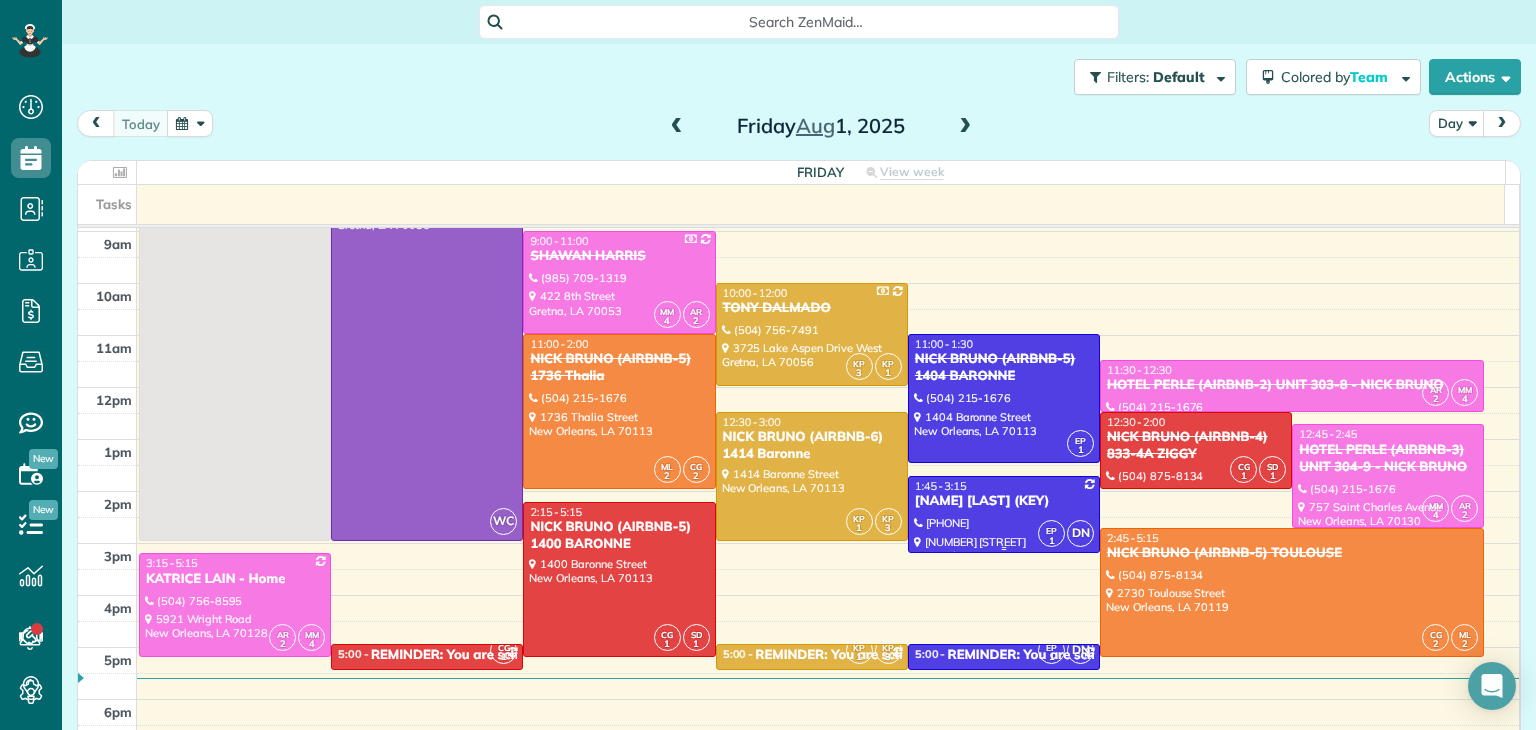 click at bounding box center (1004, 514) 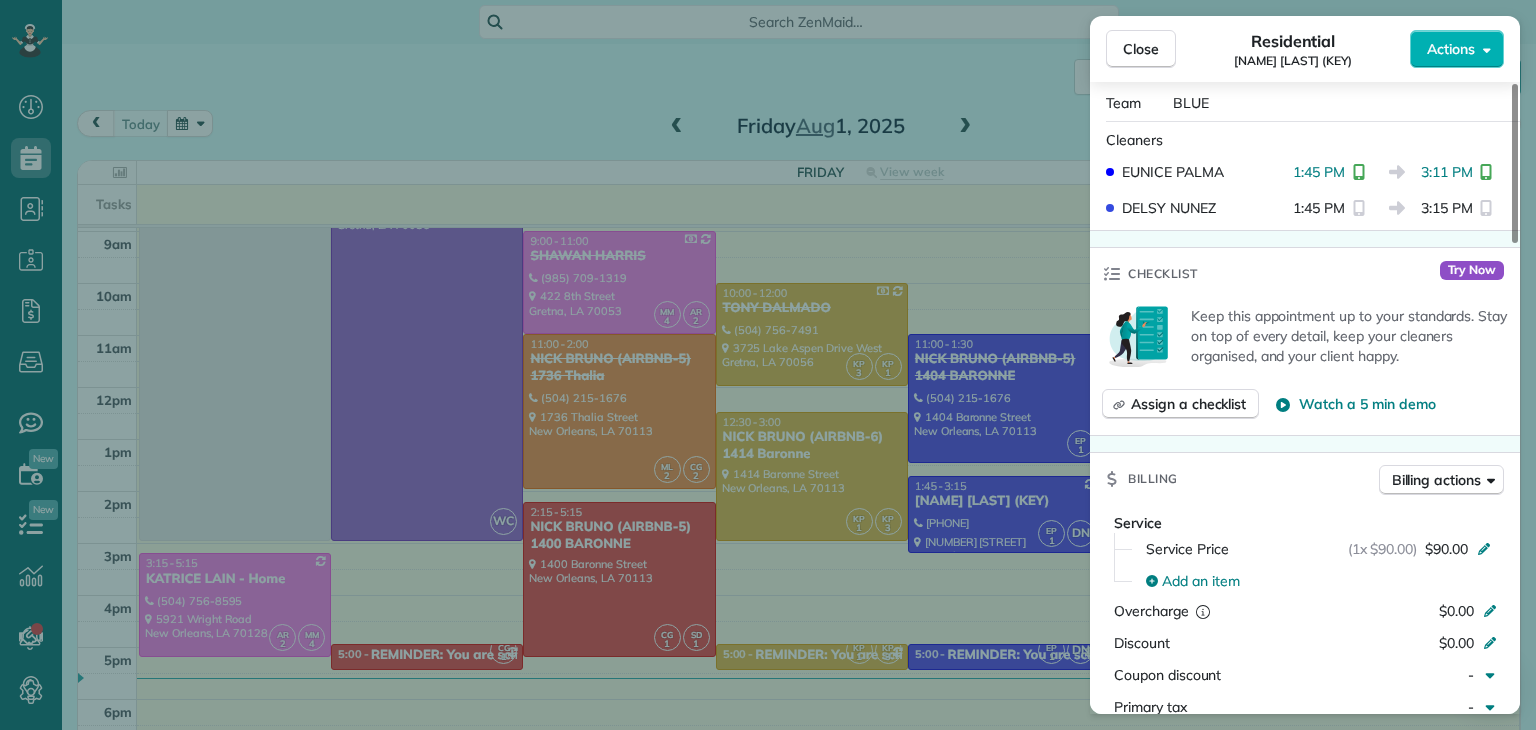 scroll, scrollTop: 500, scrollLeft: 0, axis: vertical 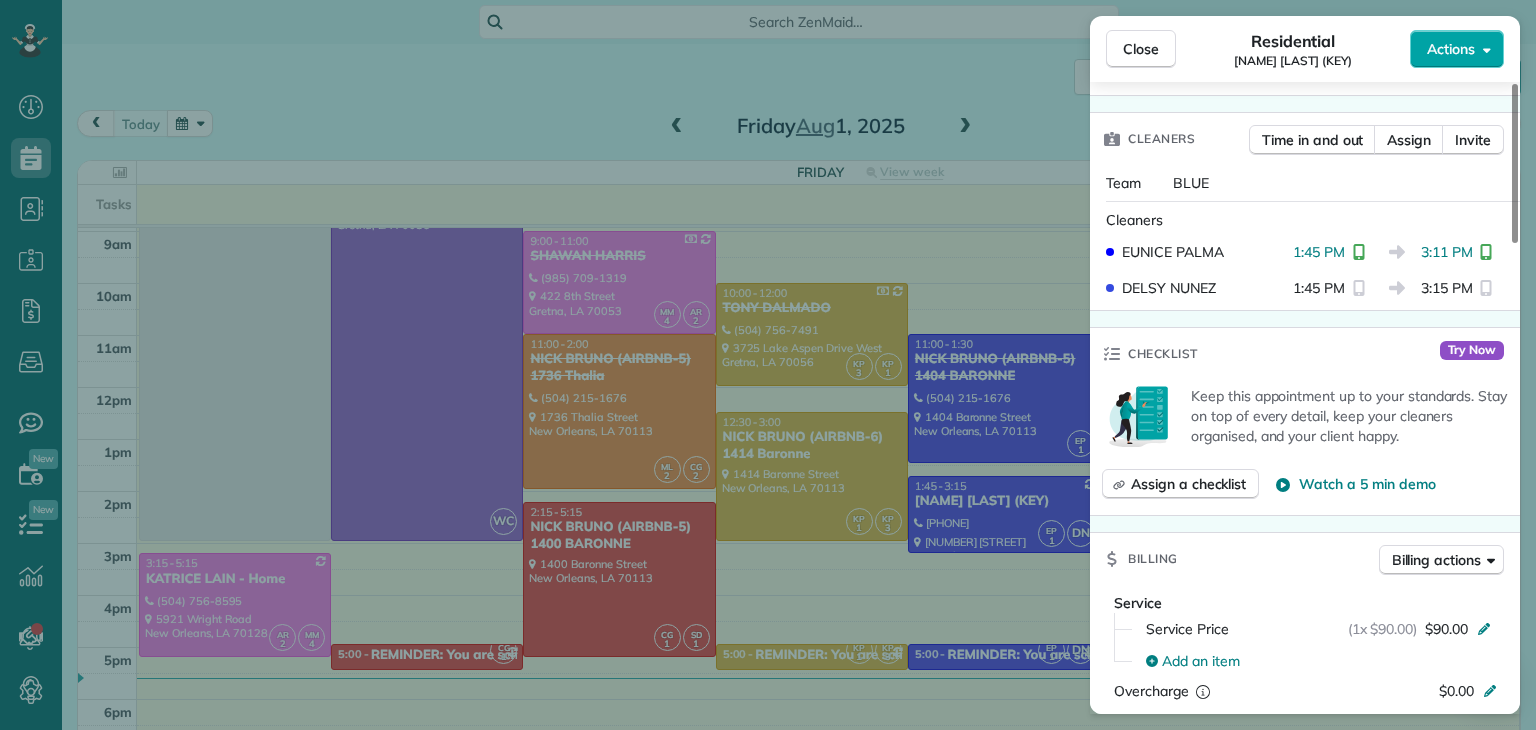 click on "Actions" at bounding box center (1451, 49) 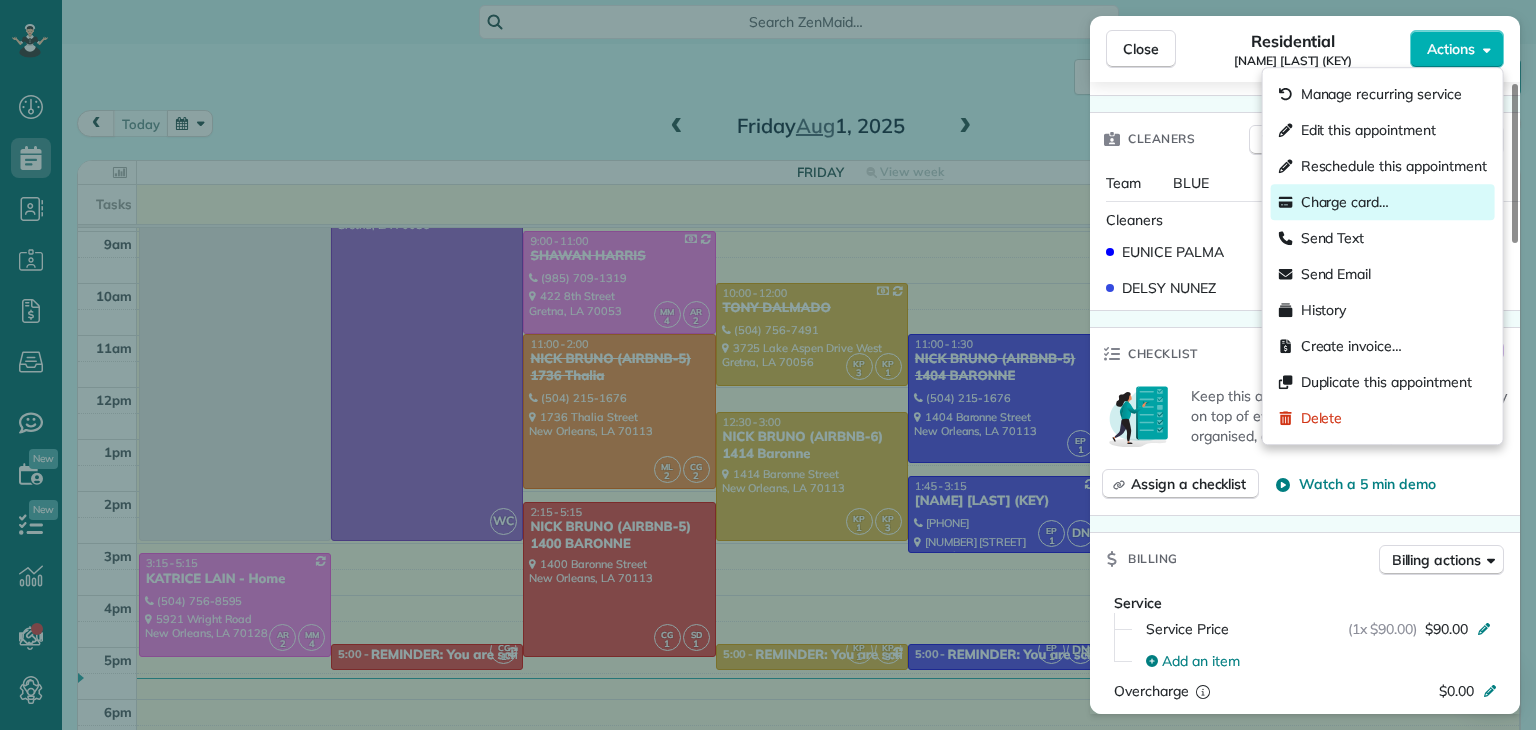 click on "Charge card…" at bounding box center (1345, 202) 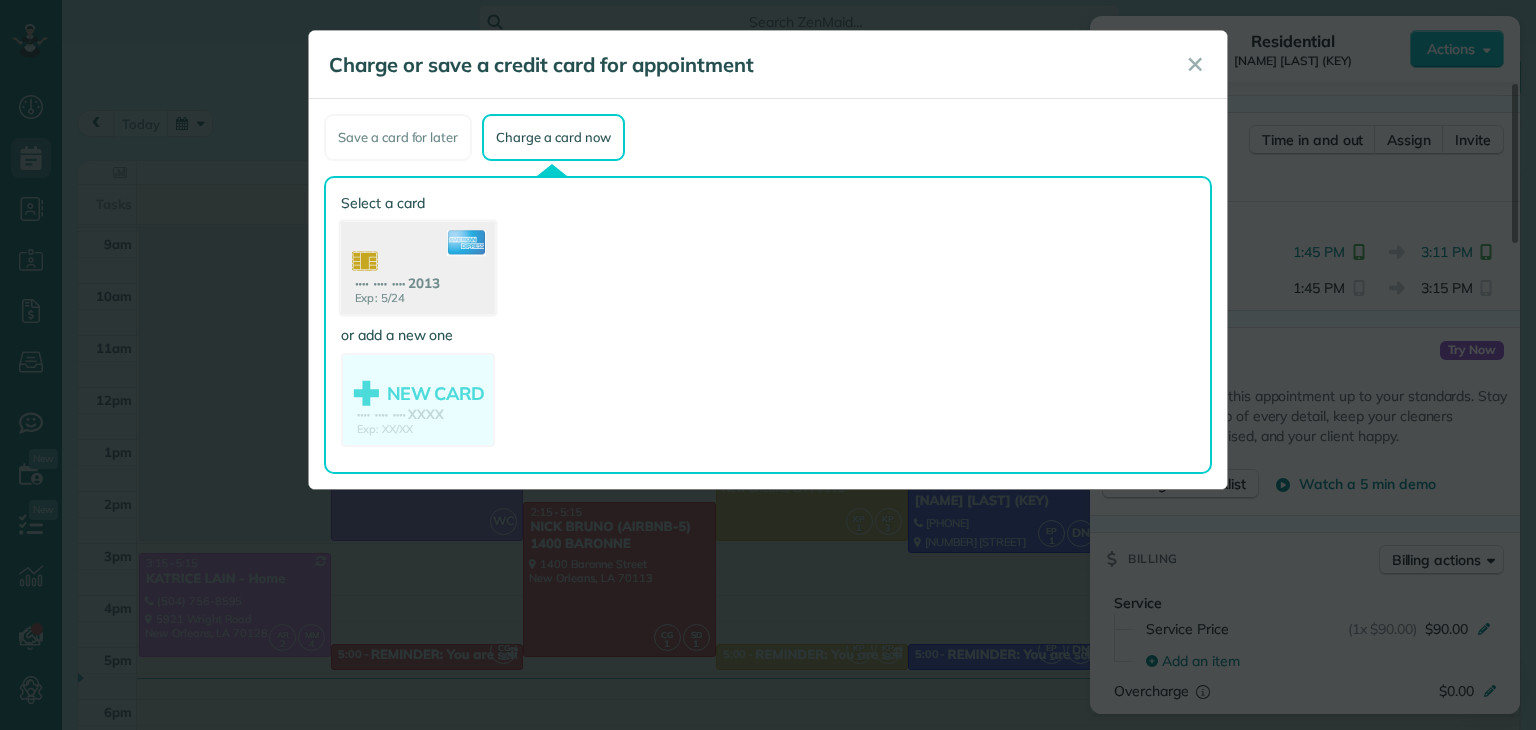 click 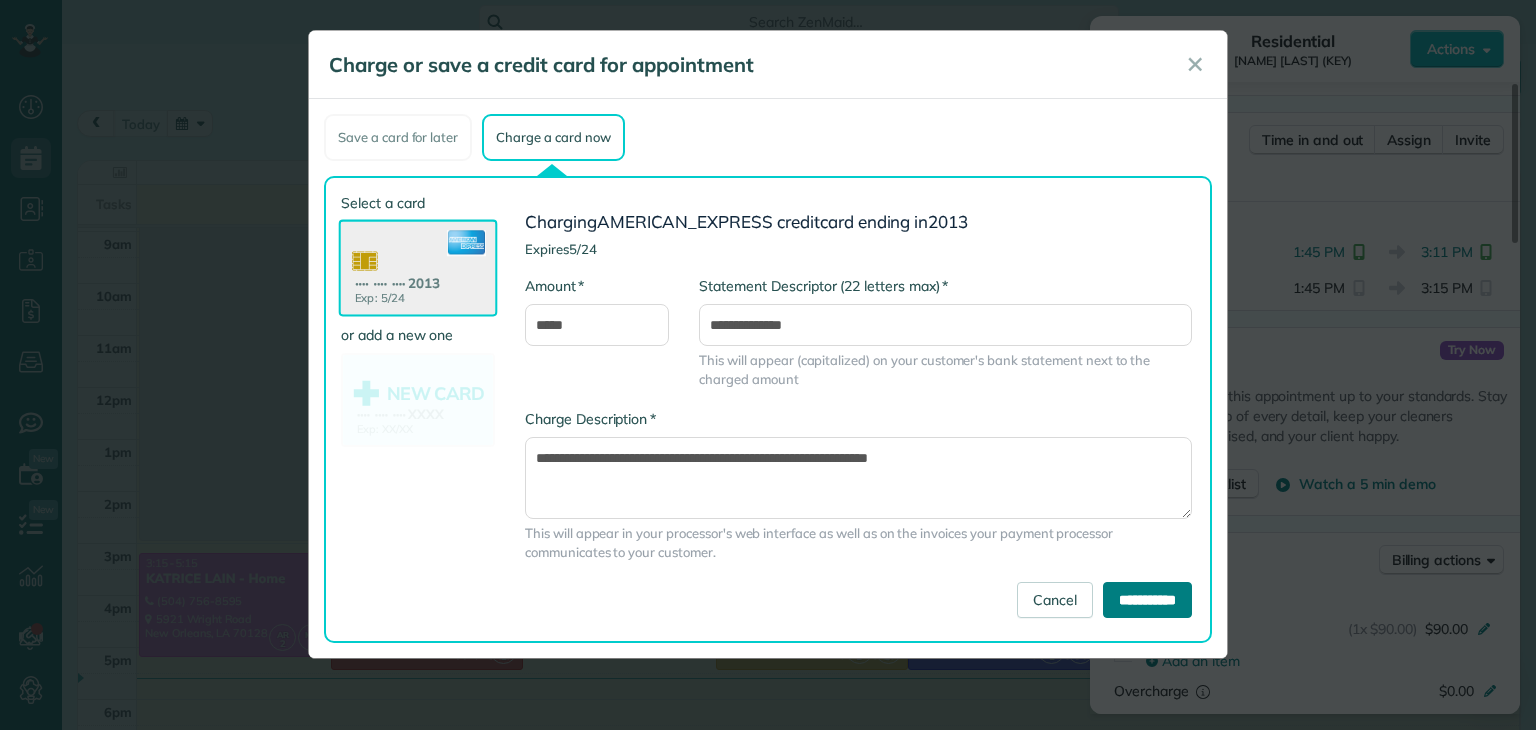 click on "**********" at bounding box center (1147, 600) 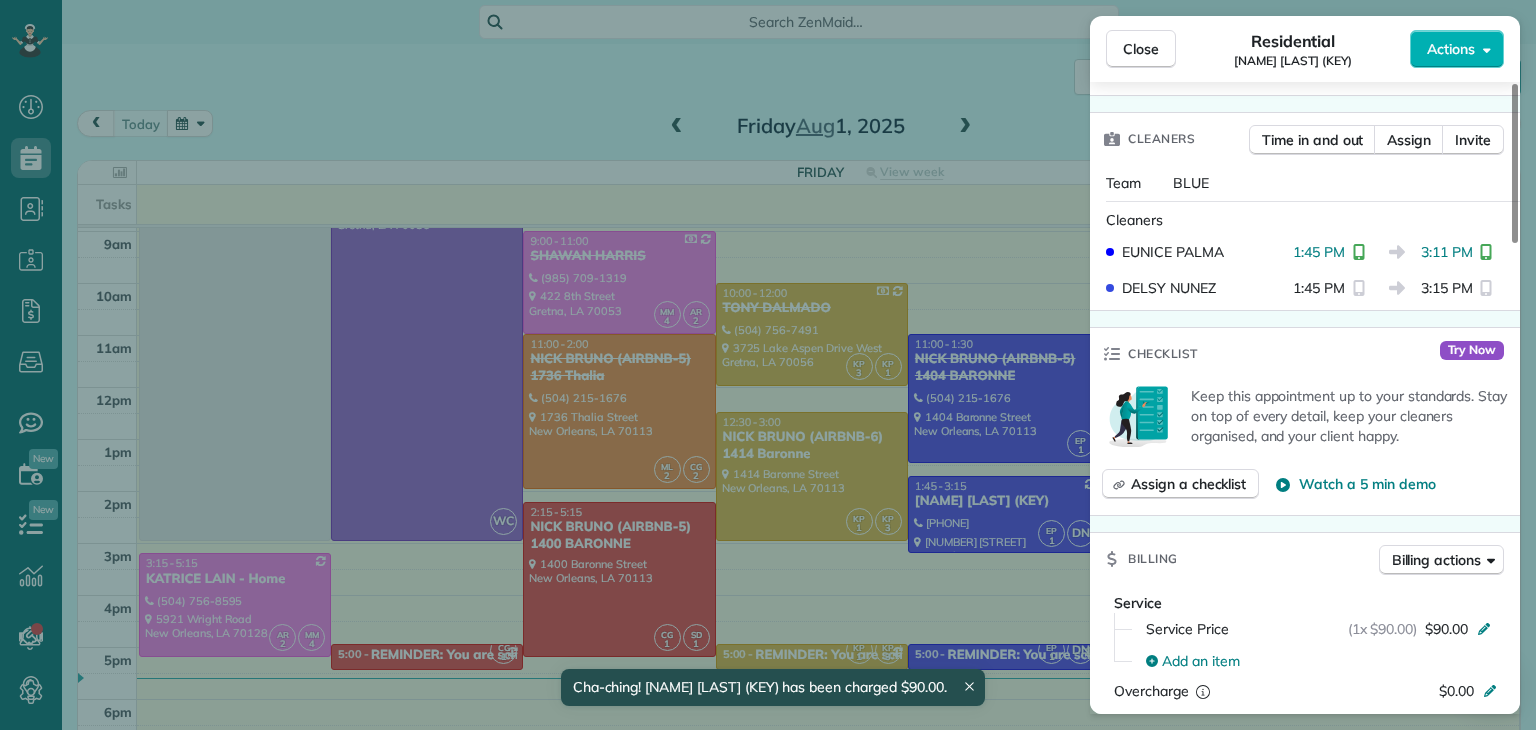 drag, startPoint x: 308, startPoint y: 128, endPoint x: 192, endPoint y: 68, distance: 130.59862 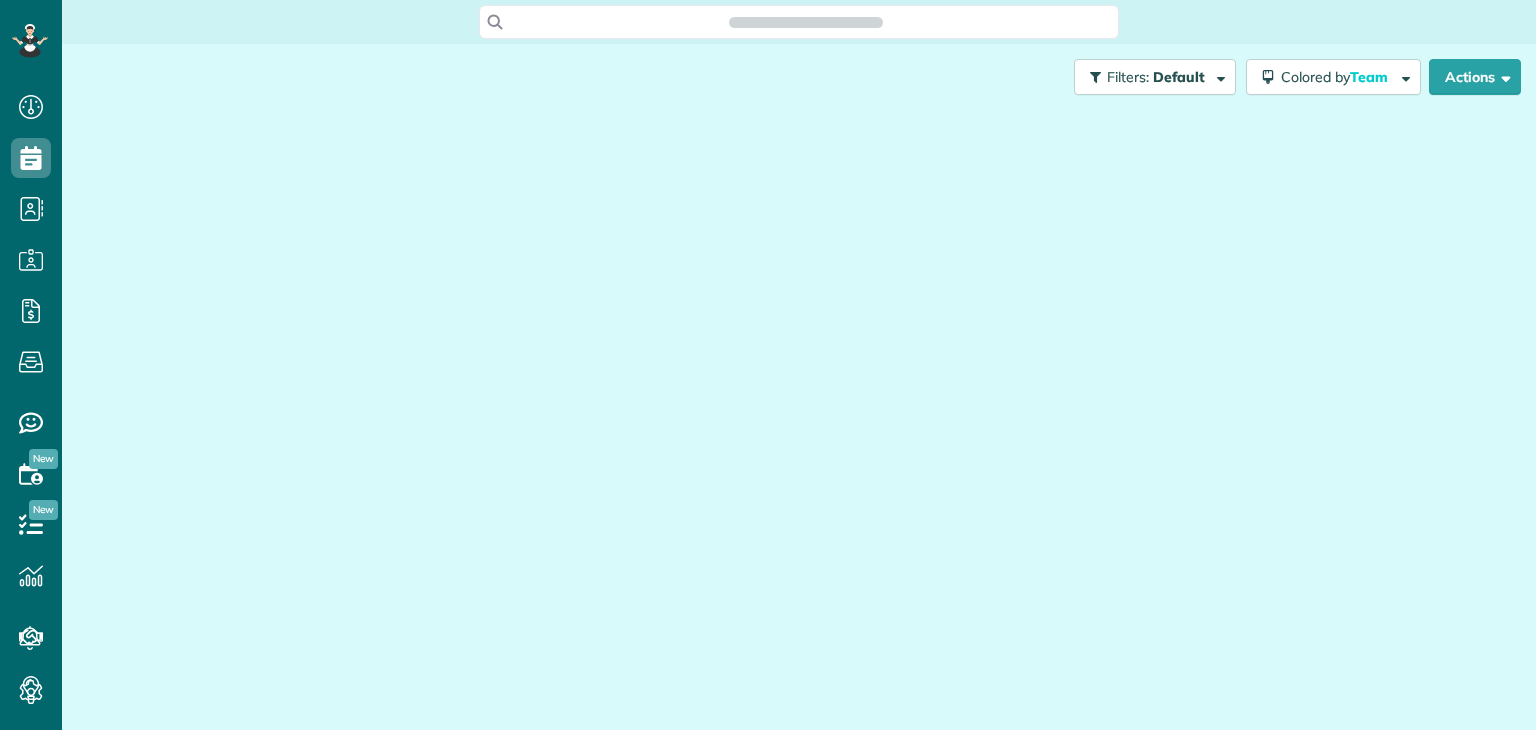 scroll, scrollTop: 0, scrollLeft: 0, axis: both 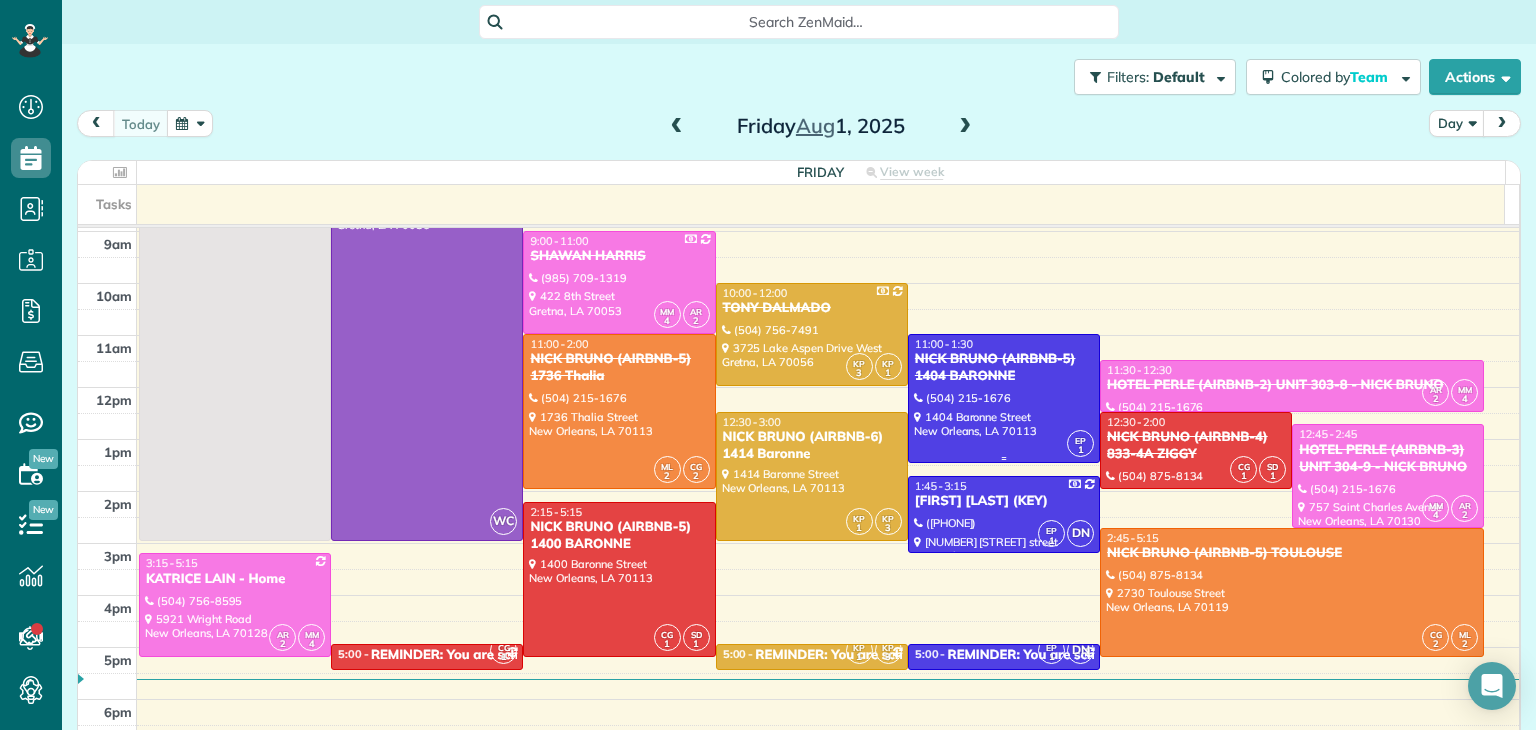 click at bounding box center [1004, 398] 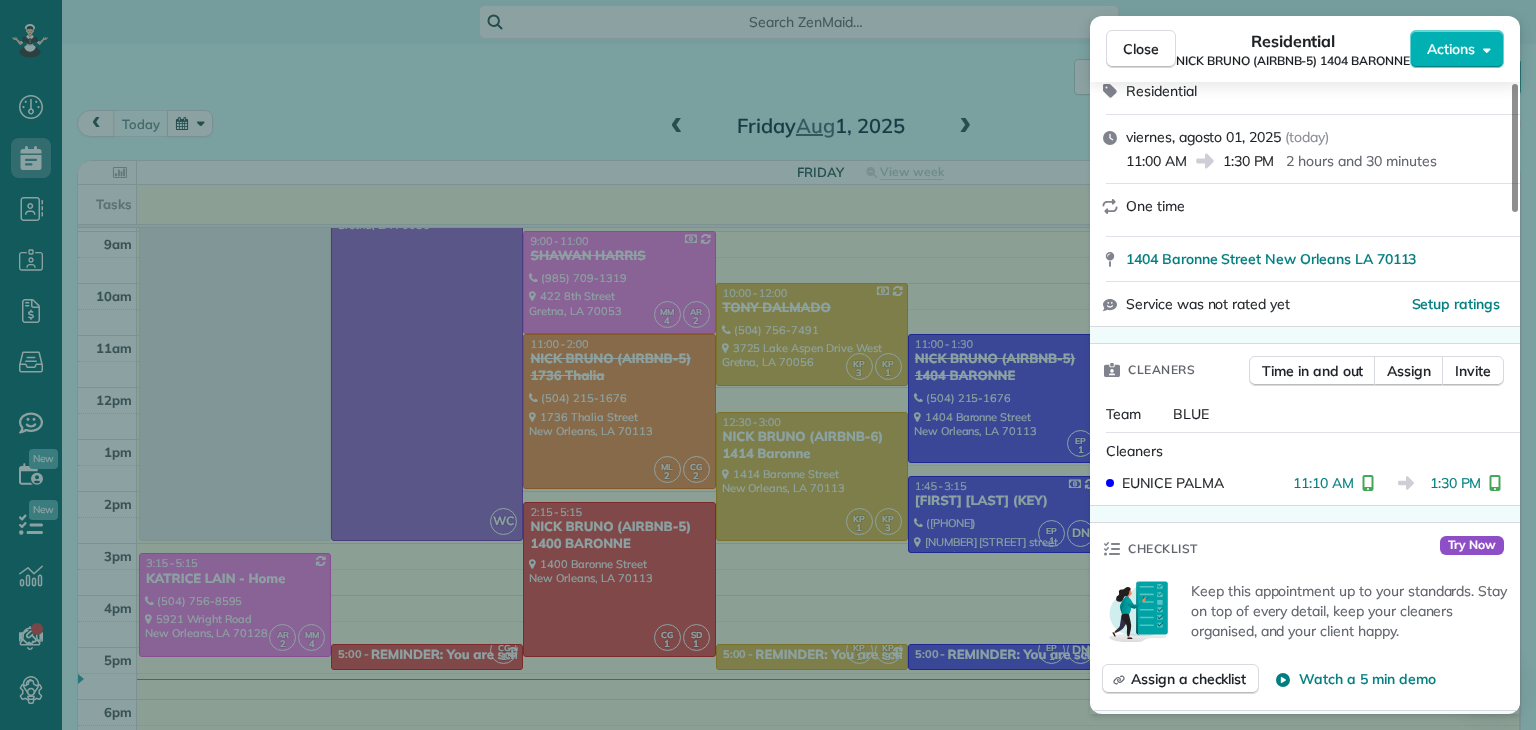 scroll, scrollTop: 400, scrollLeft: 0, axis: vertical 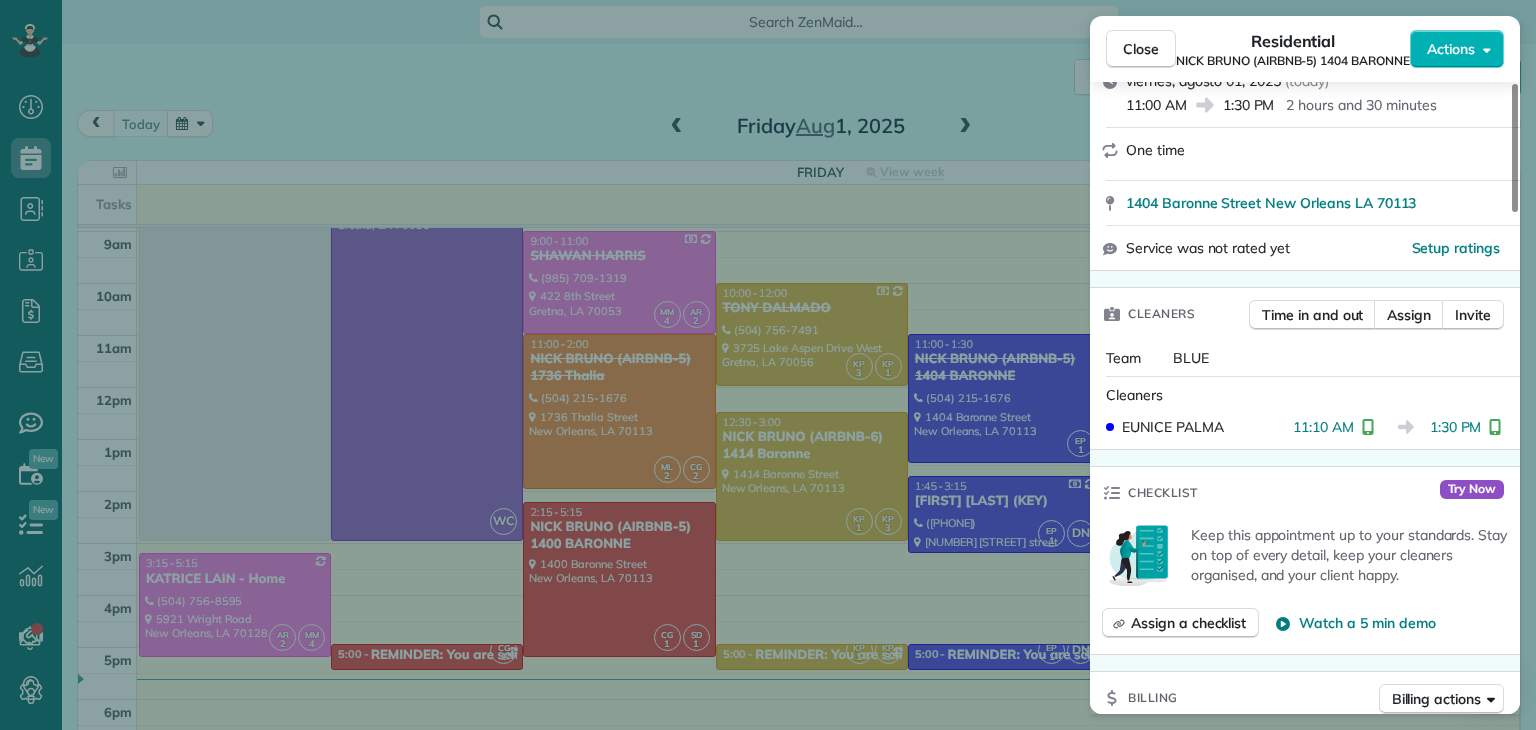 click on "Close Residential [FIRST] [LAST] (AIRBNB-5) [NUMBER] [STREET] Actions Status Completed [FIRST] [LAST] (AIRBNB-5) [NUMBER] [STREET] · Open profile MOBILE ([PHONE]) Copy MOBILE ([PHONE]) Copy MOBILE ([PHONE]) Copy [EMAIL] Copy View Details Residential [DAY], [MONTH] [NUMBER], [YEAR] ( today ) [TIME] [TIME] [DURATION] One time [NUMBER] [STREET] [CITY] [STATE] [ZIP] Service was not rated yet Setup ratings Cleaners Time in and out Assign Invite Team BLUE Cleaners [FIRST] [LAST] [TIME] [TIME] Checklist Try Now Keep this appointment up to your standards. Stay on top of every detail, keep your cleaners organised, and your client happy. Assign a checklist Watch a 5 min demo Billing Billing actions Service Service Price (1x $[PRICE]) $[PRICE] Add an item Overcharge $[PRICE] Discount $[PRICE] Coupon discount - Primary tax - Secondary tax - Total appointment price $[PRICE] Tips collected $[PRICE] Unpaid Mark as paid Total including tip $[PRICE] Get paid online in no-time! Charge customer credit card Notes 2" at bounding box center [768, 365] 